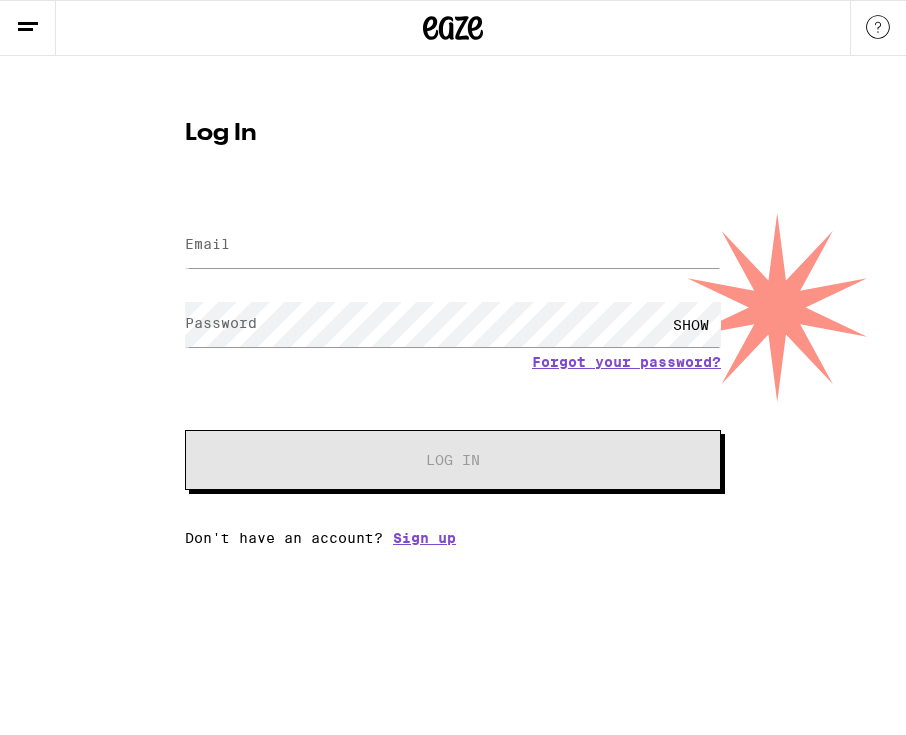 scroll, scrollTop: 0, scrollLeft: 0, axis: both 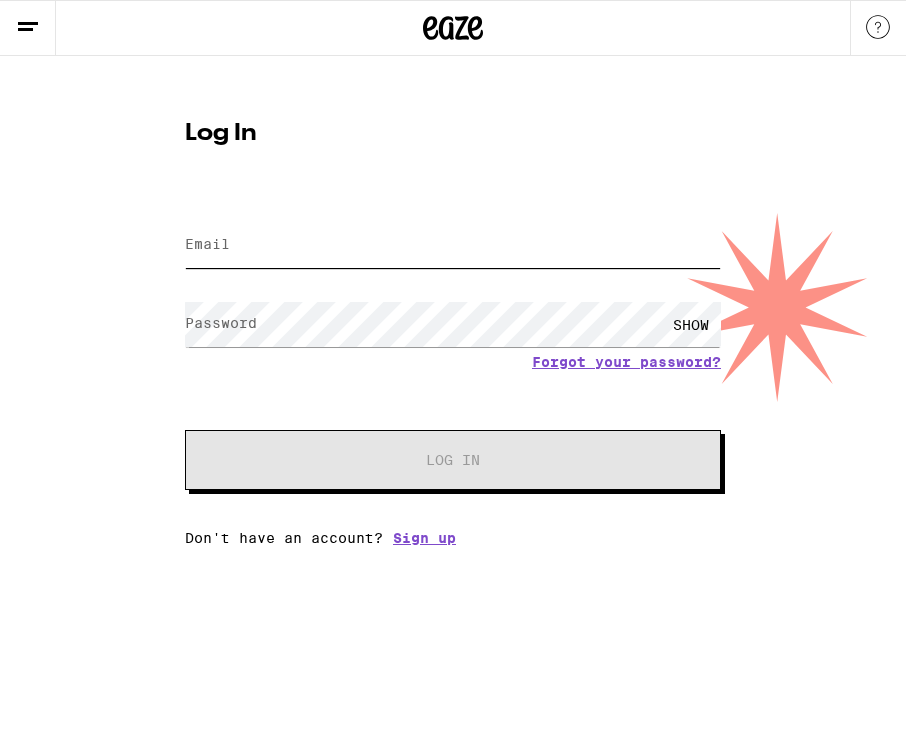 click on "Email" at bounding box center [453, 245] 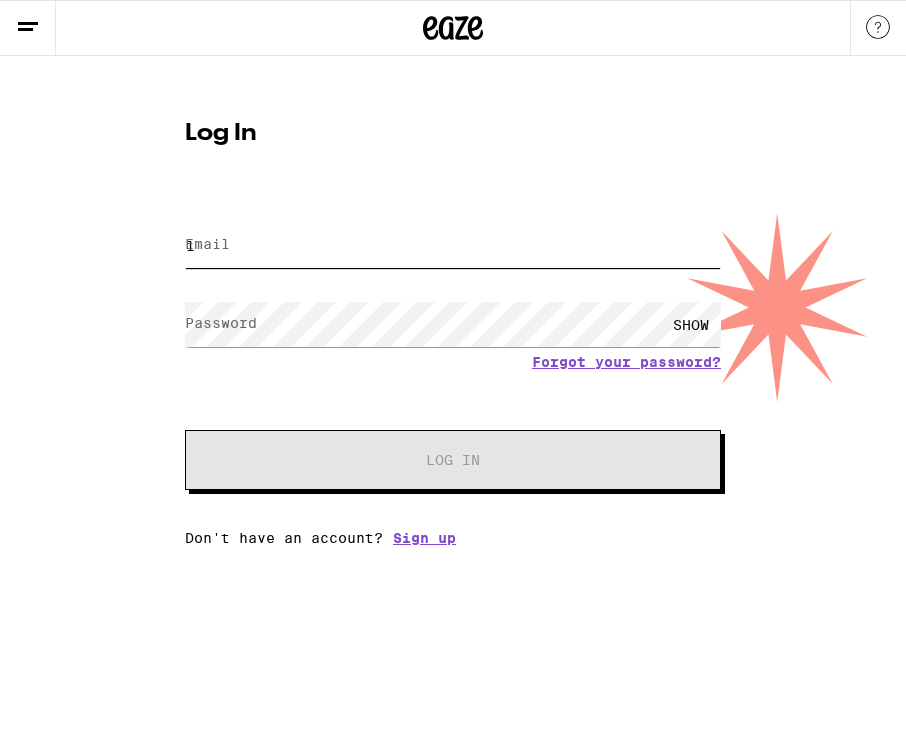 scroll, scrollTop: 0, scrollLeft: 0, axis: both 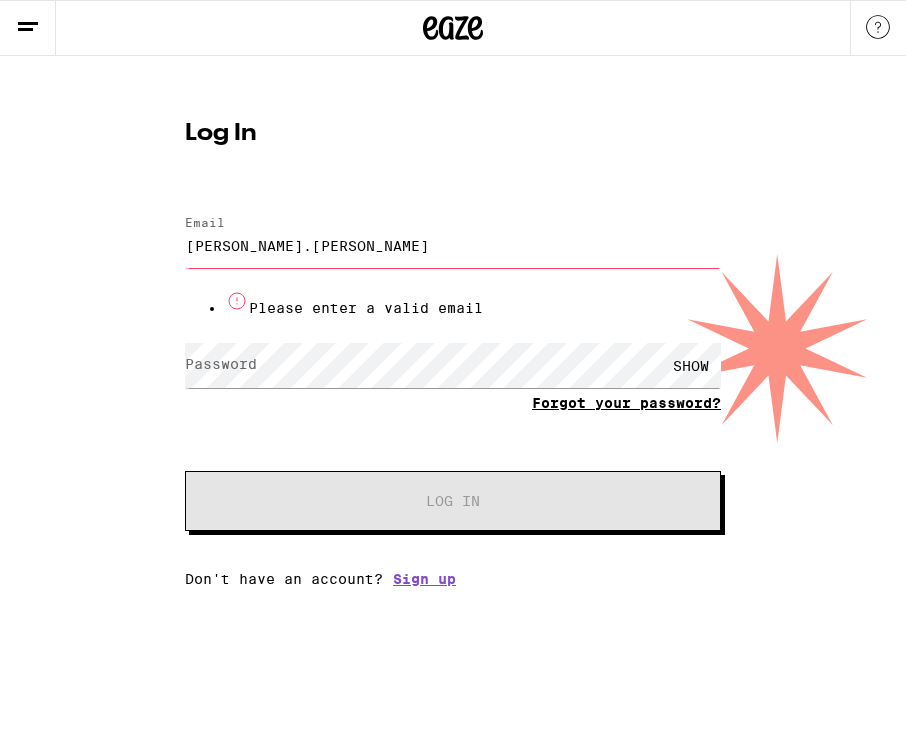 click on "Email Email lyn.epstein Please enter a valid email Password Password SHOW Forgot your password? Log In" at bounding box center (453, 363) 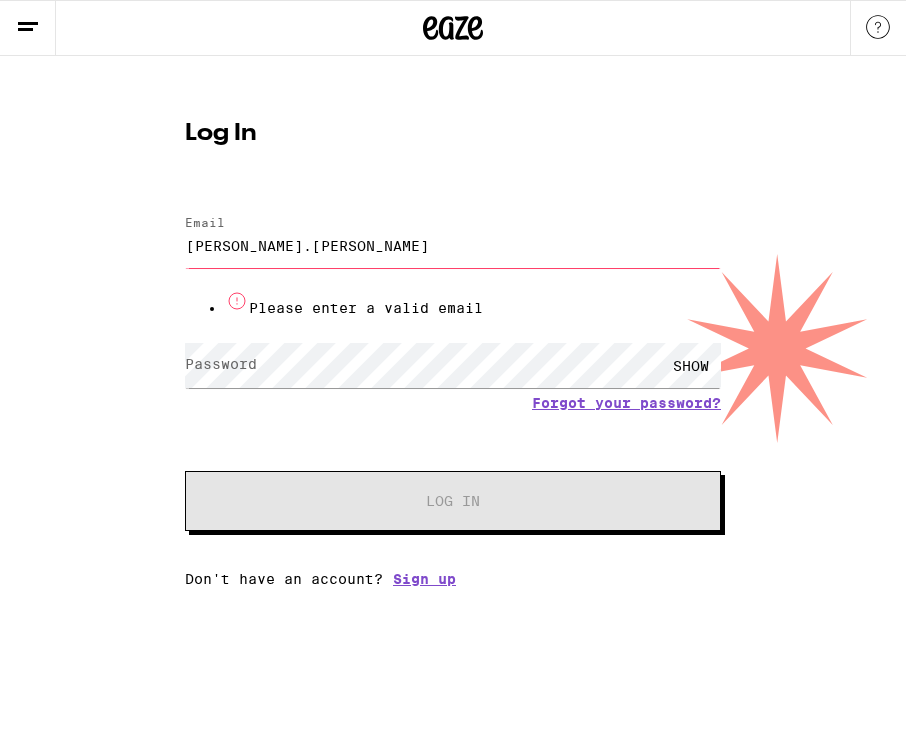 click on "[PERSON_NAME].[PERSON_NAME]" at bounding box center (453, 245) 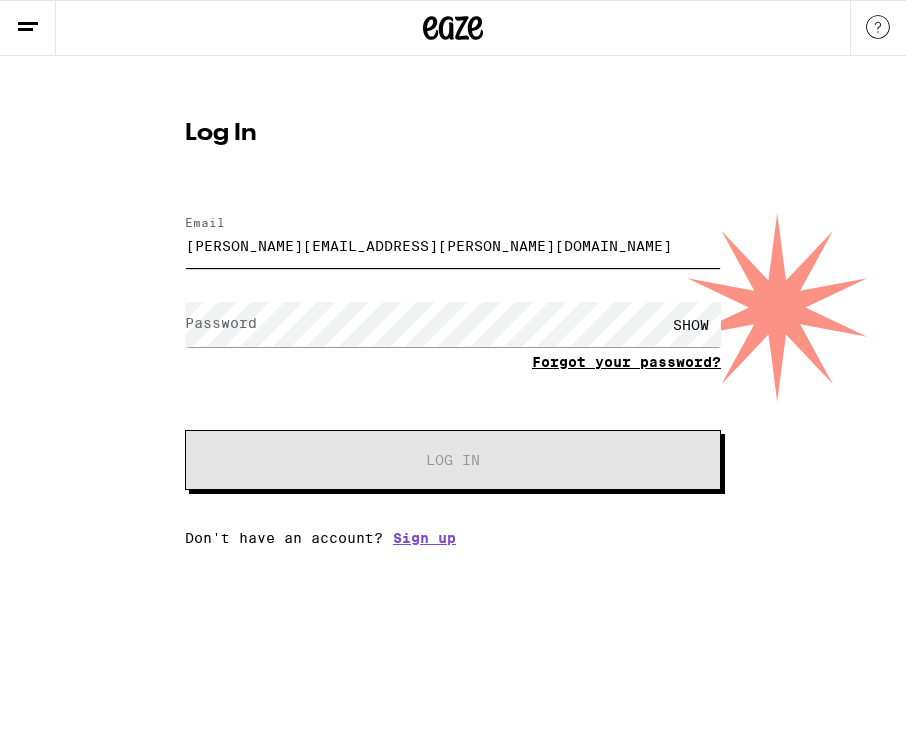 type on "[PERSON_NAME][EMAIL_ADDRESS][PERSON_NAME][DOMAIN_NAME]" 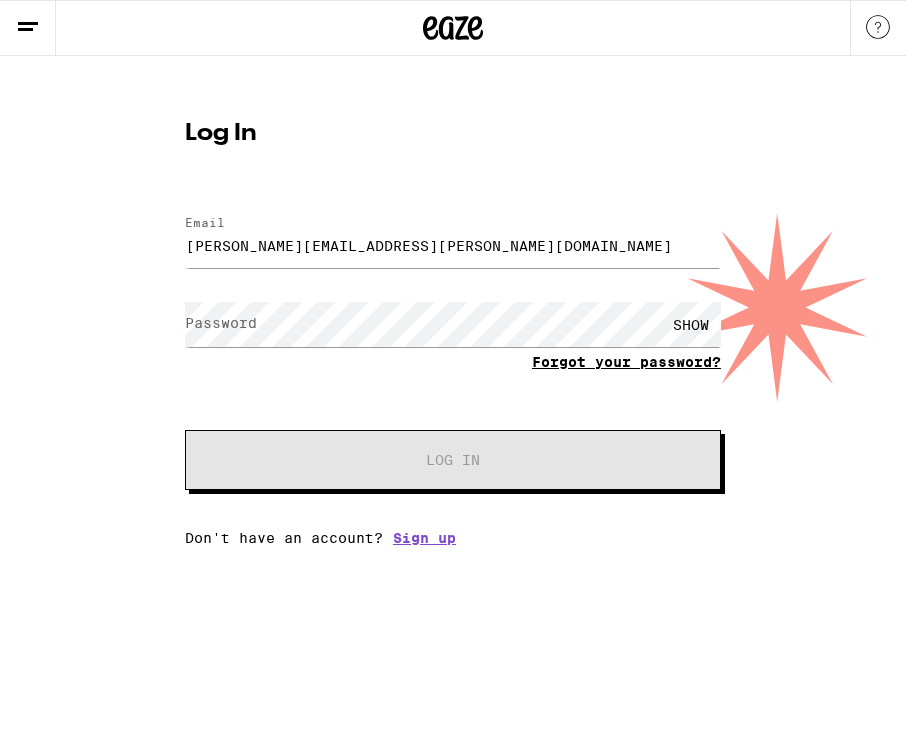 click on "Forgot your password?" at bounding box center (626, 362) 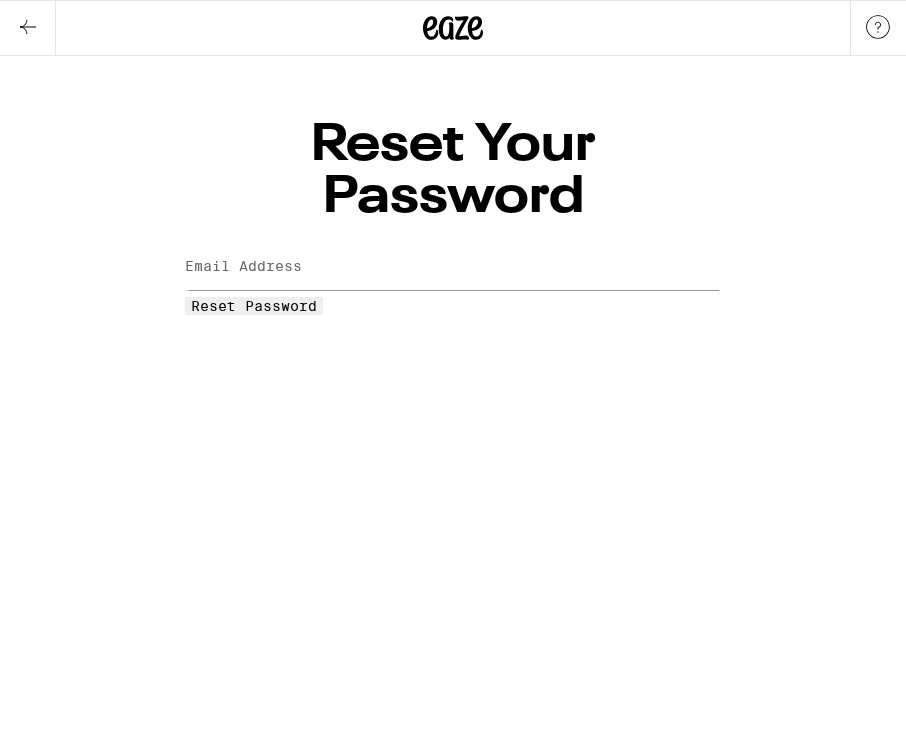 click on "Email Address" at bounding box center (243, 266) 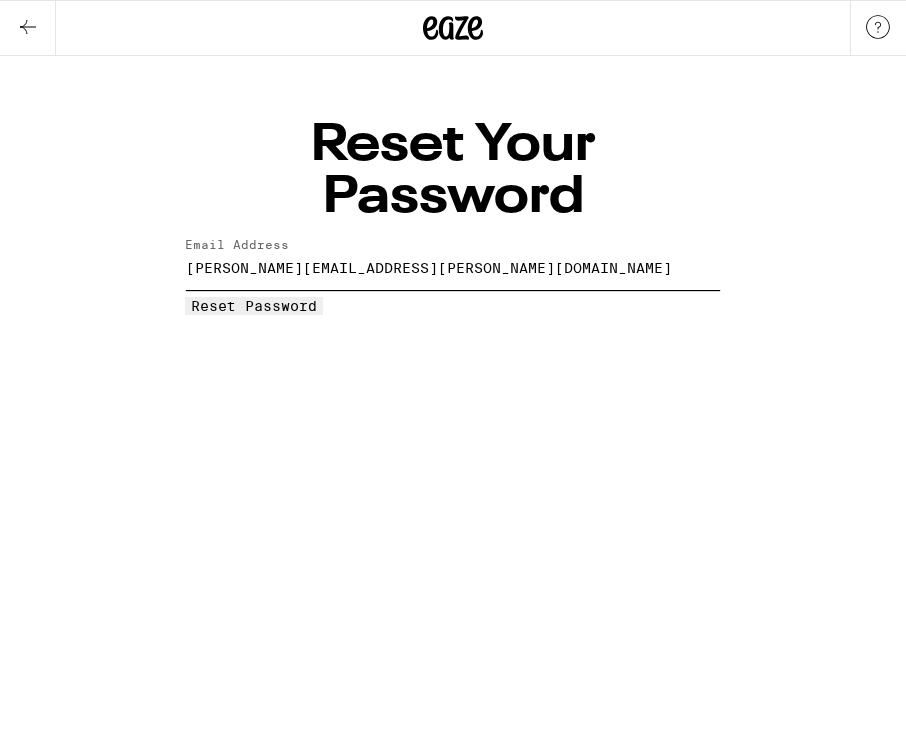 type on "lyn.epstein@gmail.com" 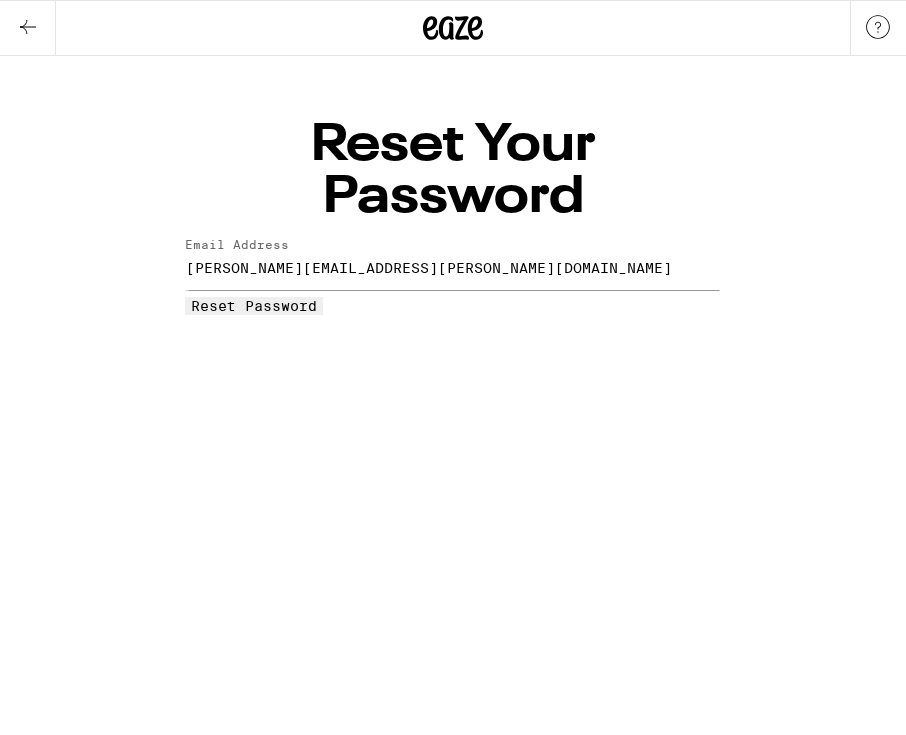 click on "Reset Password" at bounding box center [254, 306] 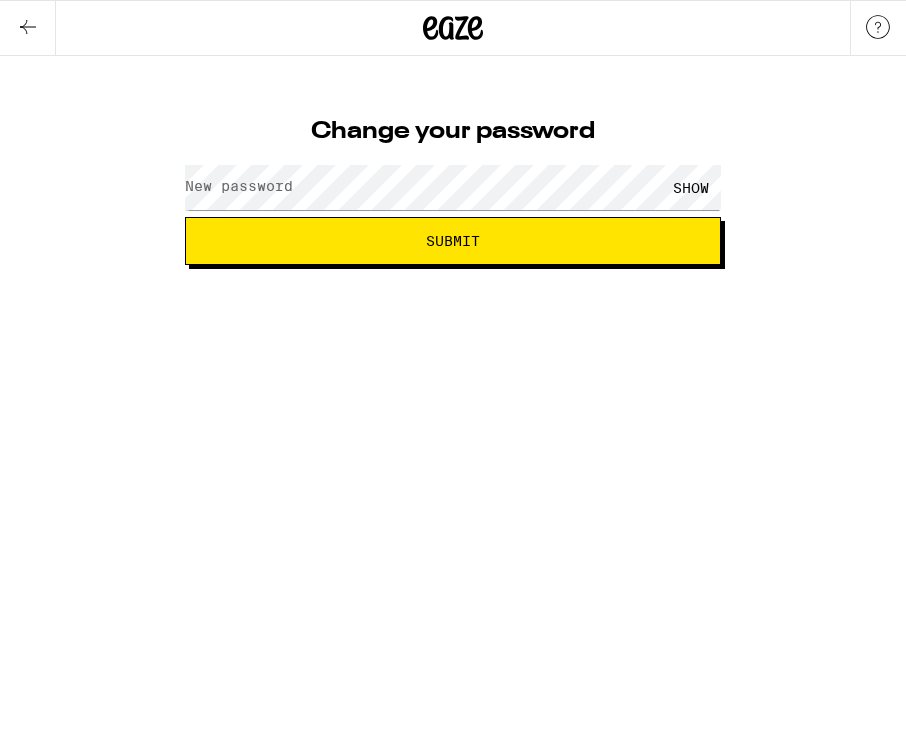 scroll, scrollTop: 0, scrollLeft: 0, axis: both 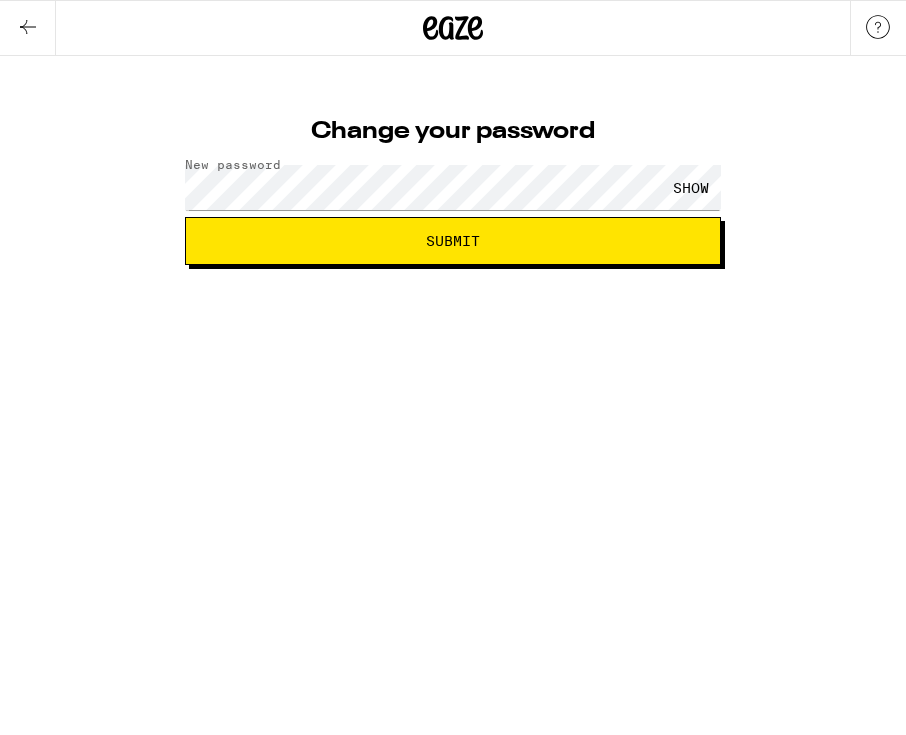 click on "SHOW" at bounding box center (691, 187) 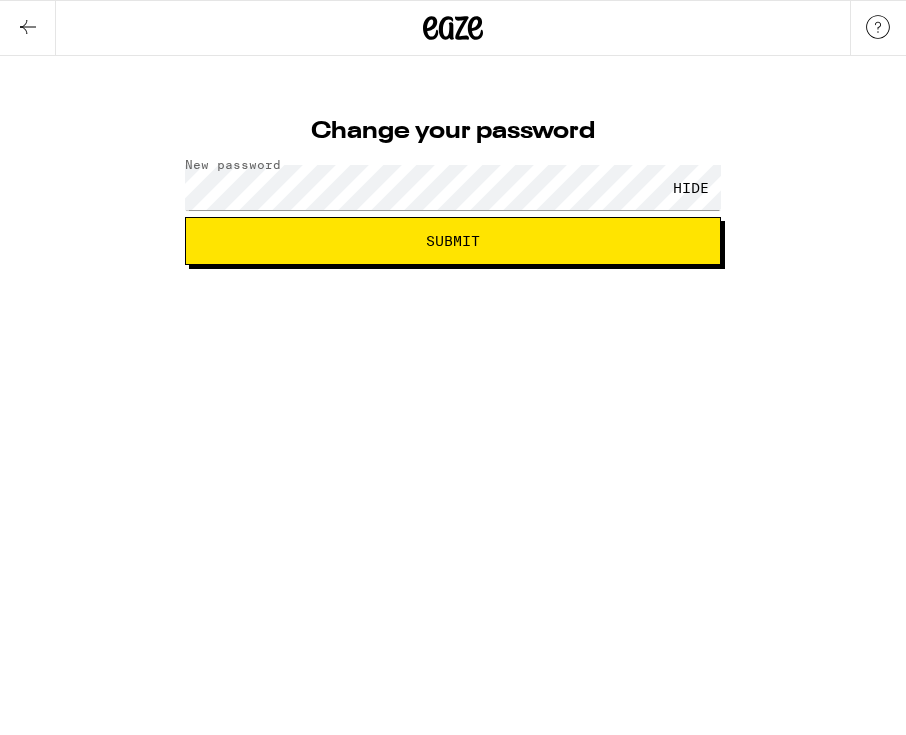 click on "Submit" at bounding box center (453, 241) 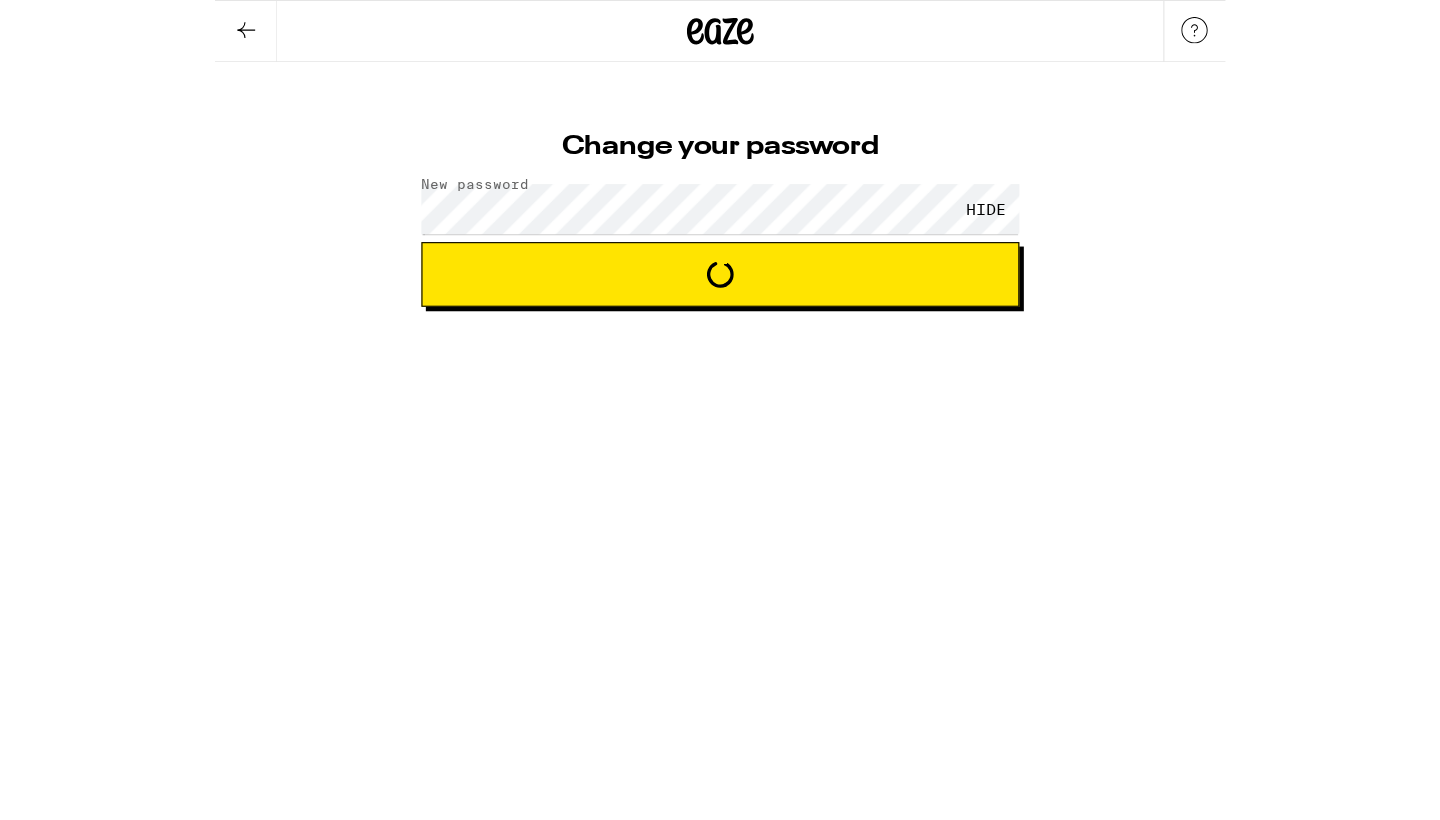 scroll, scrollTop: 0, scrollLeft: 0, axis: both 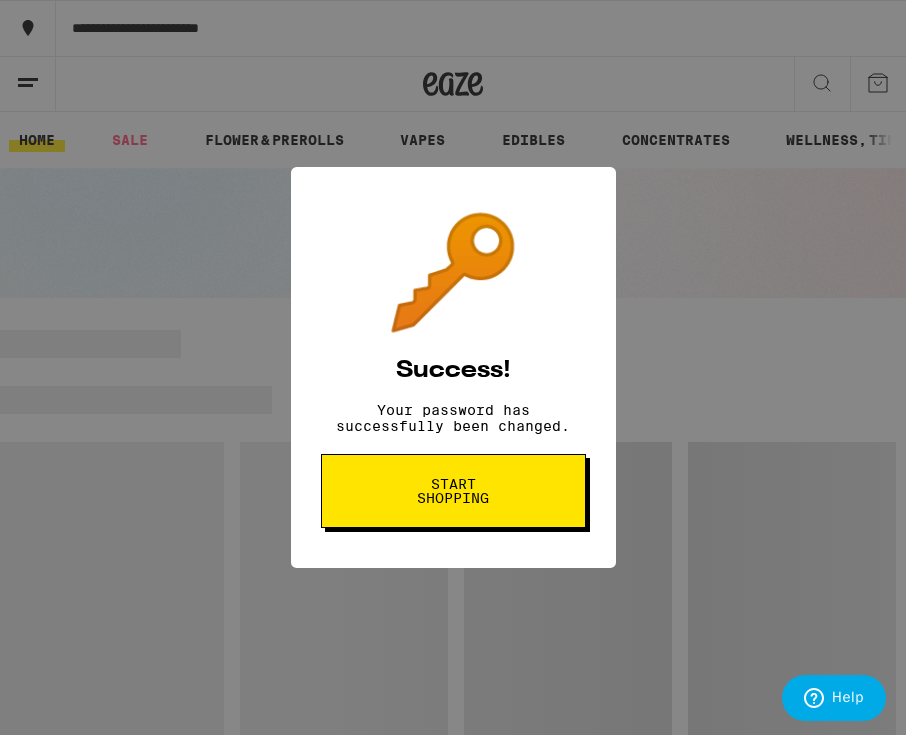 click on "Start shopping" at bounding box center (453, 491) 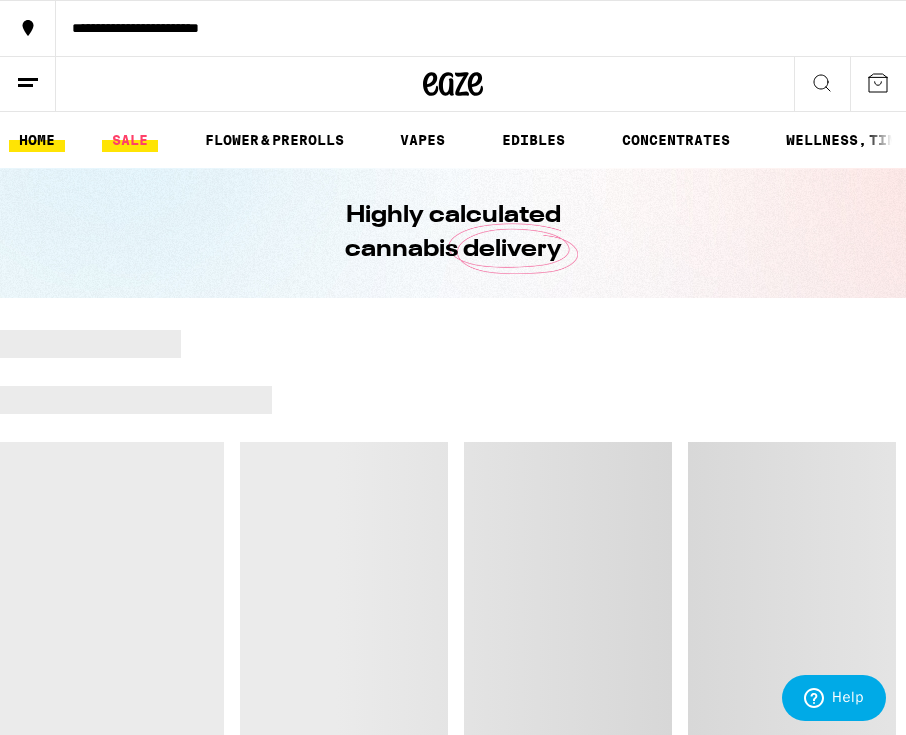 click on "SALE" at bounding box center [130, 140] 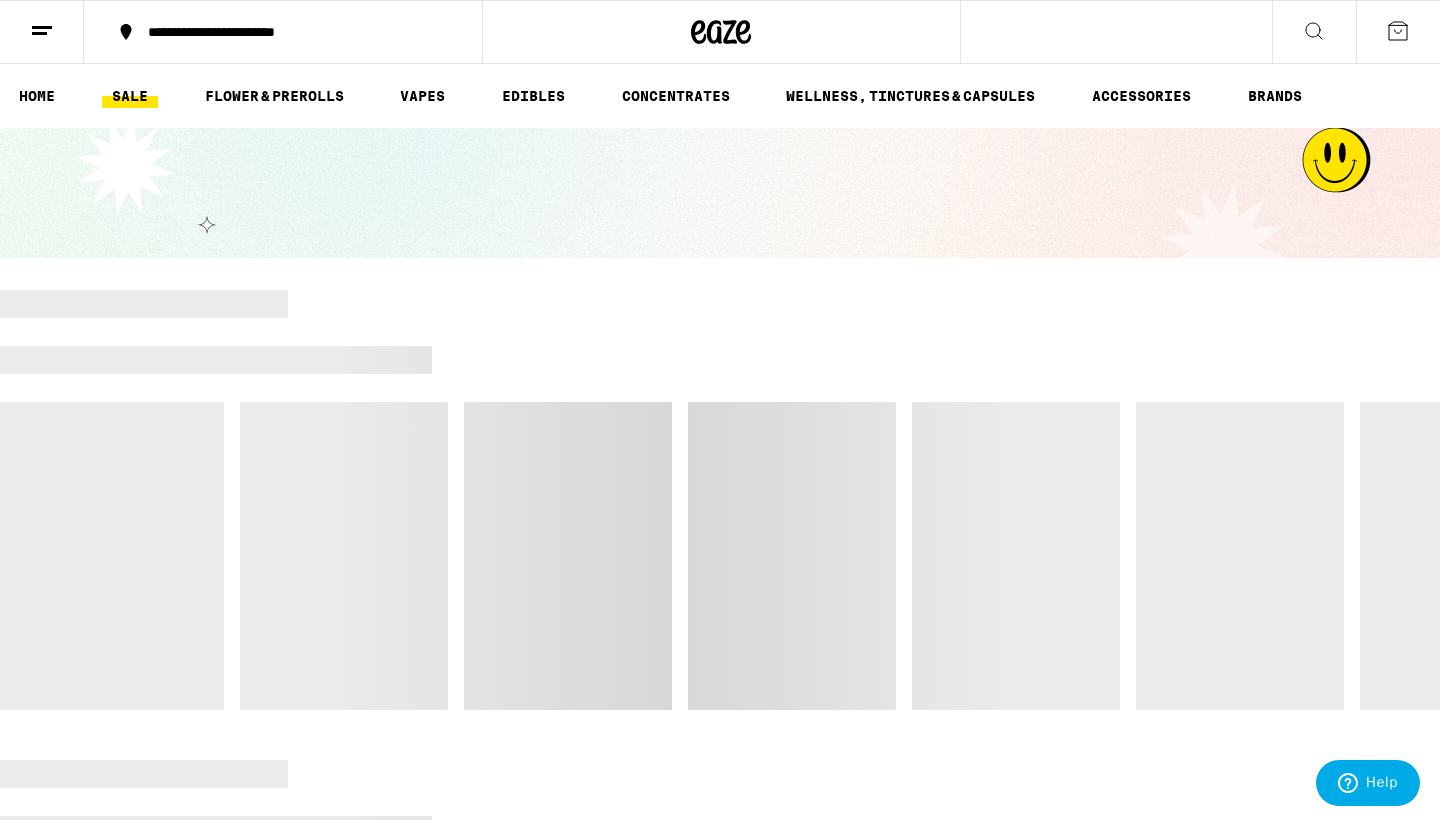 click on "SALE" at bounding box center (130, 96) 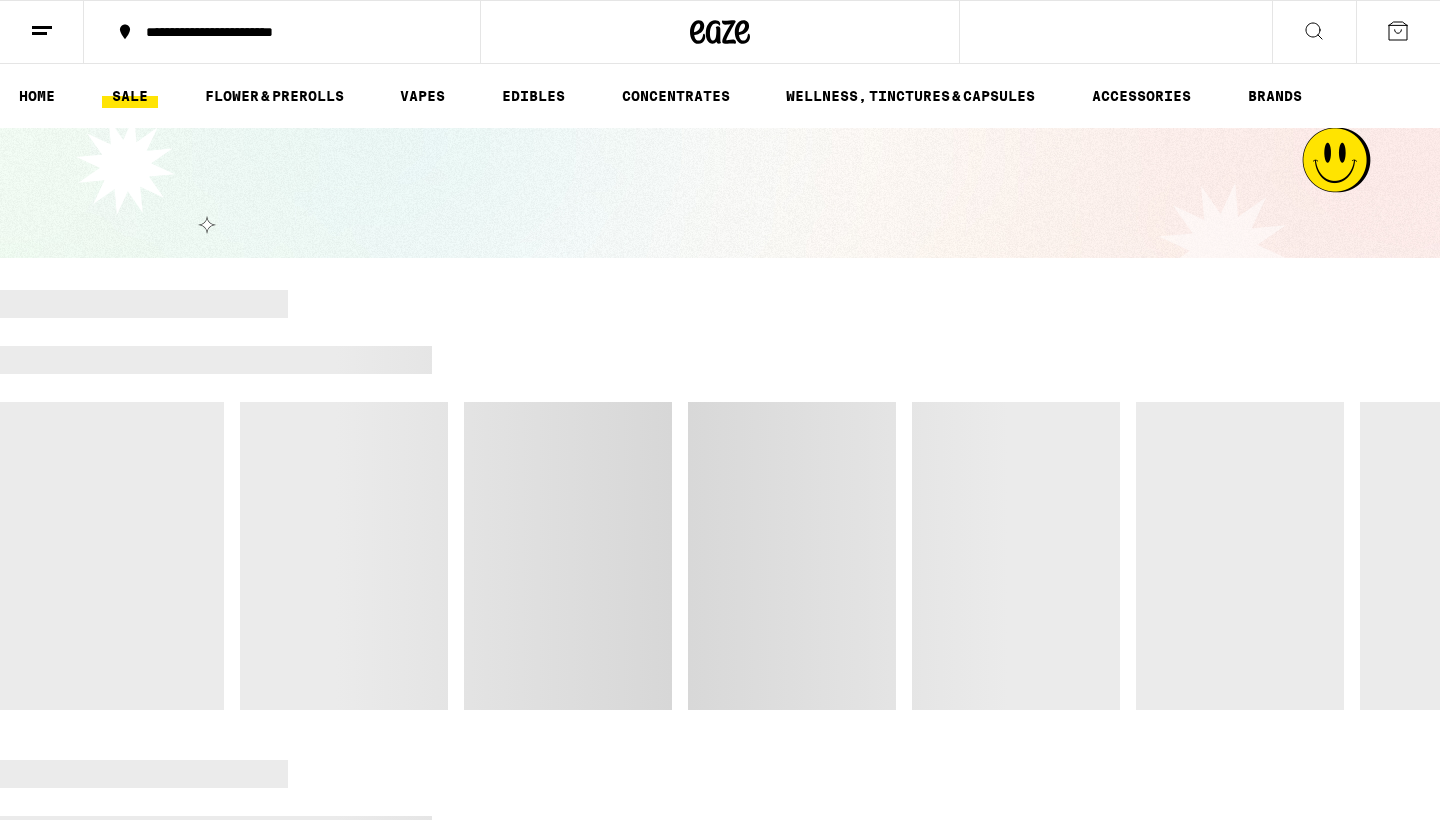 scroll, scrollTop: 0, scrollLeft: 0, axis: both 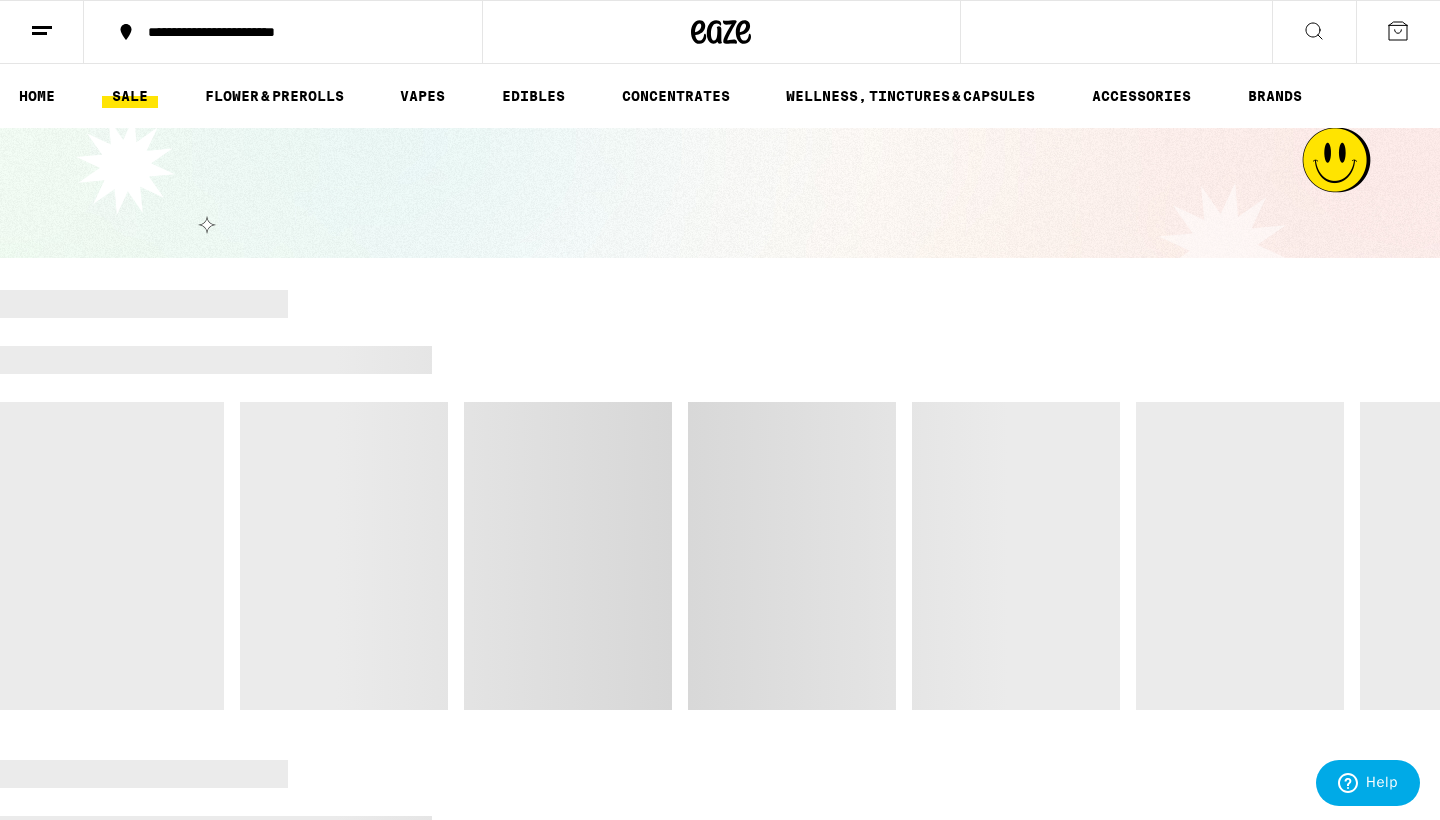 click on "**********" at bounding box center [295, 32] 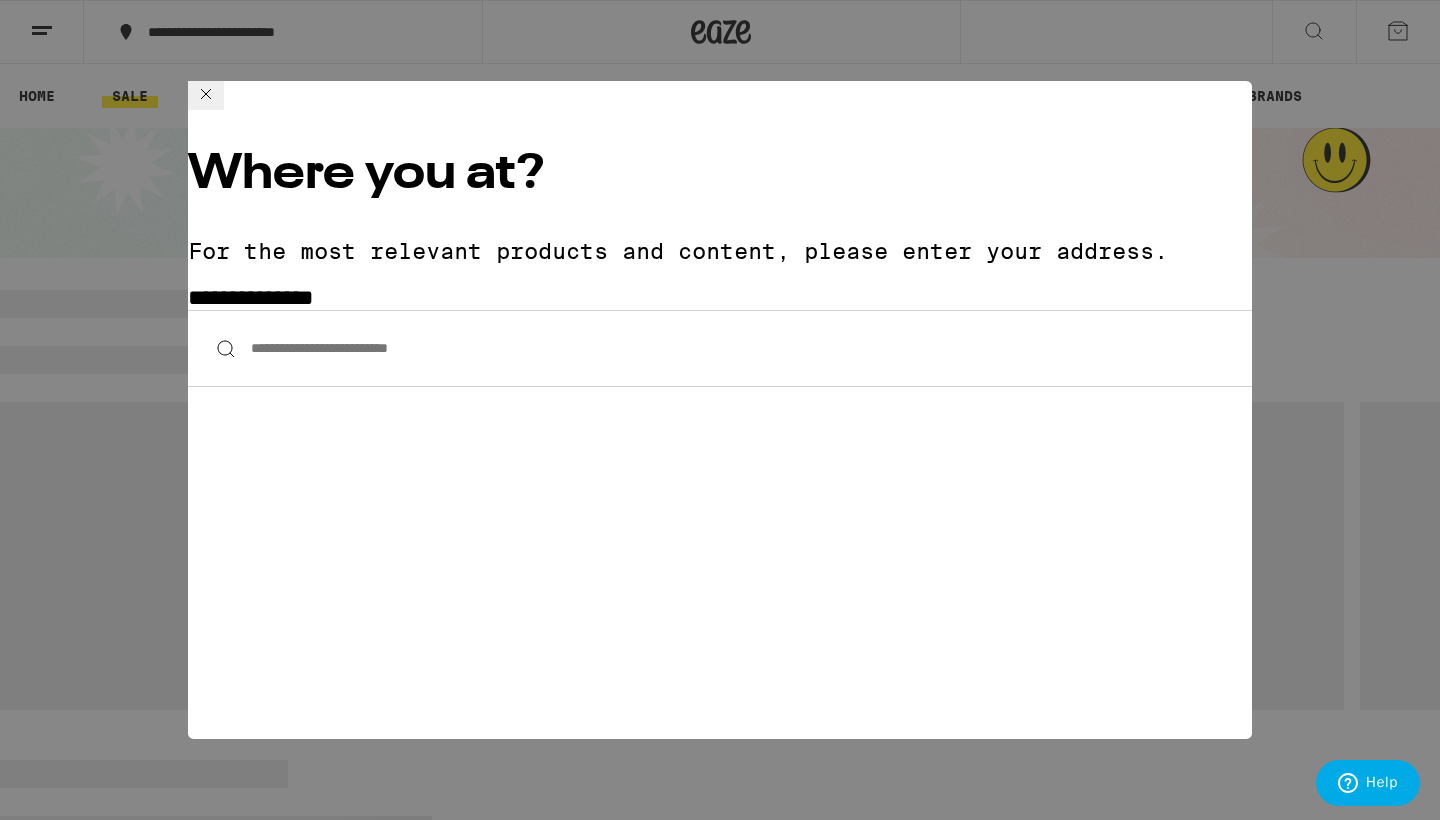 click on "**********" at bounding box center [720, 348] 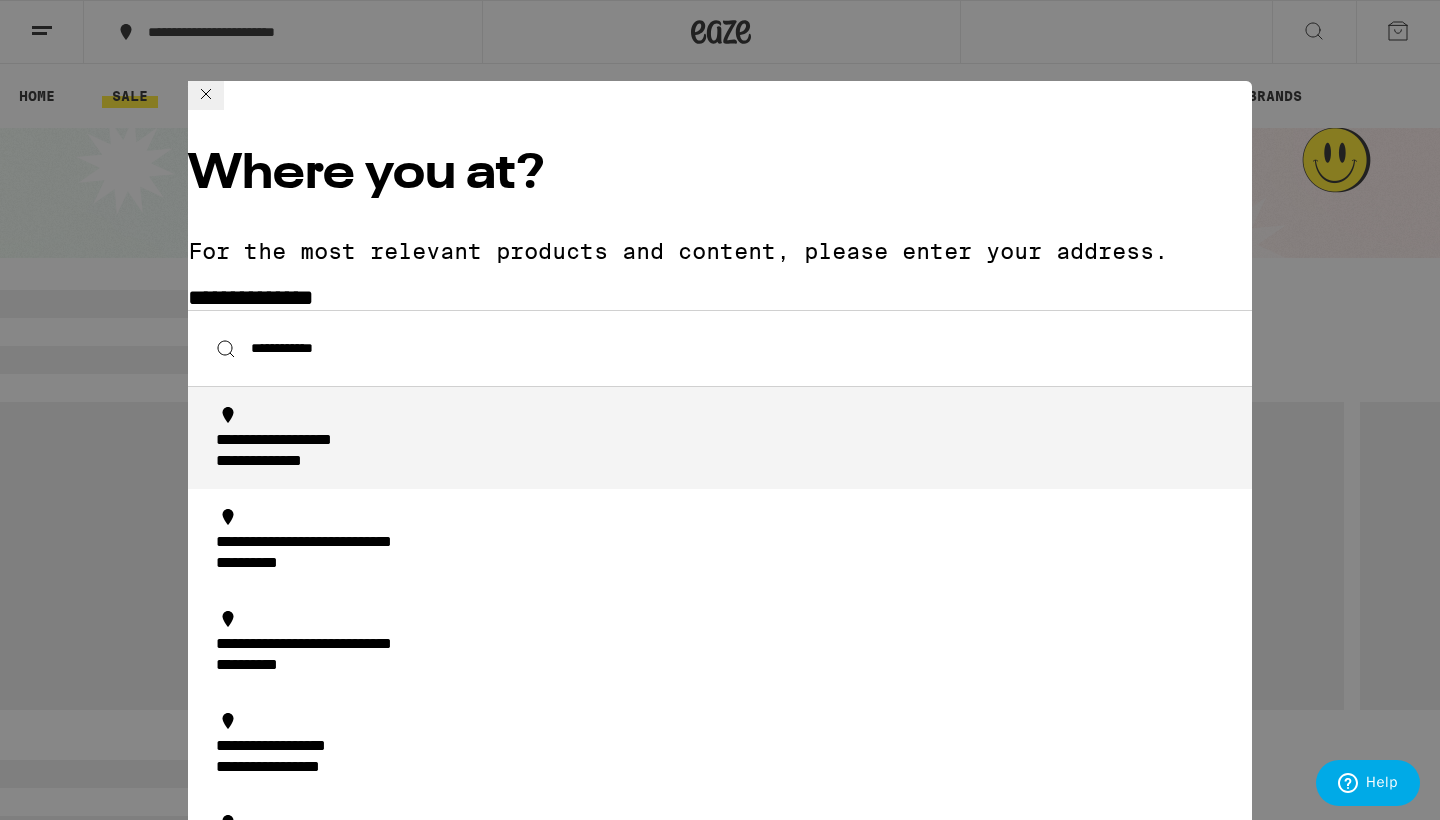 click on "**********" at bounding box center (314, 441) 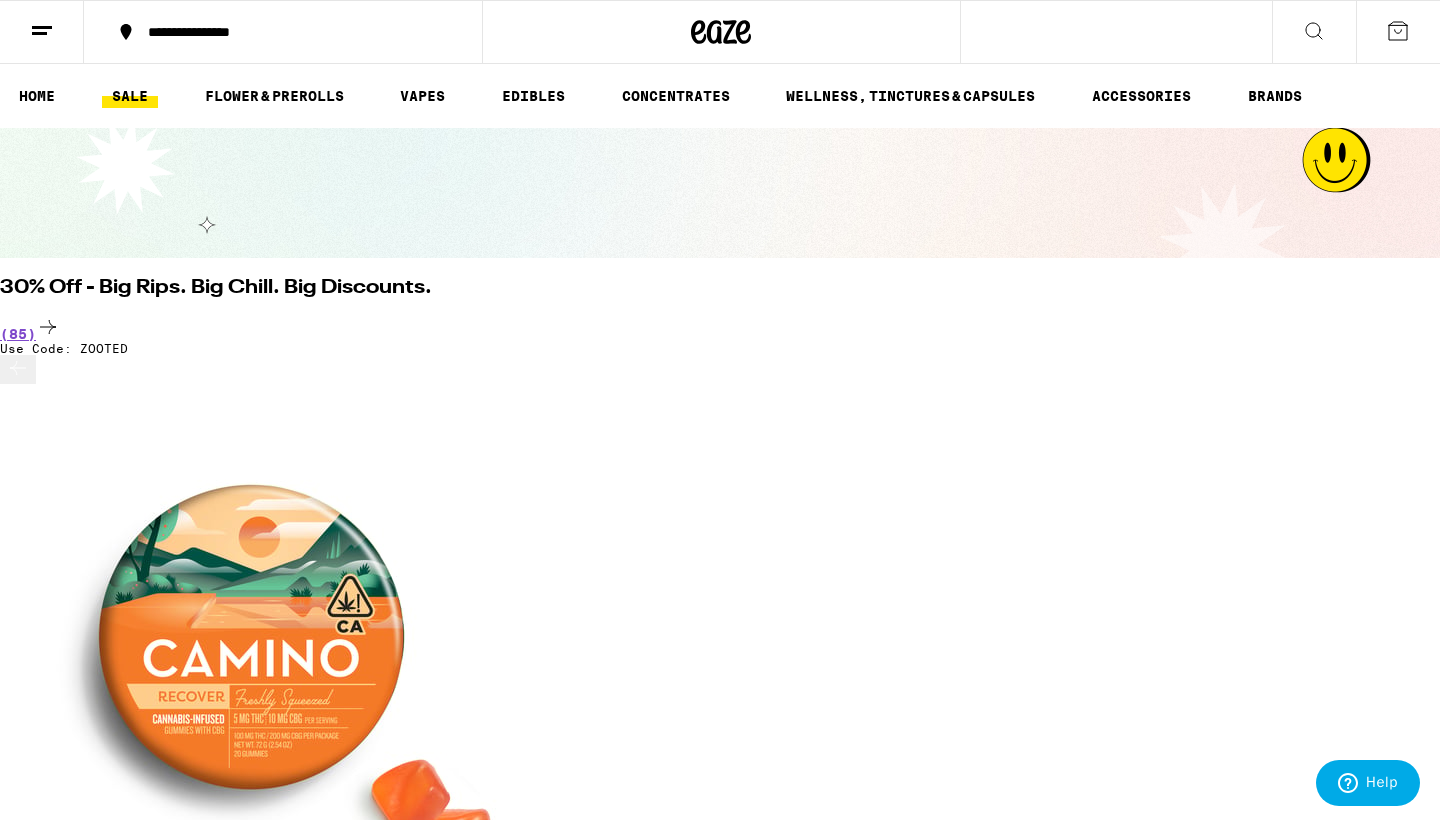 scroll, scrollTop: 0, scrollLeft: 0, axis: both 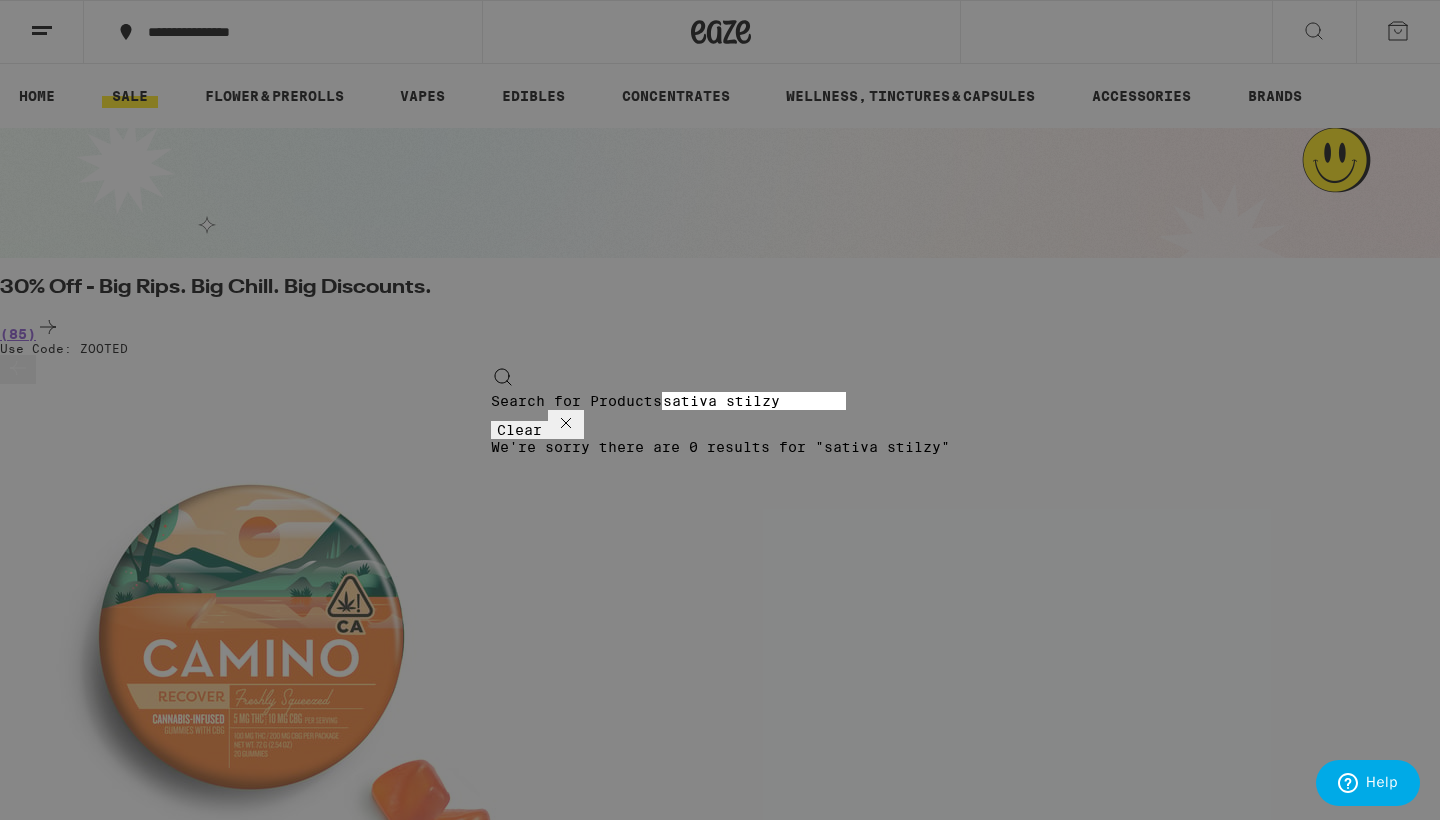 click on "sativa stilzy" at bounding box center [754, 401] 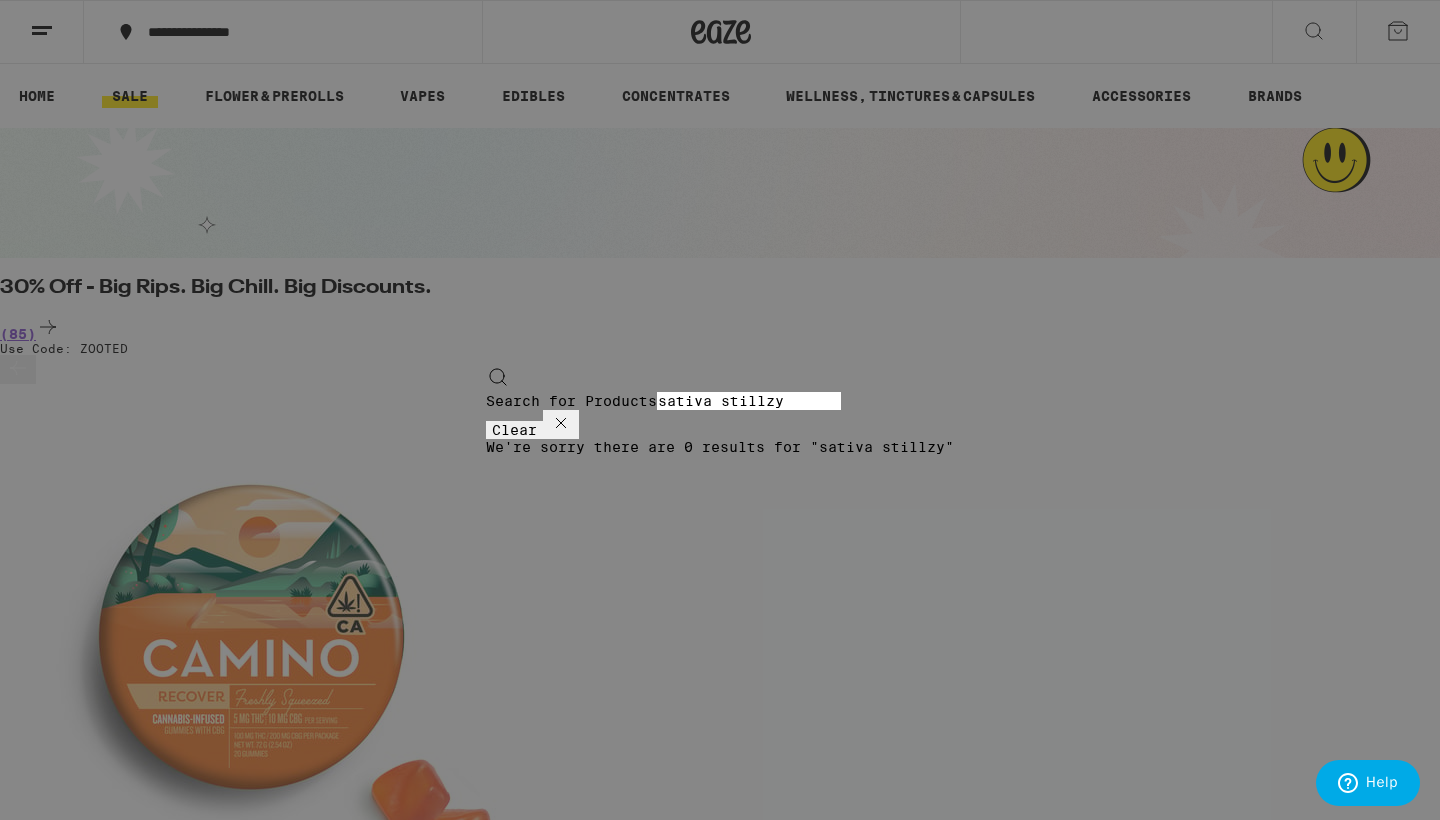 click on "sativa stillzy" at bounding box center (749, 401) 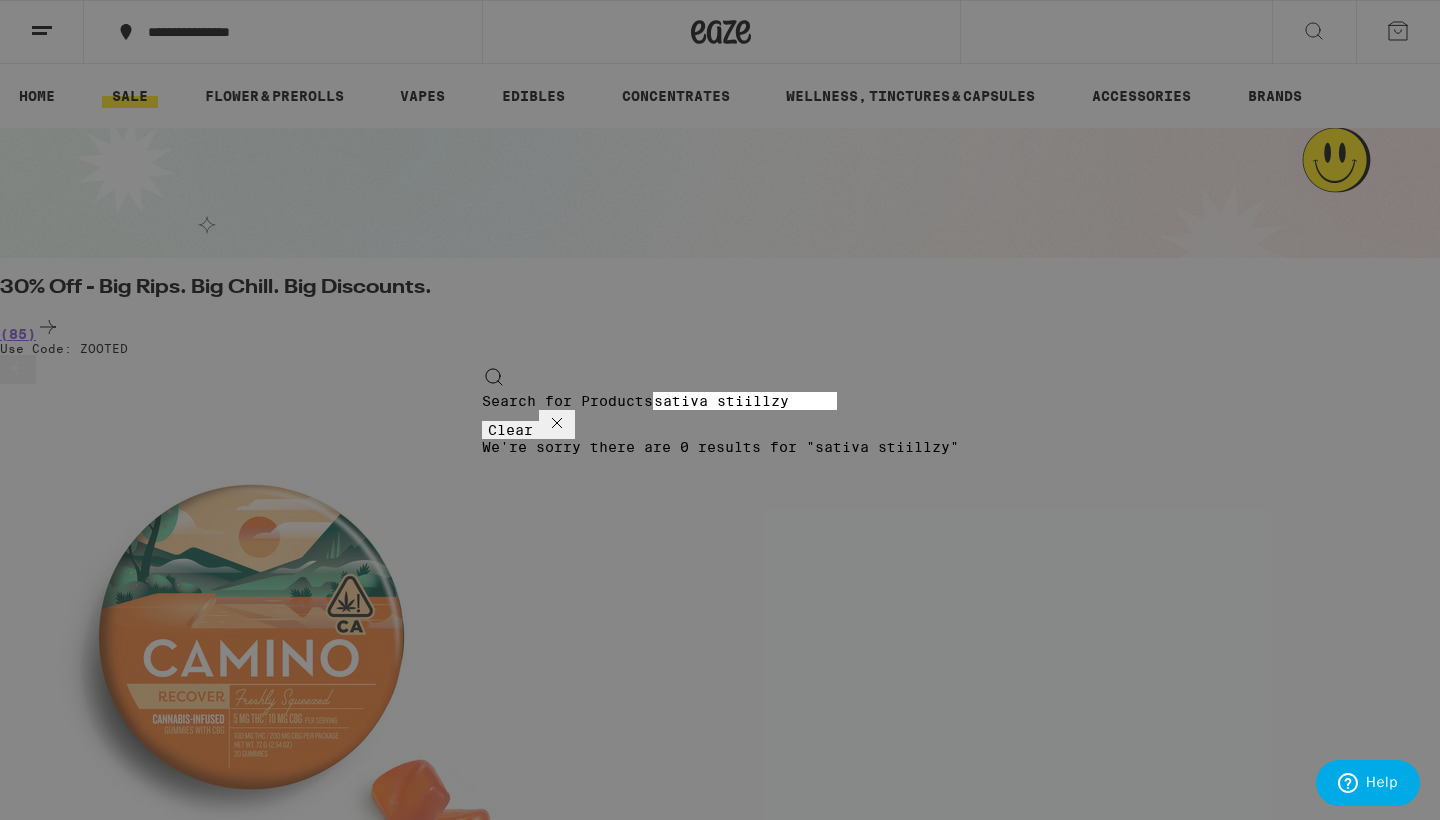 click on "sativa stiillzy" at bounding box center [745, 401] 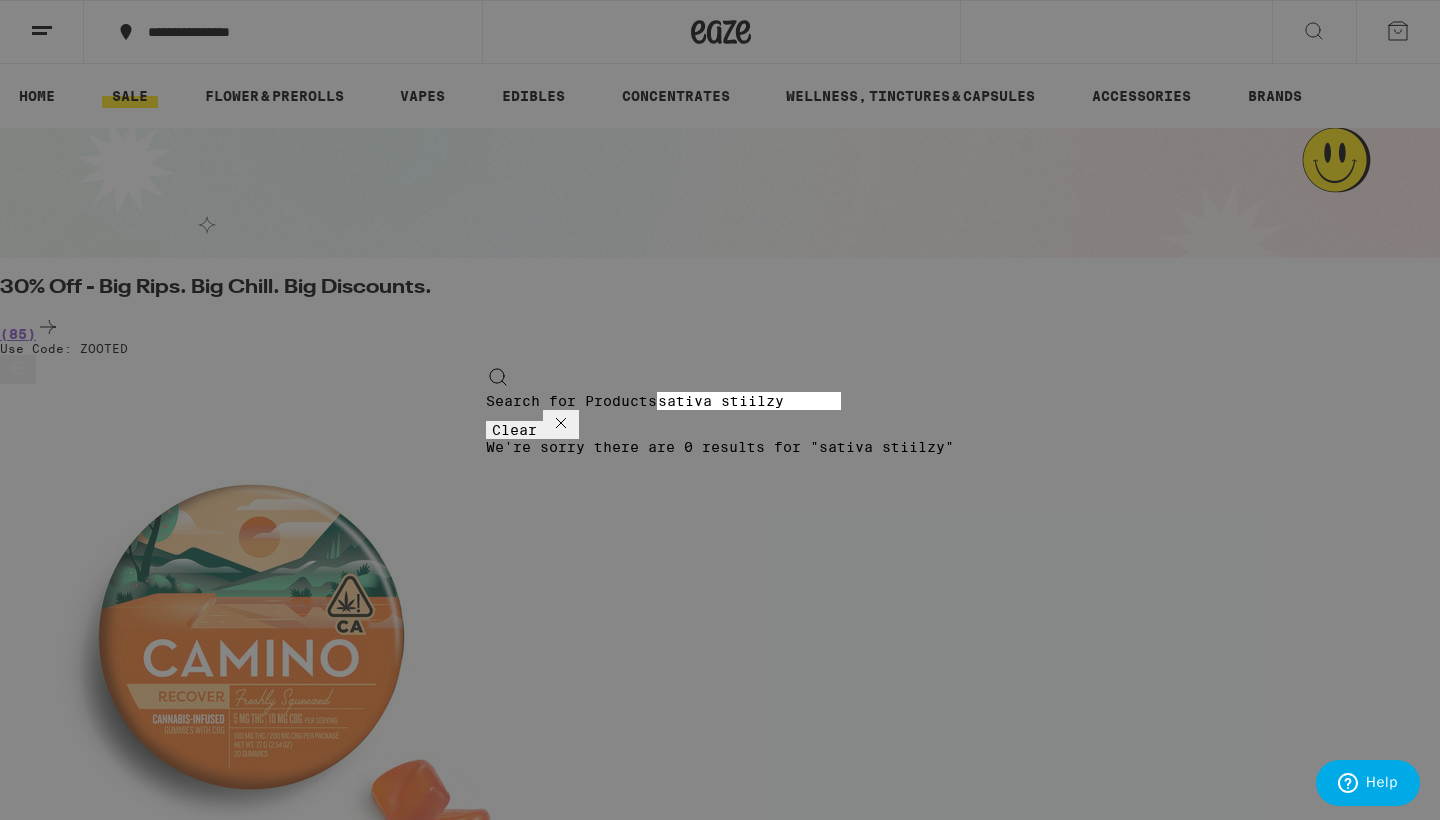 click on "sativa stiilzy" at bounding box center (749, 401) 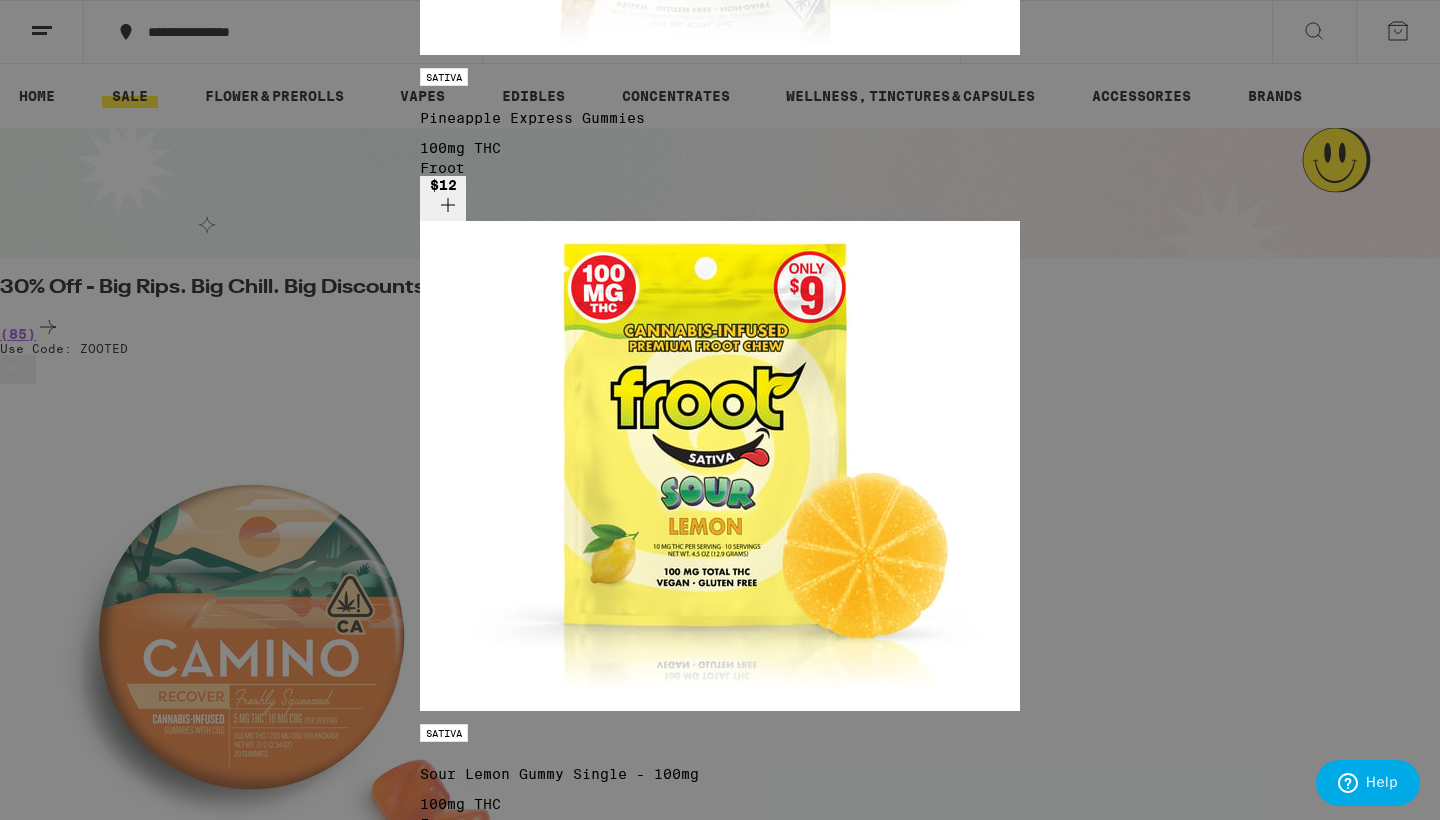 scroll, scrollTop: 177, scrollLeft: 0, axis: vertical 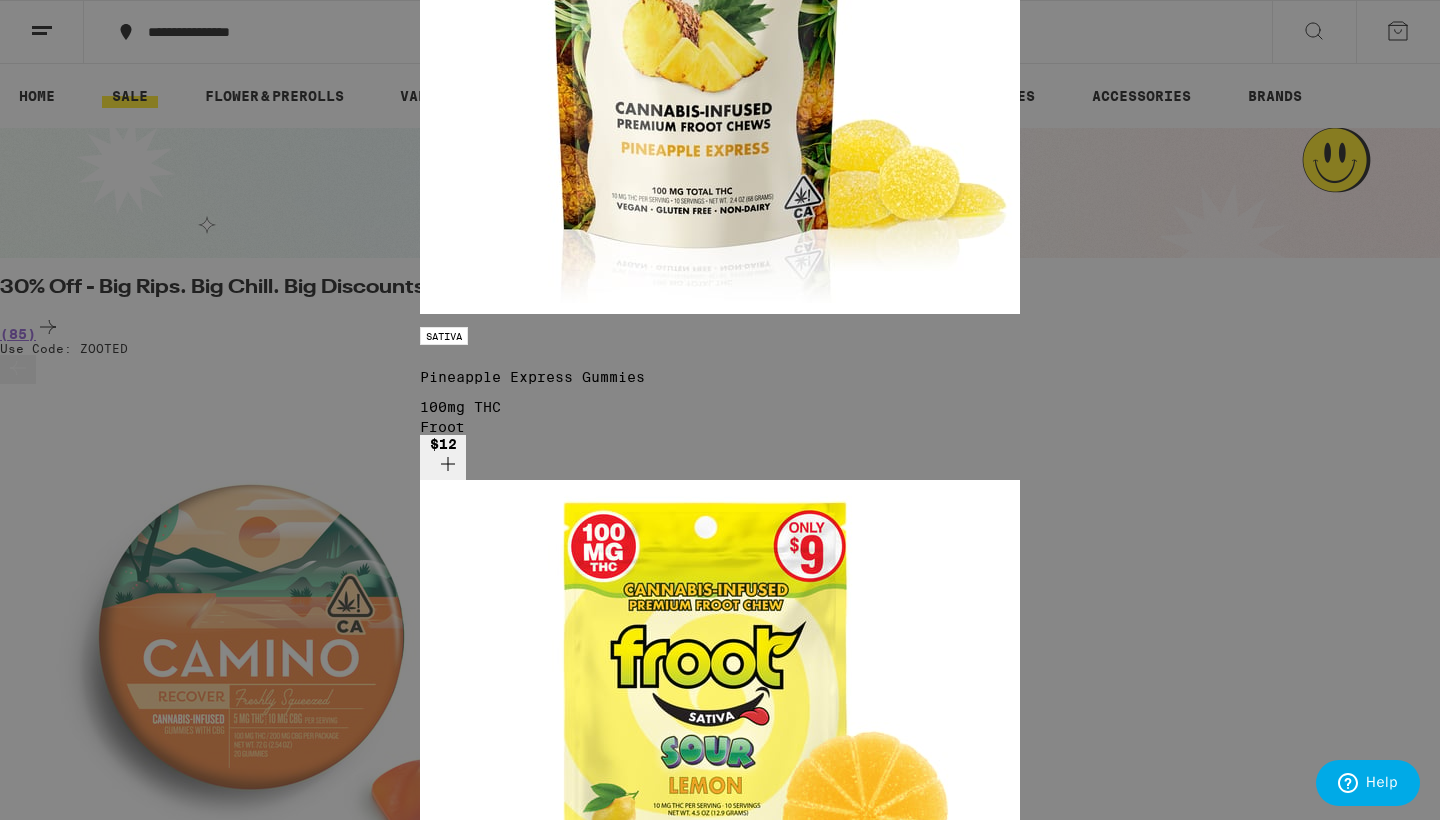 click on "$45" at bounding box center [443, -3890] 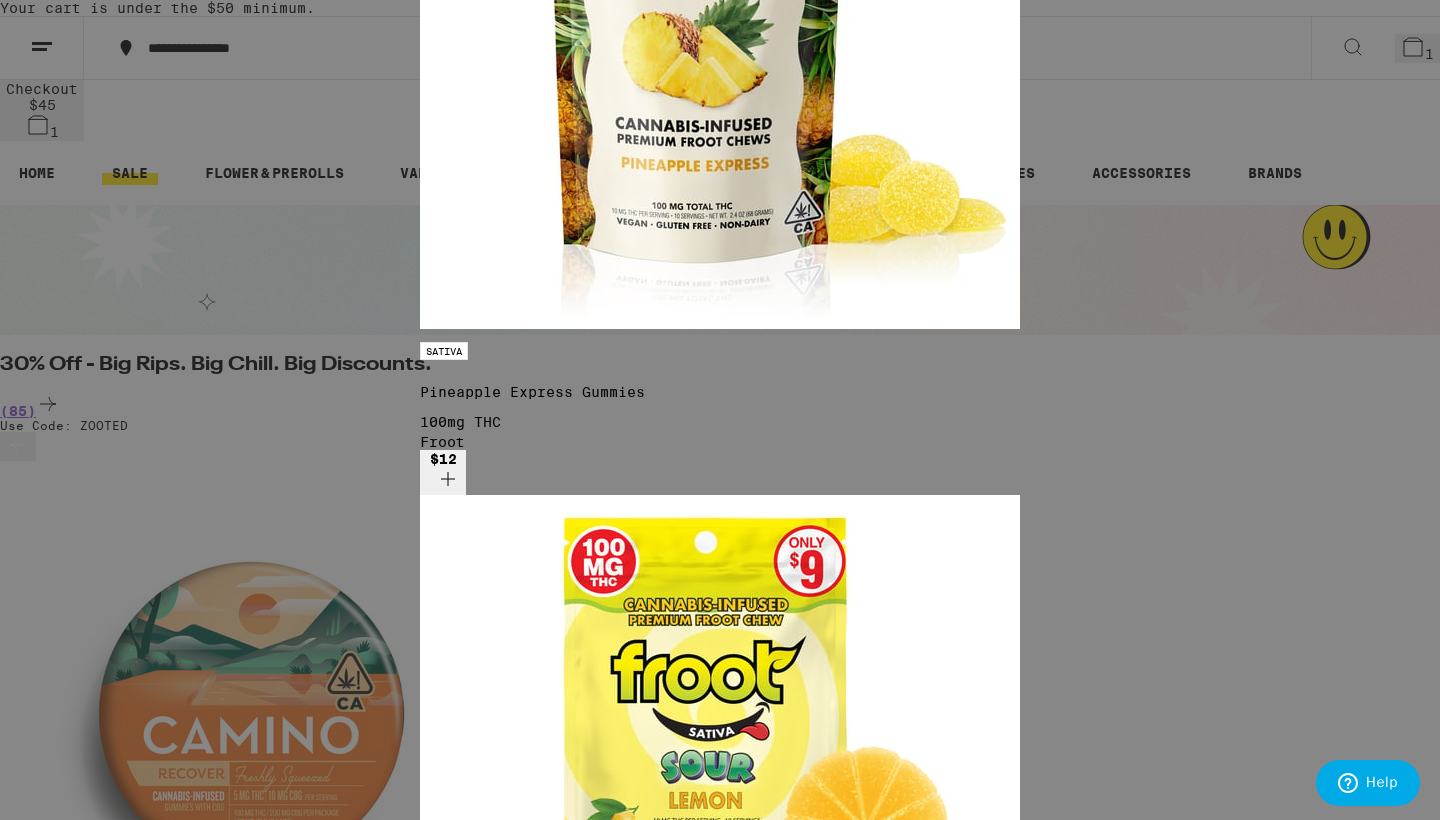scroll, scrollTop: 54, scrollLeft: 0, axis: vertical 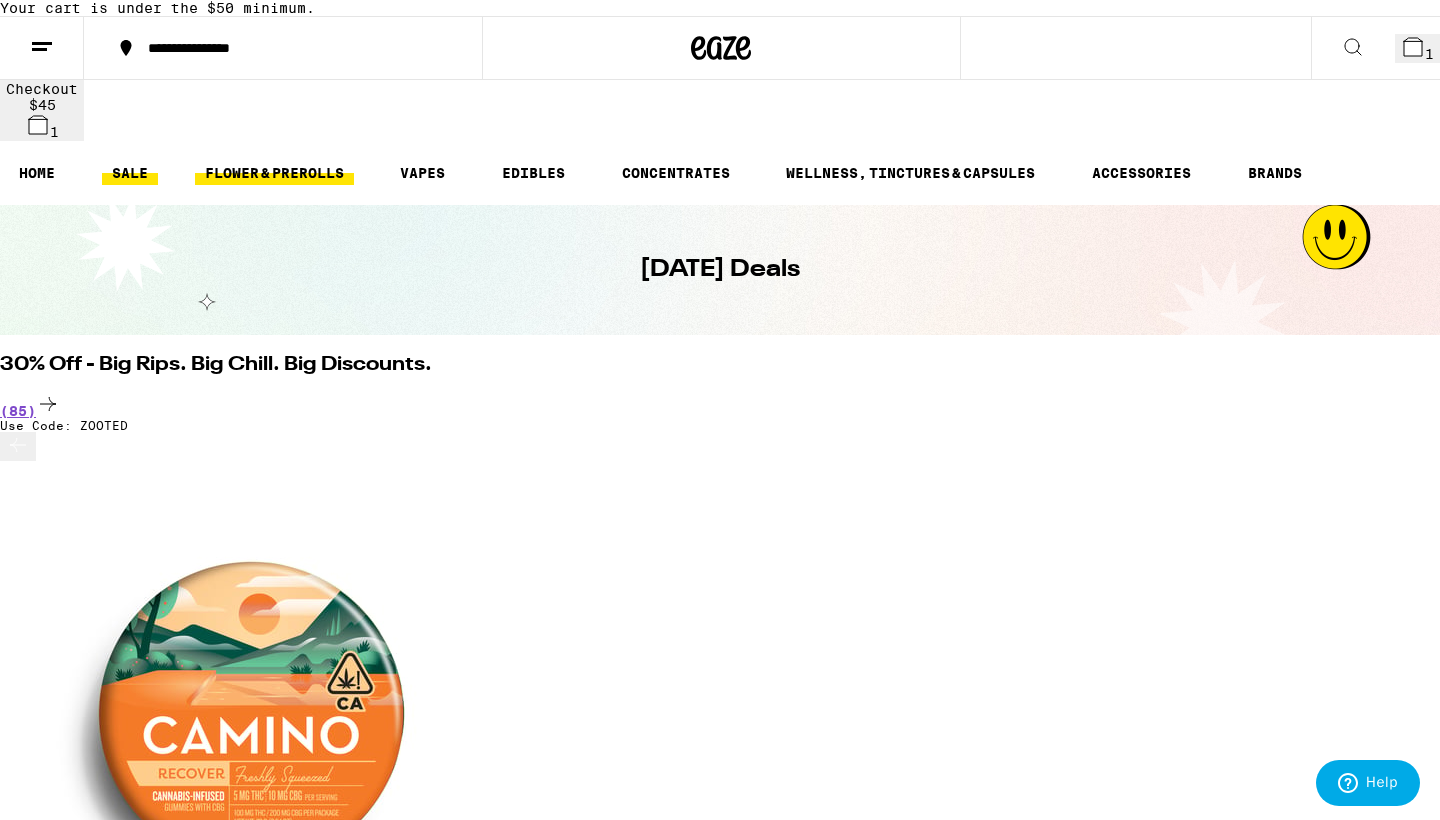 click on "FLOWER & PREROLLS" at bounding box center [274, 173] 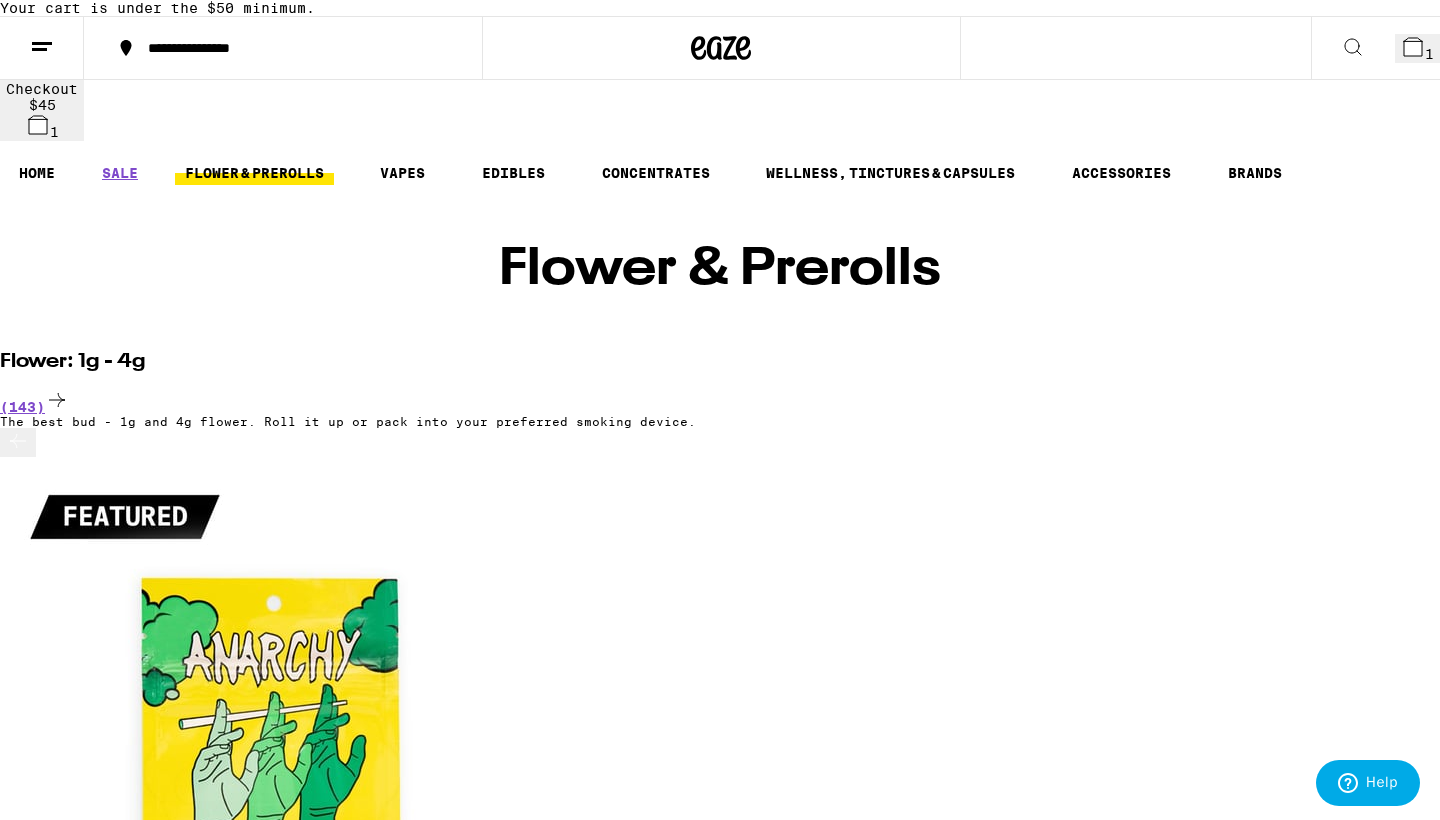 click on "FLOWER & PREROLLS" at bounding box center (254, 173) 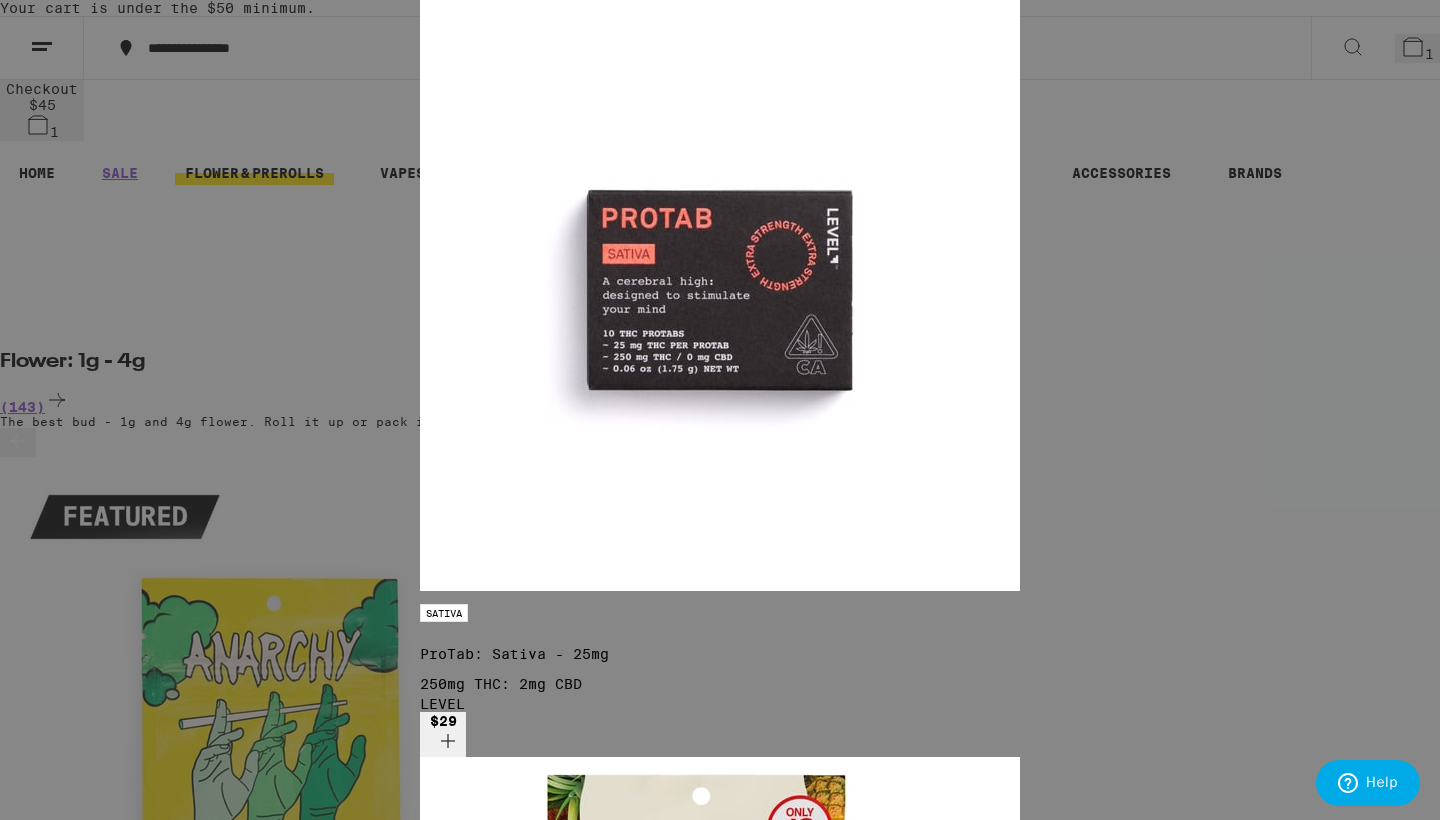 type on "sativa pr" 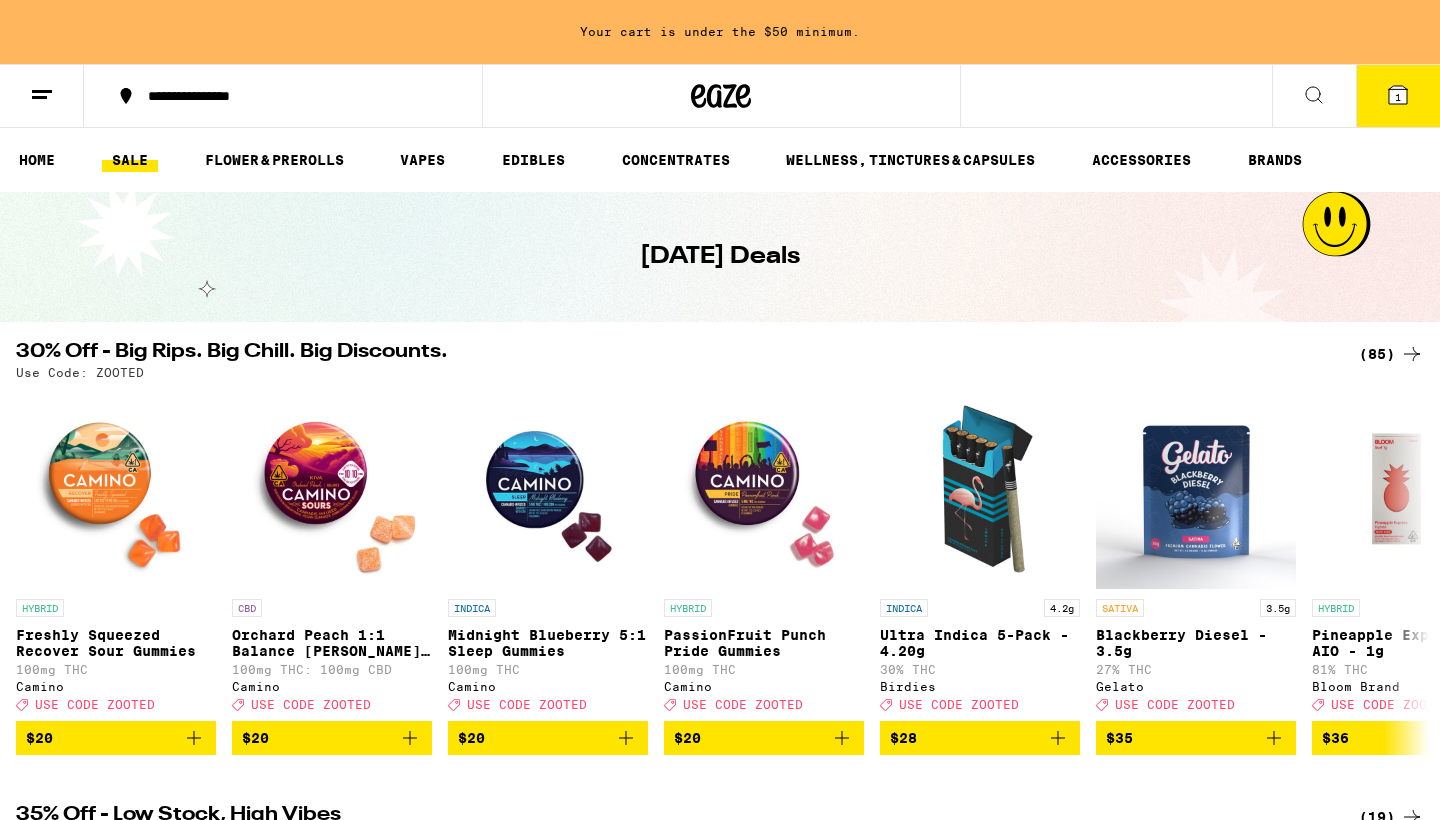 scroll, scrollTop: 0, scrollLeft: 0, axis: both 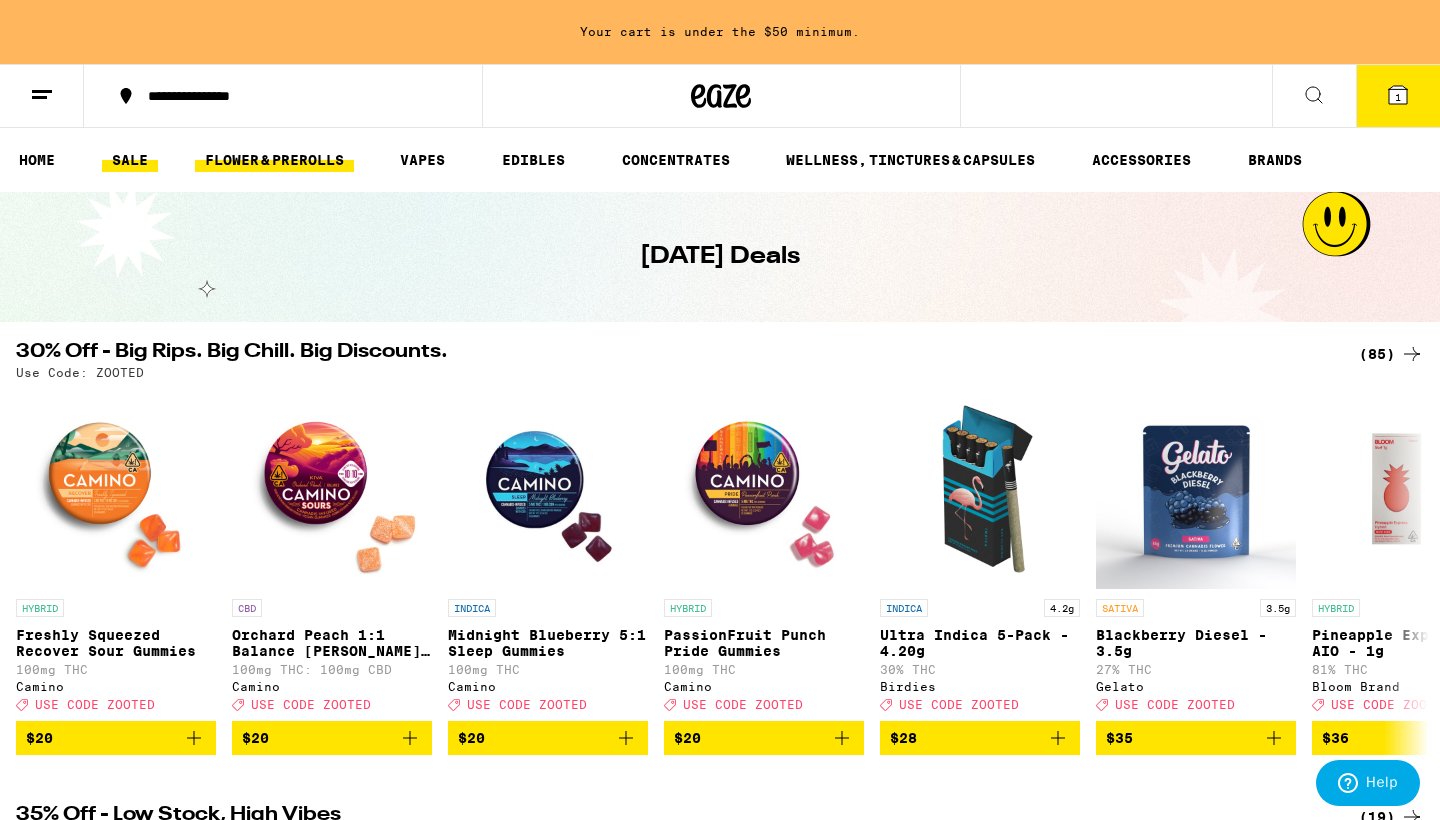 click on "FLOWER & PREROLLS" at bounding box center (274, 160) 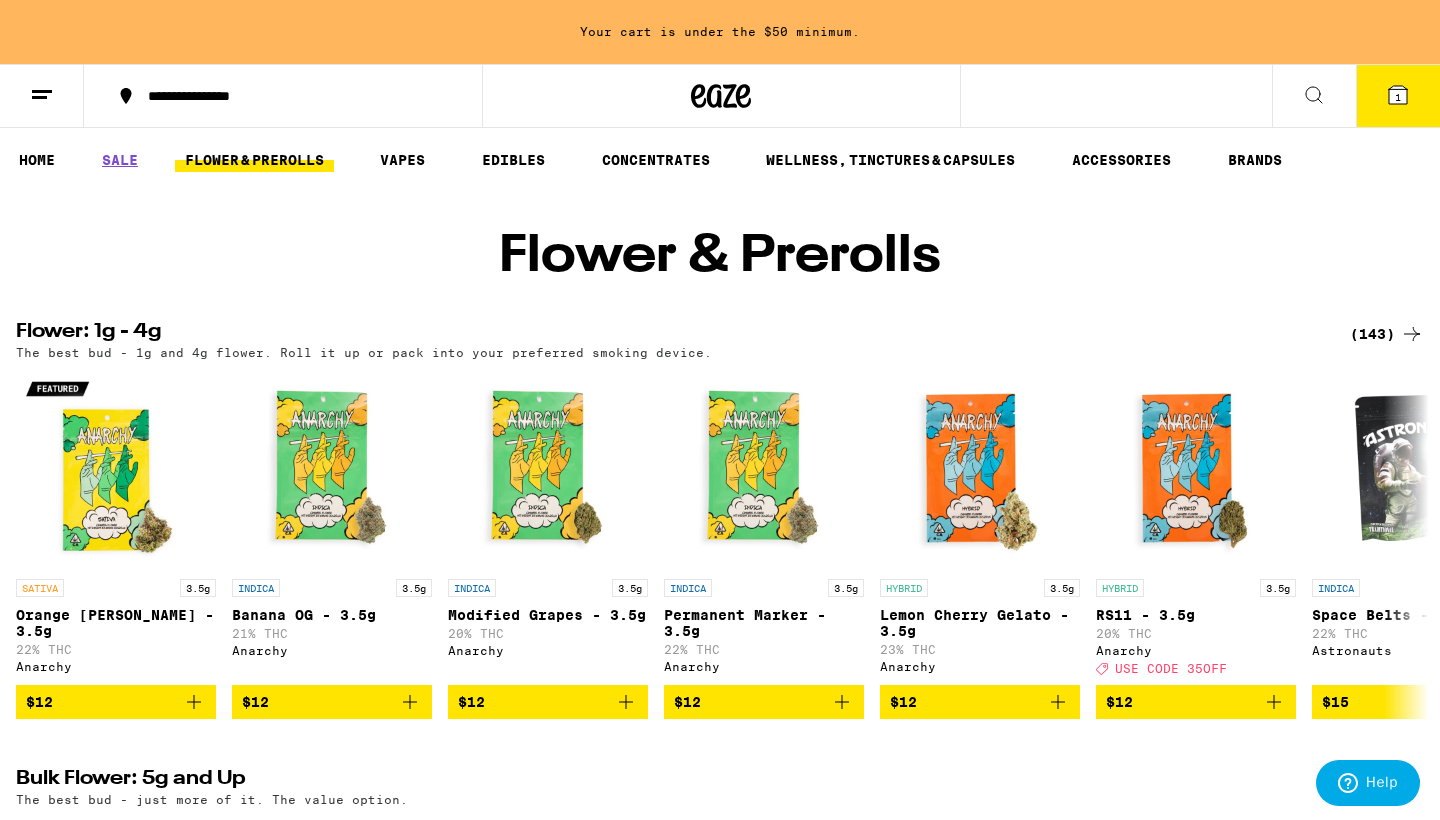 click on "FLOWER & PREROLLS" at bounding box center (254, 160) 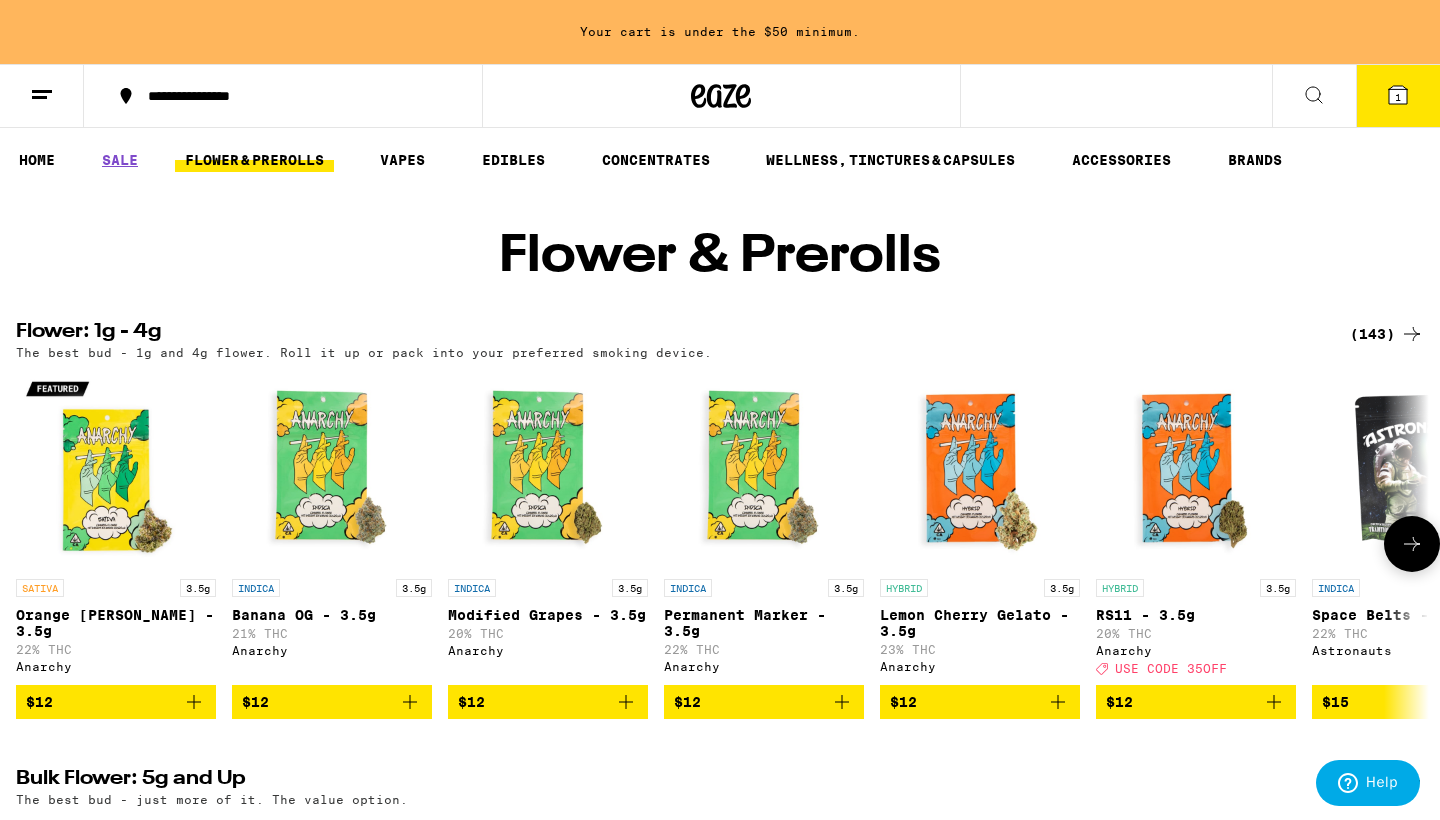 scroll, scrollTop: 0, scrollLeft: 0, axis: both 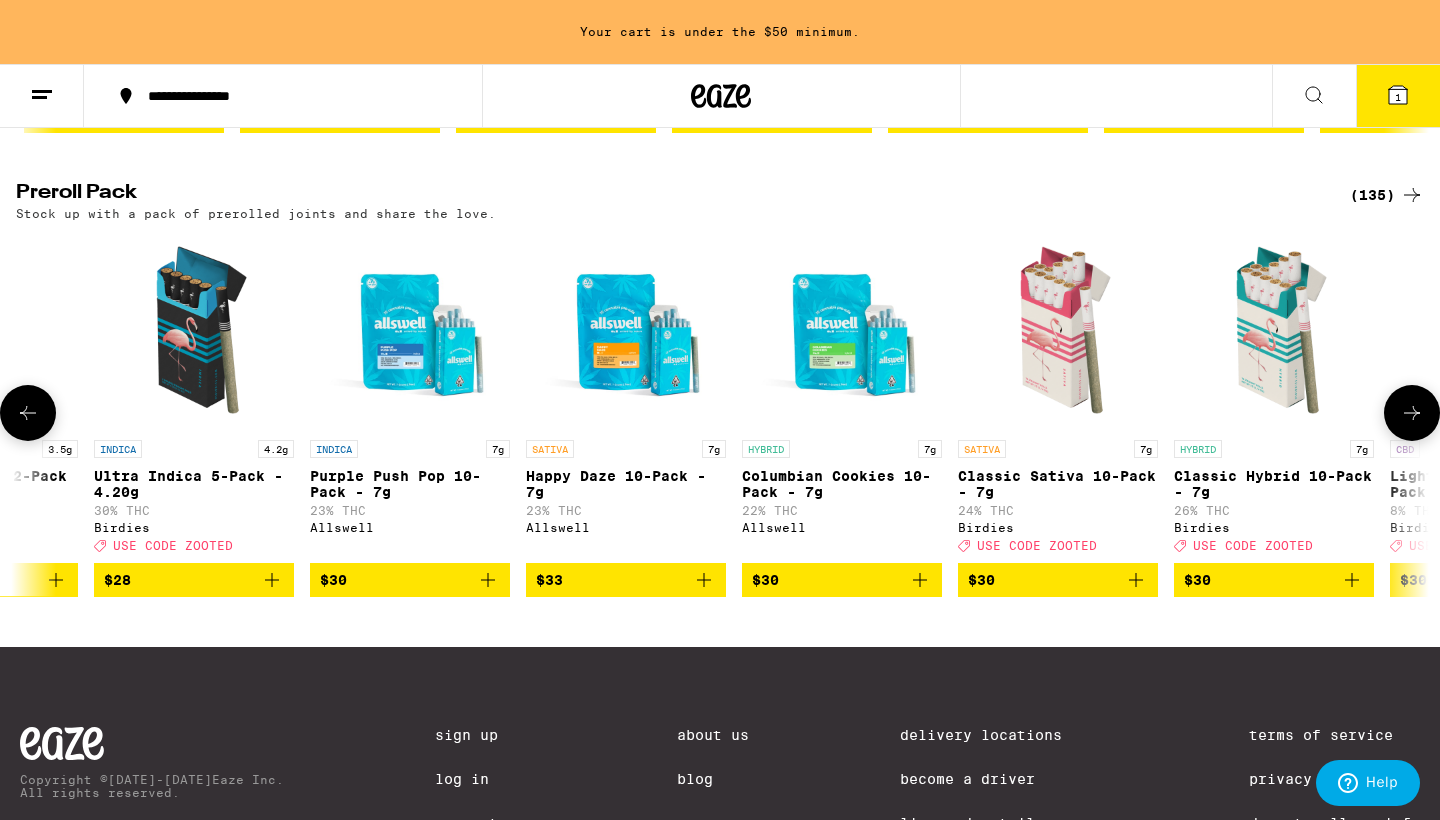 click at bounding box center (1058, 330) 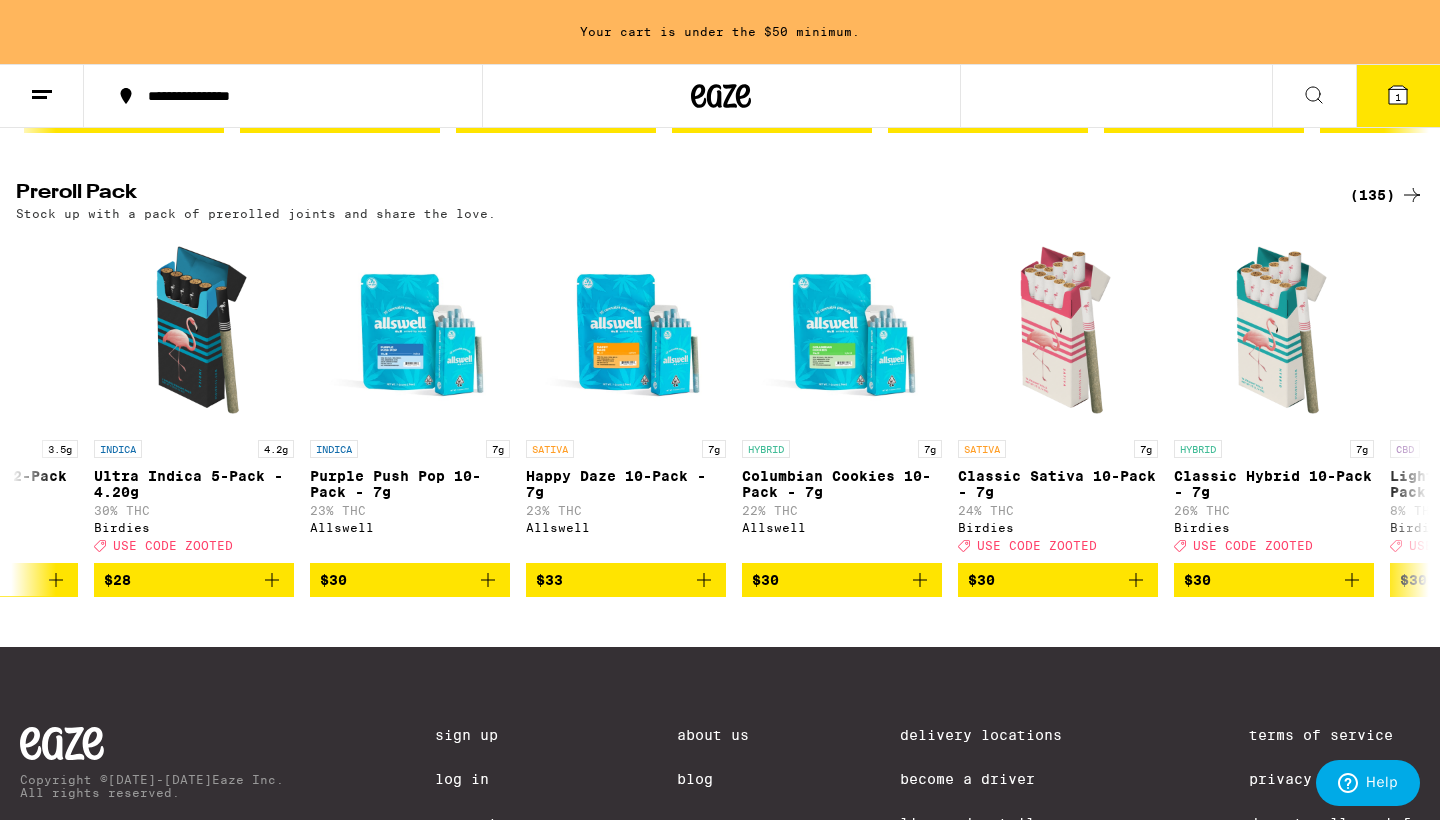 click on "Add To Bag $30" at bounding box center [68, 1416] 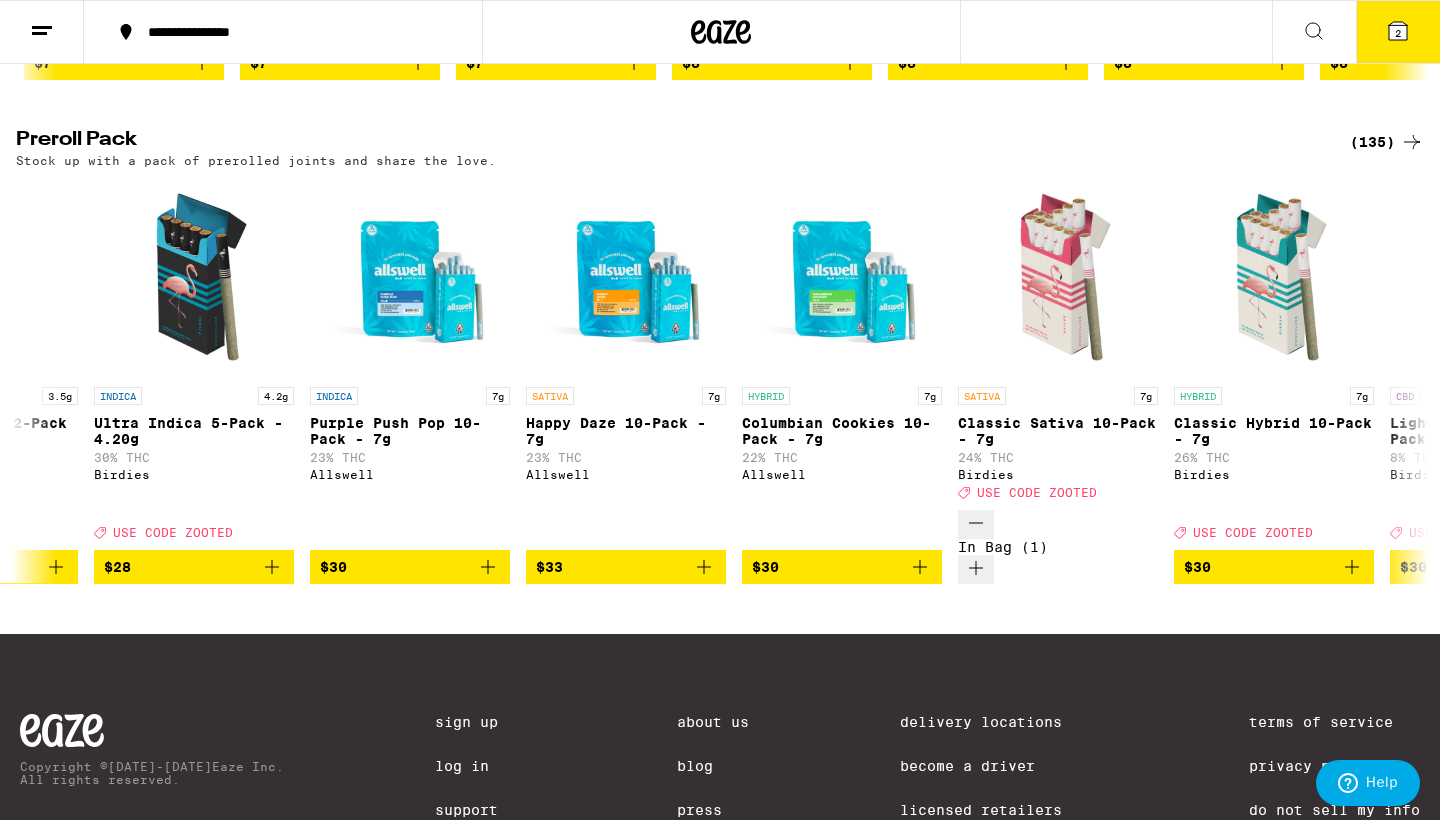 scroll, scrollTop: 1481, scrollLeft: 0, axis: vertical 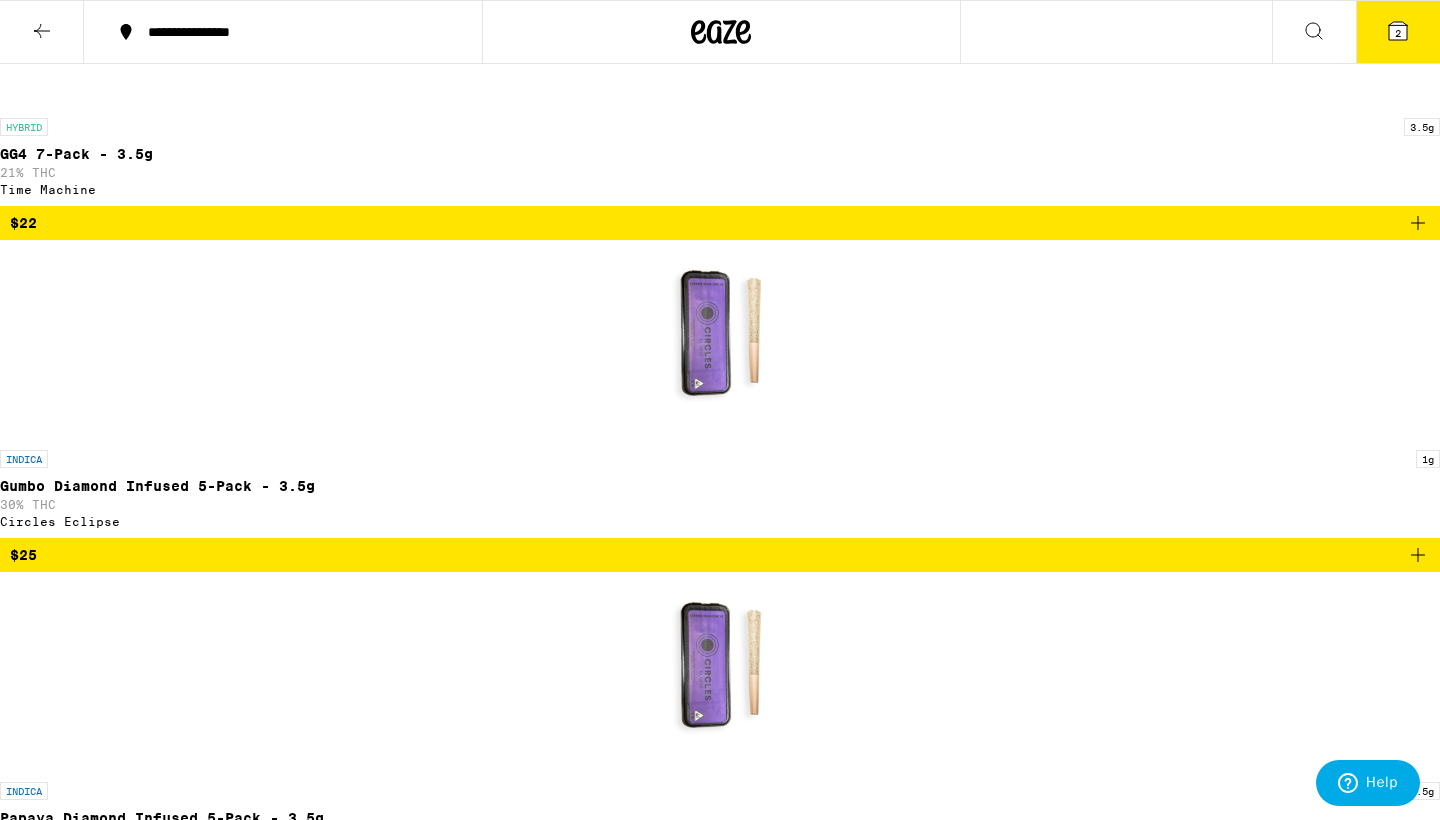 click at bounding box center [720, 21165] 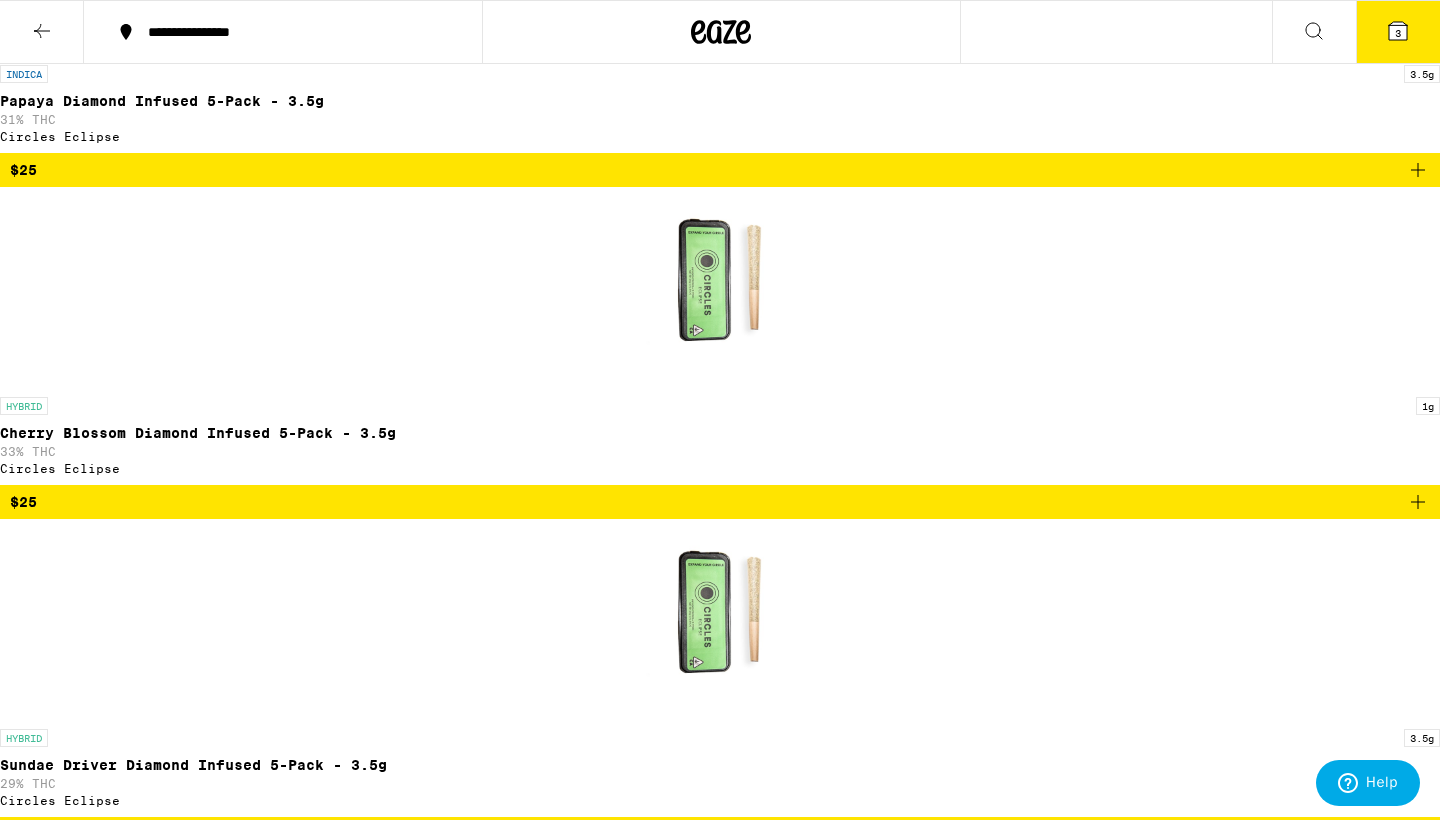 scroll, scrollTop: 6305, scrollLeft: 0, axis: vertical 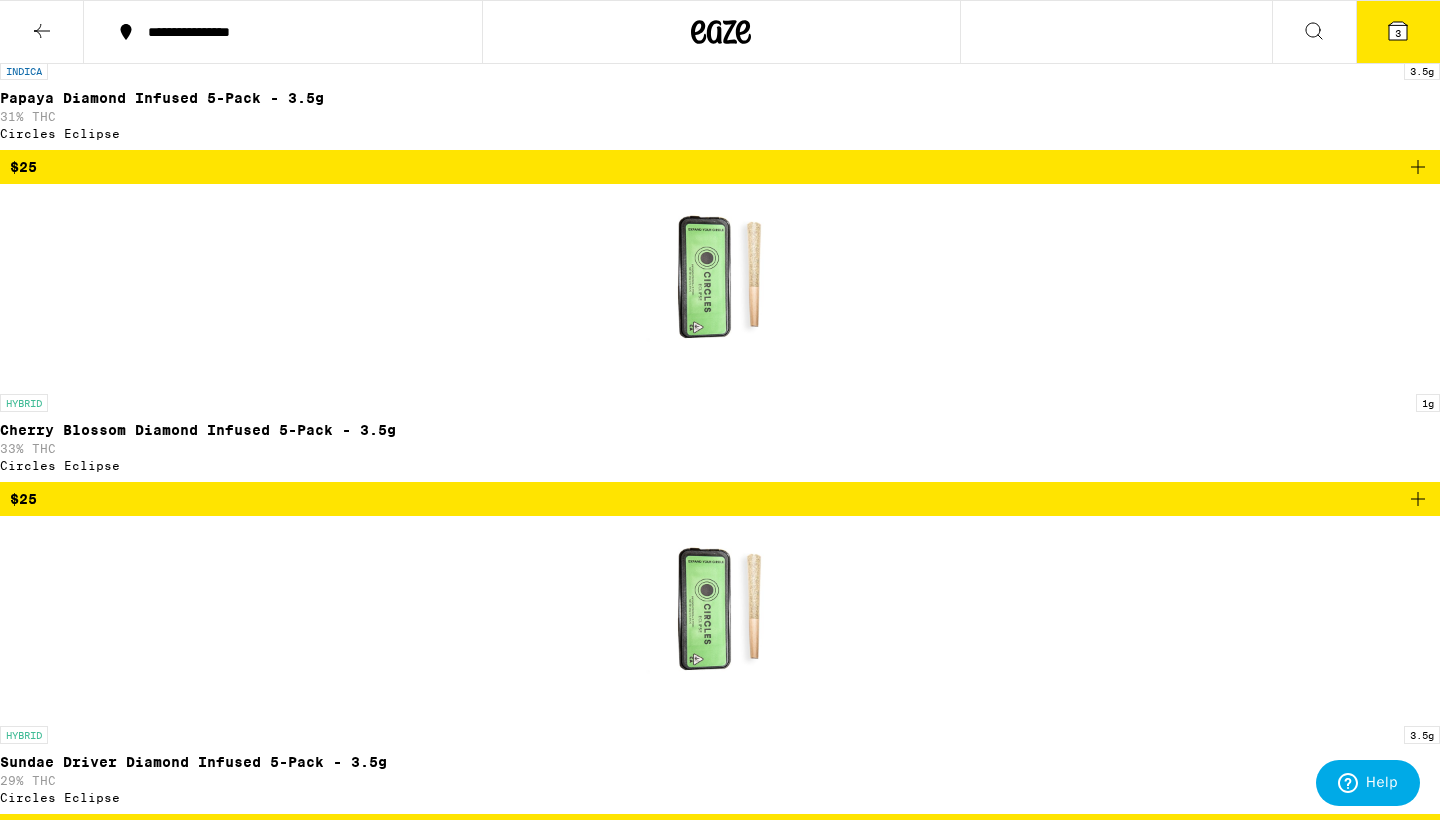 click at bounding box center [720, 24137] 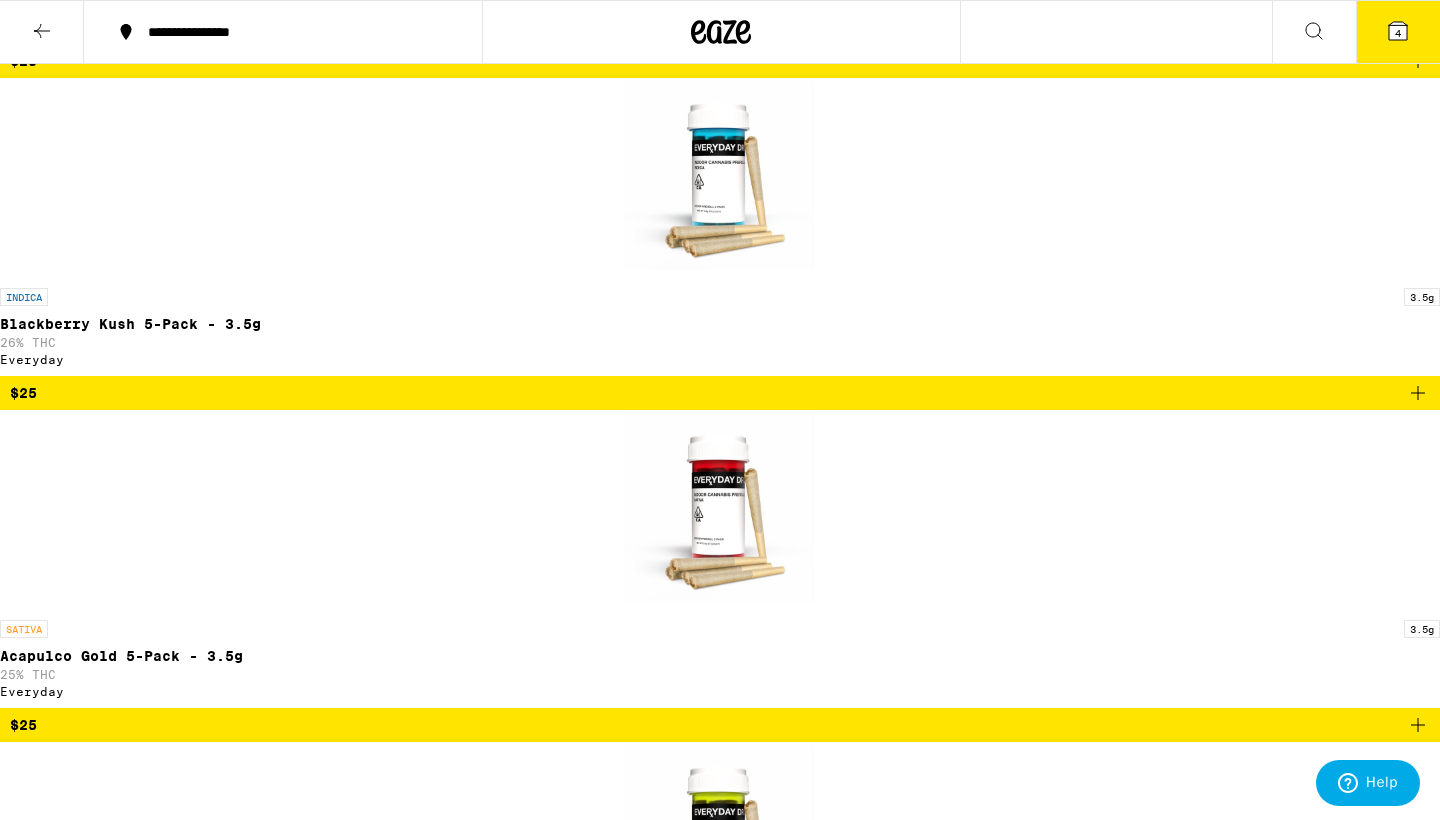 scroll, scrollTop: 7079, scrollLeft: 0, axis: vertical 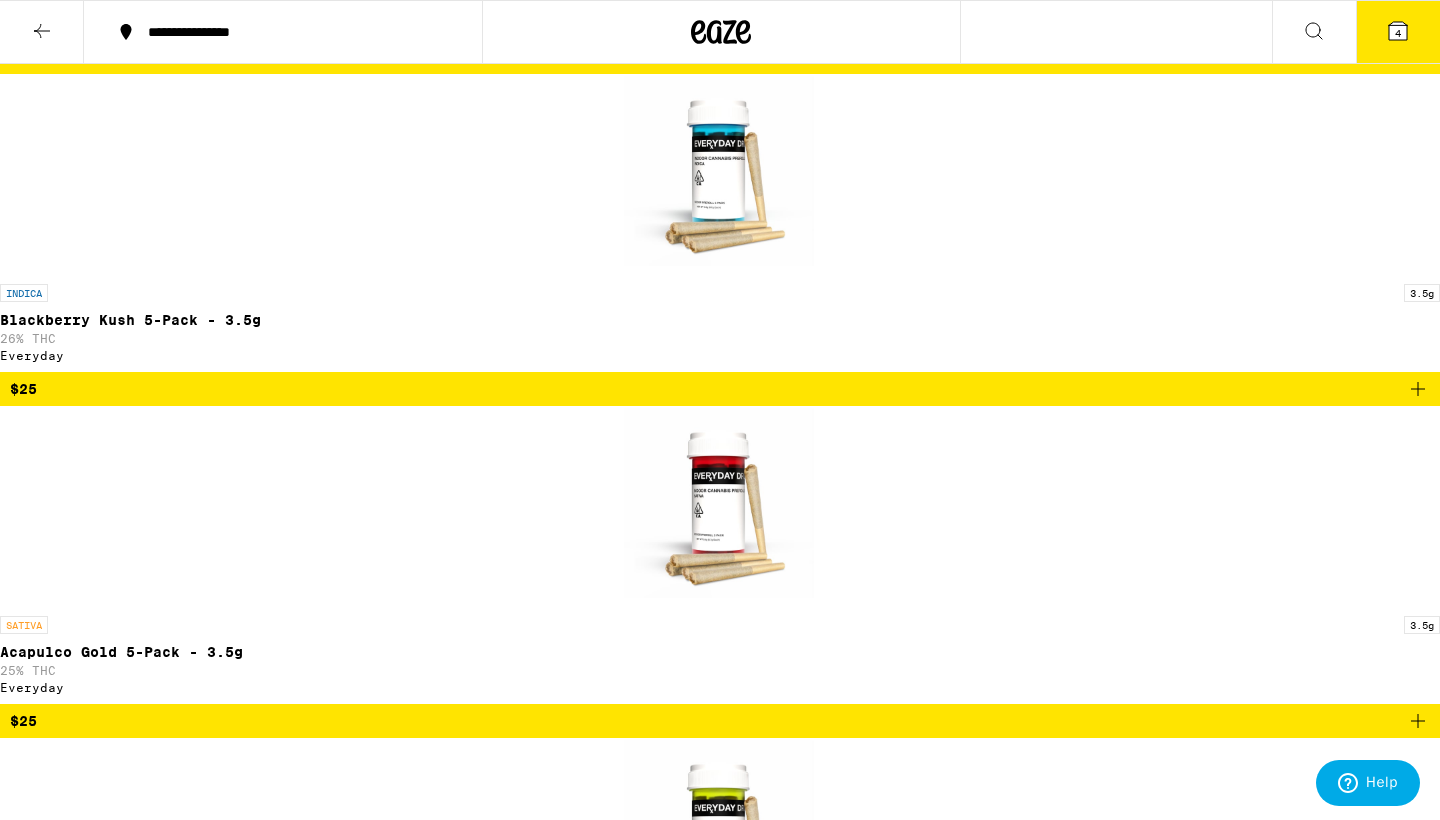 click at bounding box center (720, 26723) 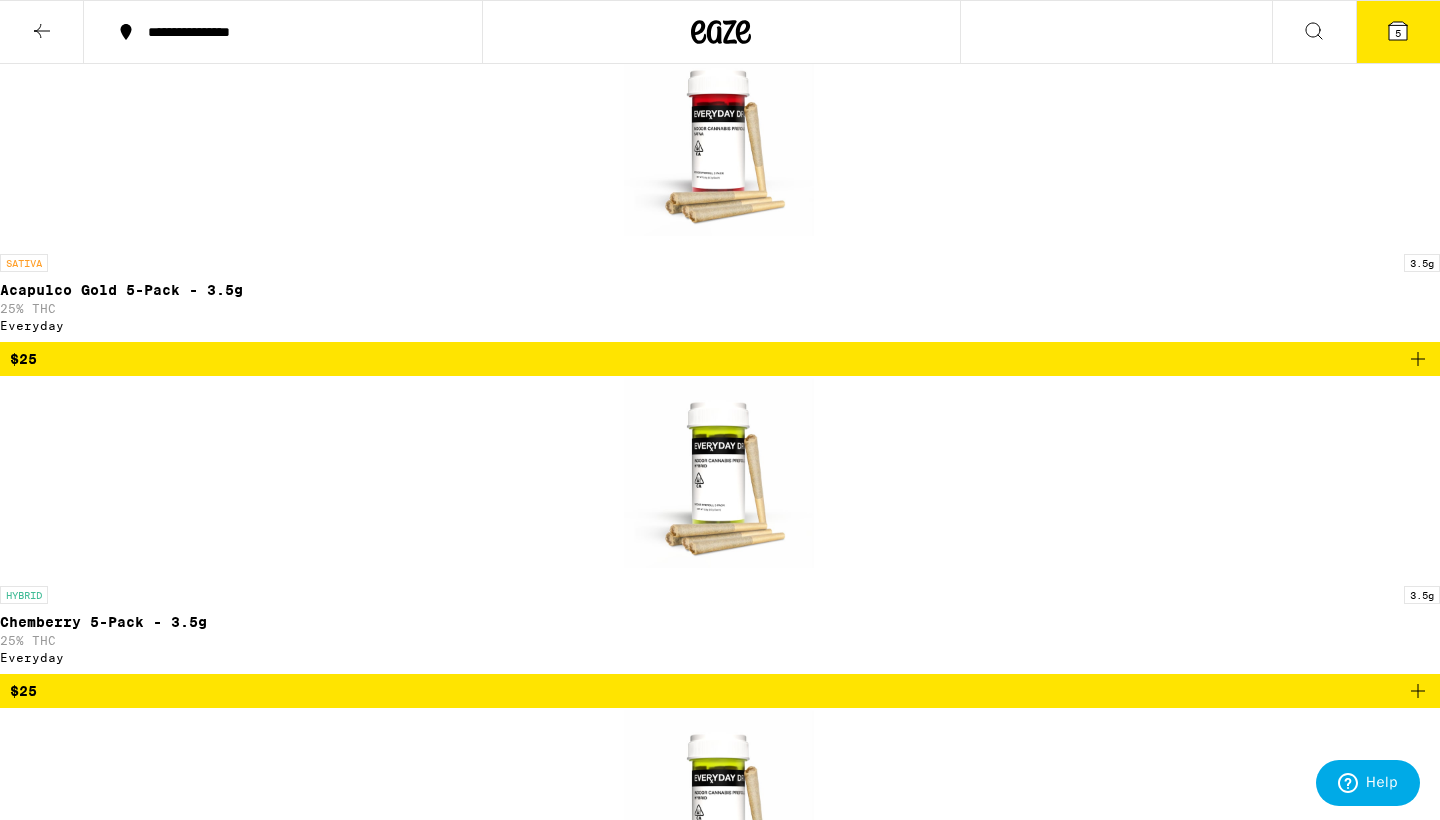 scroll, scrollTop: 7443, scrollLeft: 0, axis: vertical 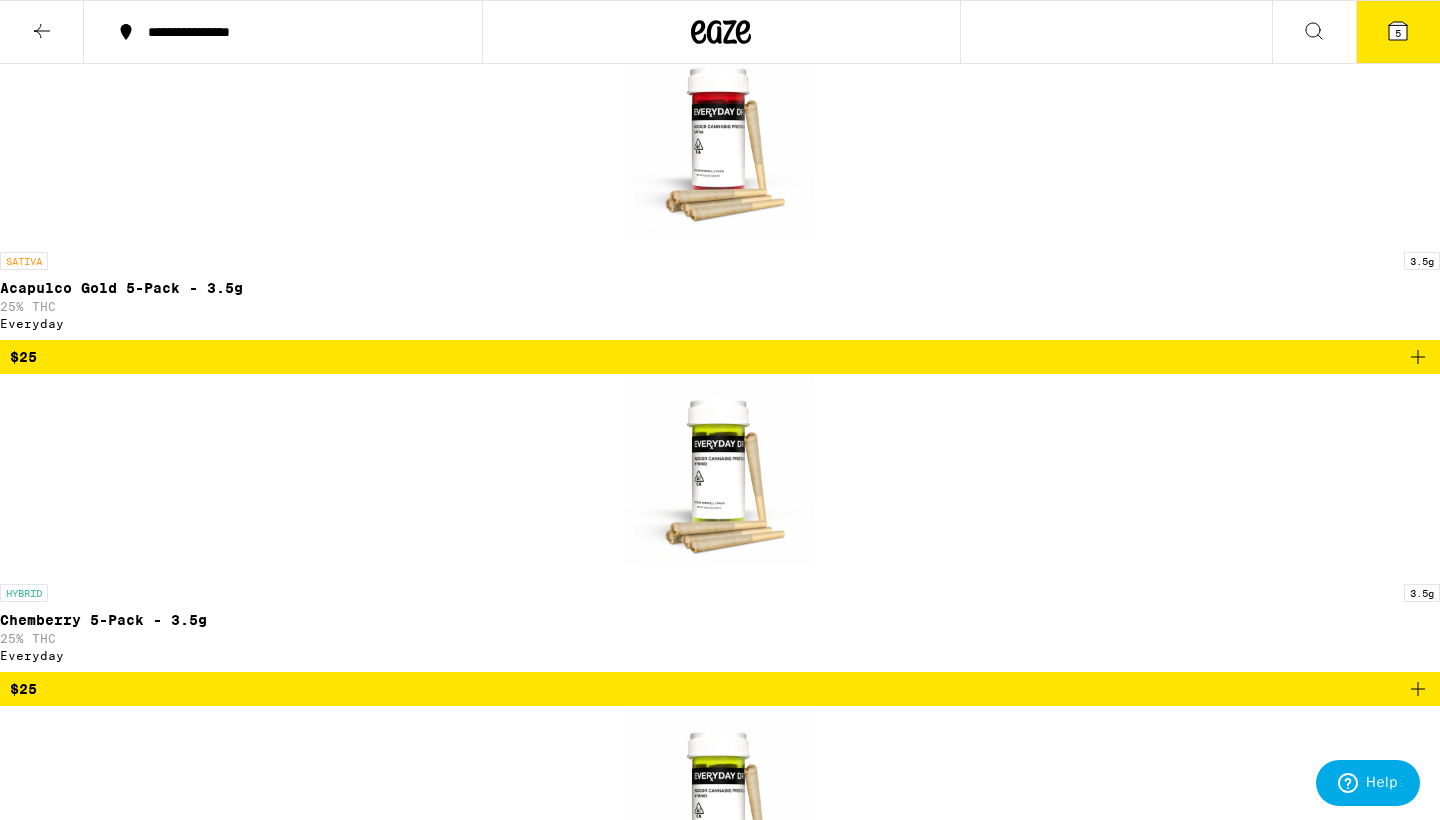 click 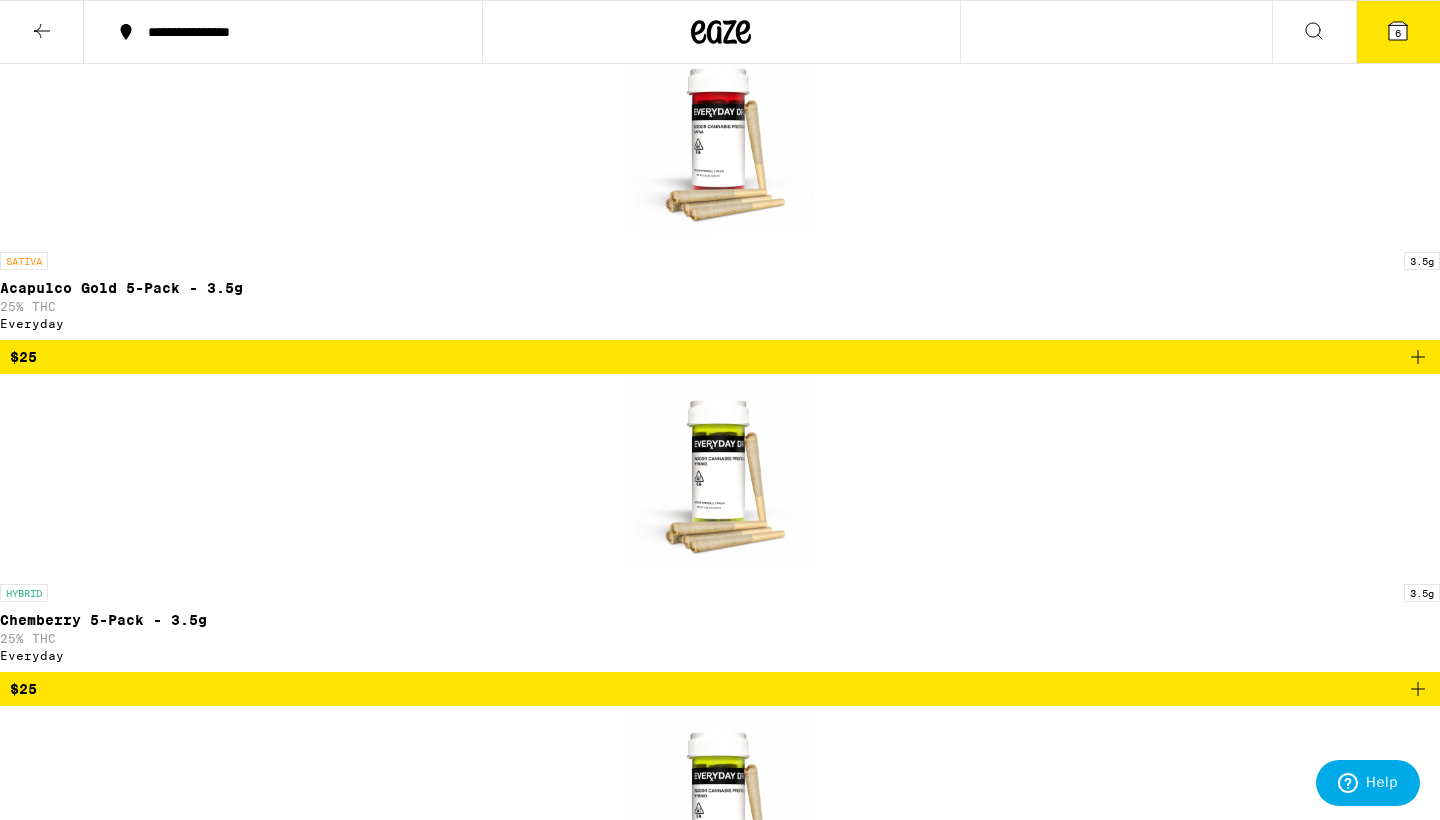 click on "SATIVA 1g Tropicana Cookies Diamond Infused 5-Pack - 3.5g 30% THC Circles Eclipse $25 INDICA 1g Purple Punch Diamond Infused 2-Pack - 1g 35% THC Circles Eclipse $12 SATIVA 1g Maui Wowie Diamond Infused 2-Pack - 1g 33% THC Circles Eclipse $12 HYBRID 1g Runtz Diamond Infused 2-Pack - 1g 36% THC Circles Eclipse $12 INDICA 1g Forbidden Fruit Infused 2-Pack - 1g 38% THC: 1% CBD Everyday $15 SATIVA 1g Jack Herer Infused 2-Pack - 1g 32% THC: 2% CBD Everyday $15 SATIVA 1g Orange Pineapple Infused 2-Pack - 1g 41% THC: 1% CBD Everyday $15 HYBRID 1g 24k Gold Punch Infused 2-Pack - 1g 27% THC Everyday $15 HYBRID 1g Gelato Infused 2-Pack - 1g 33% THC: 2% CBD Everyday $15 INDICA 1.65g Especial Silver: Morado Hash Infused Blunt - 1.65g 34% THC El Blunto $16 SATIVA 1.65g Especial Silver: Naranja Hash Infused Blunt - 1.65g 33% THC El Blunto $16 HYBRID 1.65g Especial Silver: Rojo Hash Infused Blunt - 1.65g 31% THC El Blunto $16 SATIVA 1.65g Especial Silver: Verde Diamond Infused Blunt - 1.65g 32% THC: 1% CBD El Blunto $18 3.5g" at bounding box center (720, 15737) 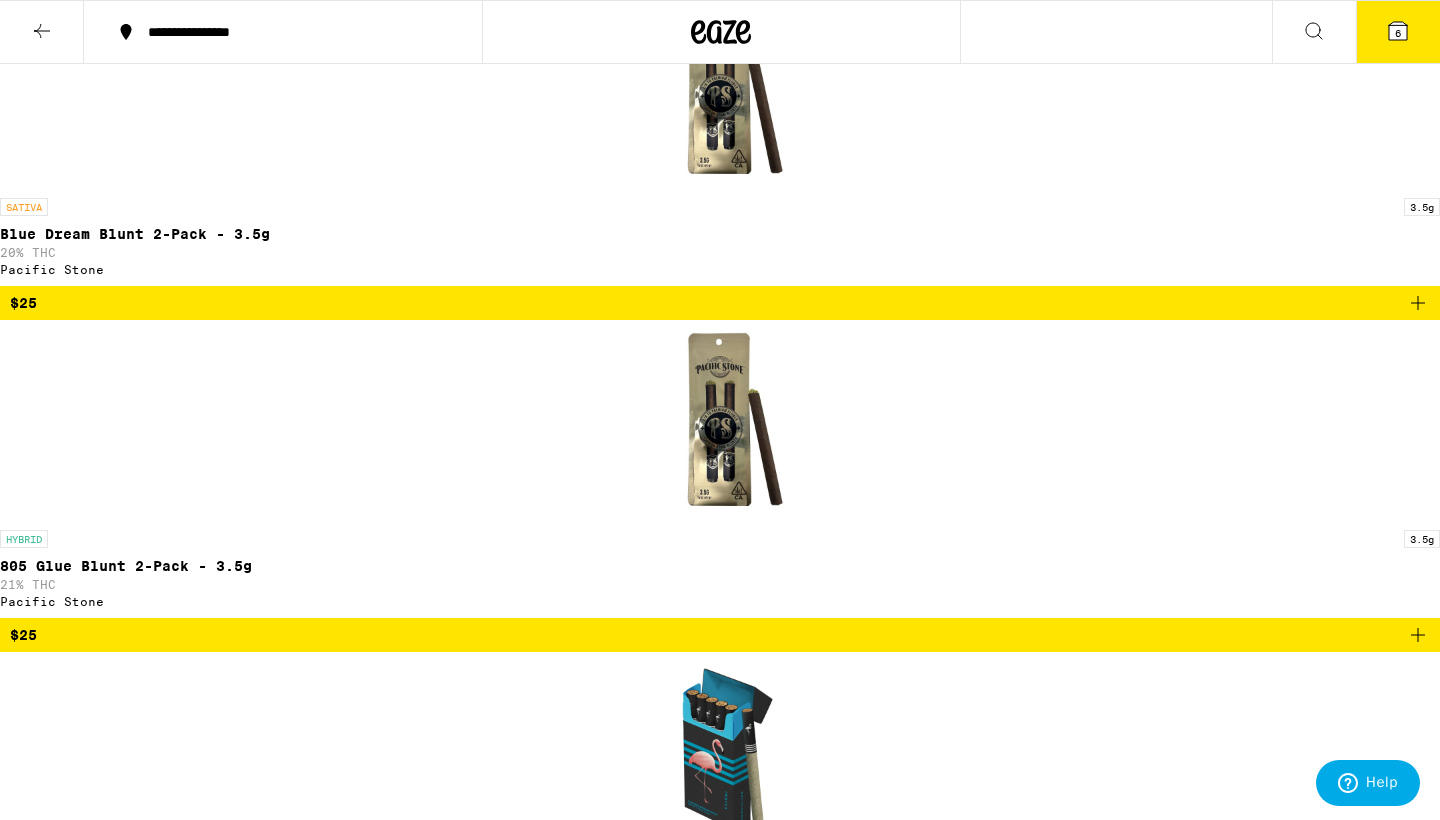 scroll, scrollTop: 8493, scrollLeft: 0, axis: vertical 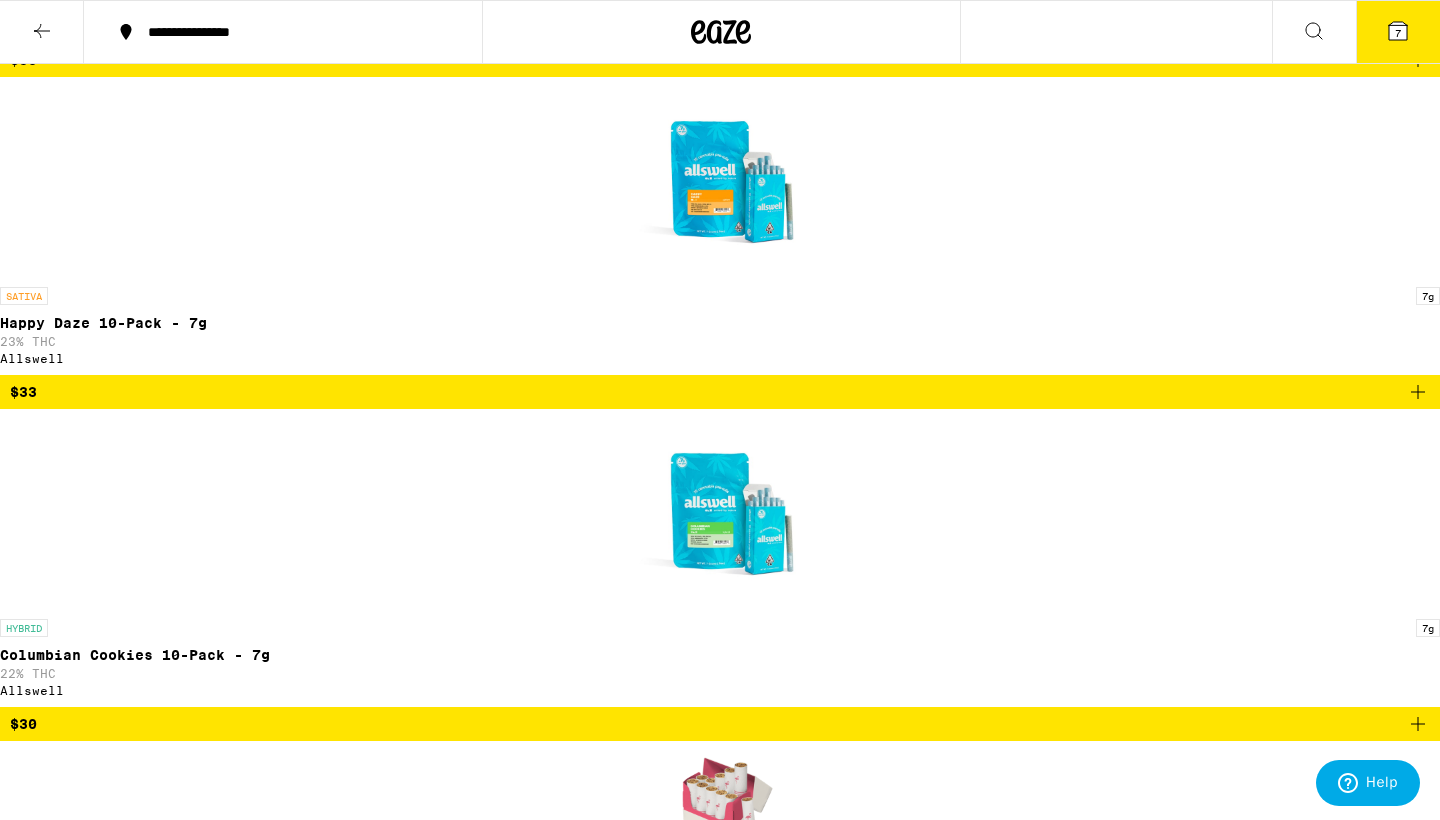 click at bounding box center [720, 35573] 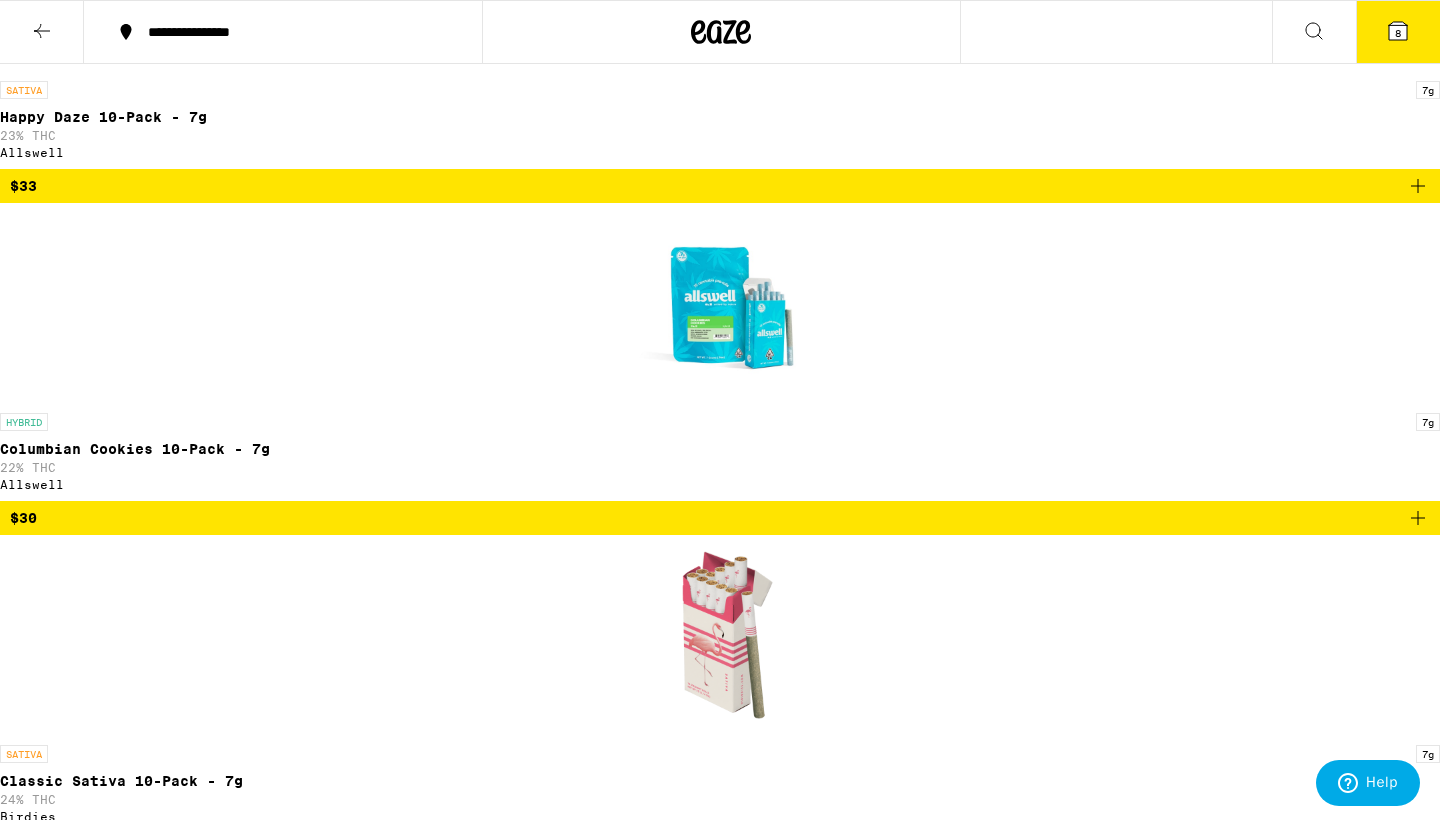 scroll, scrollTop: 10029, scrollLeft: 0, axis: vertical 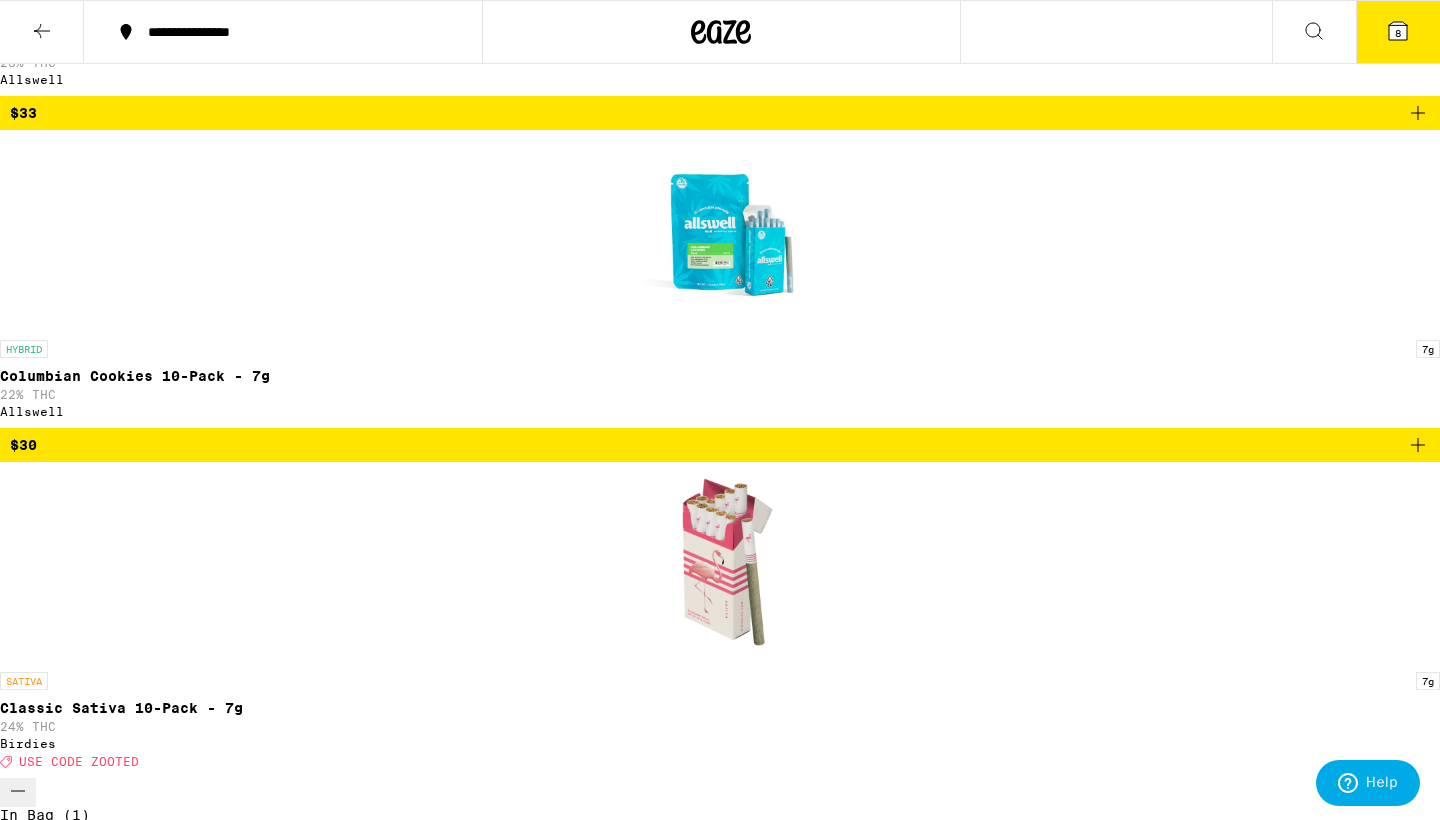 click 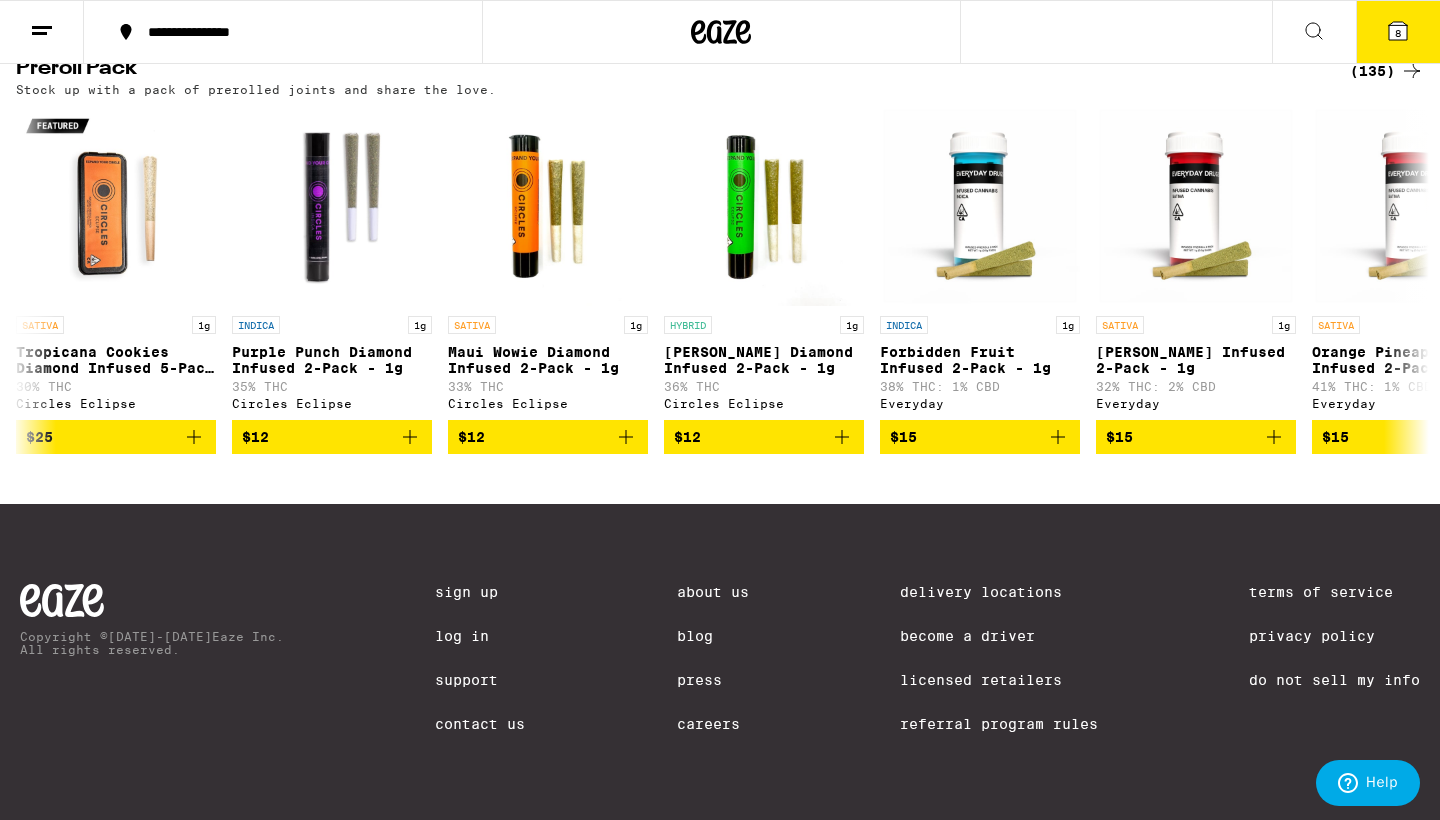 scroll, scrollTop: 0, scrollLeft: 0, axis: both 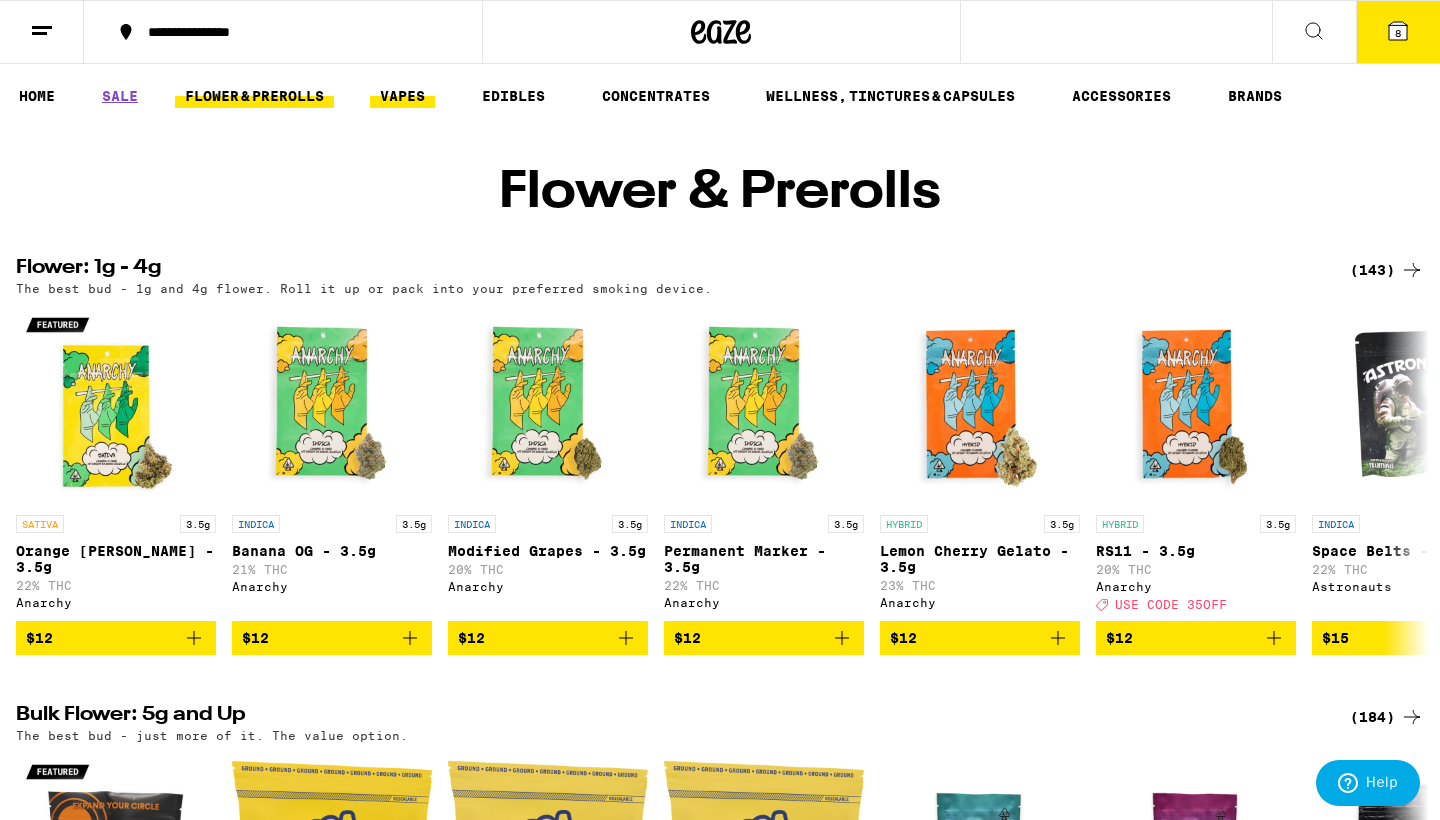 click on "VAPES" at bounding box center [402, 96] 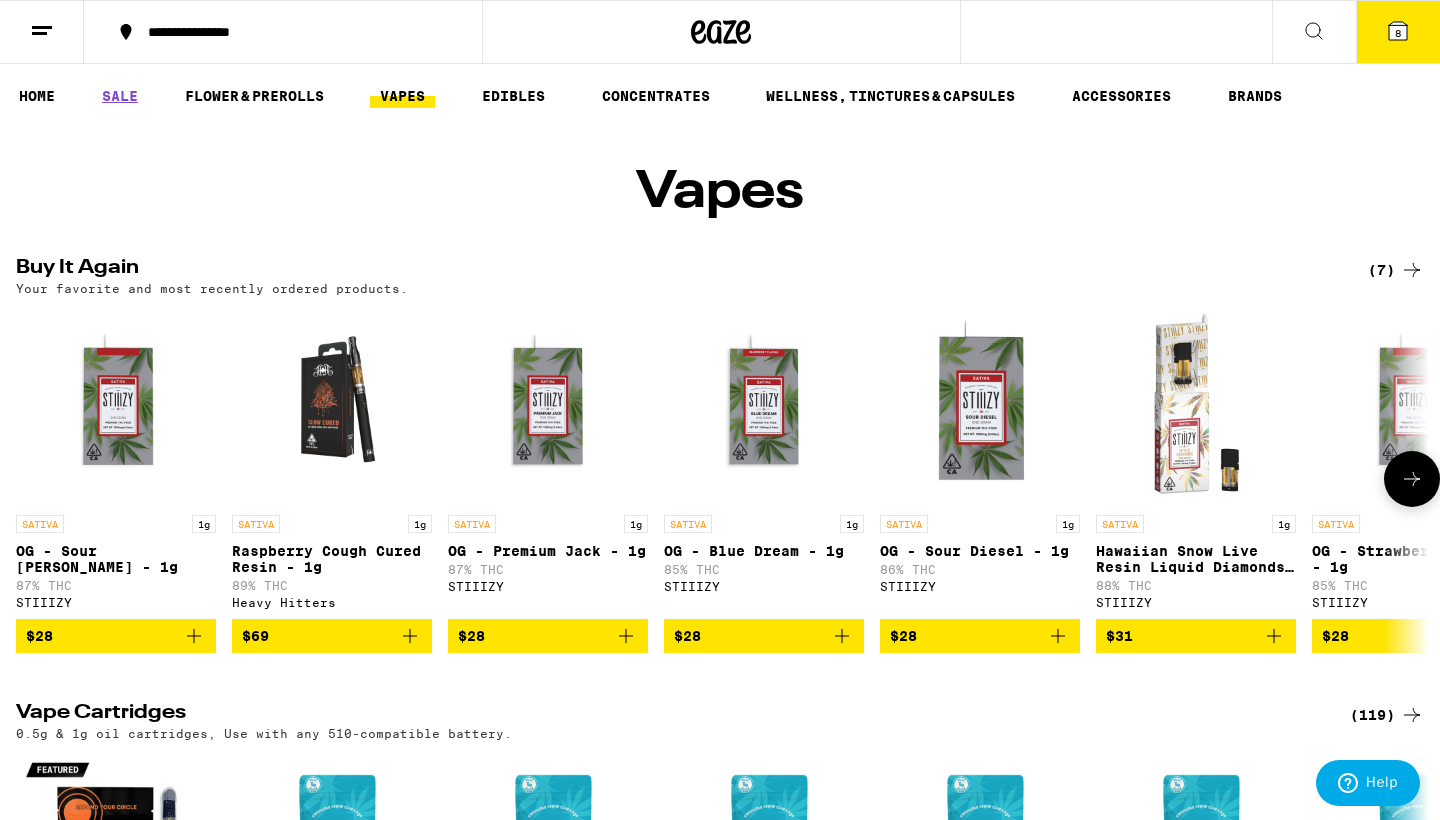 scroll, scrollTop: 0, scrollLeft: 0, axis: both 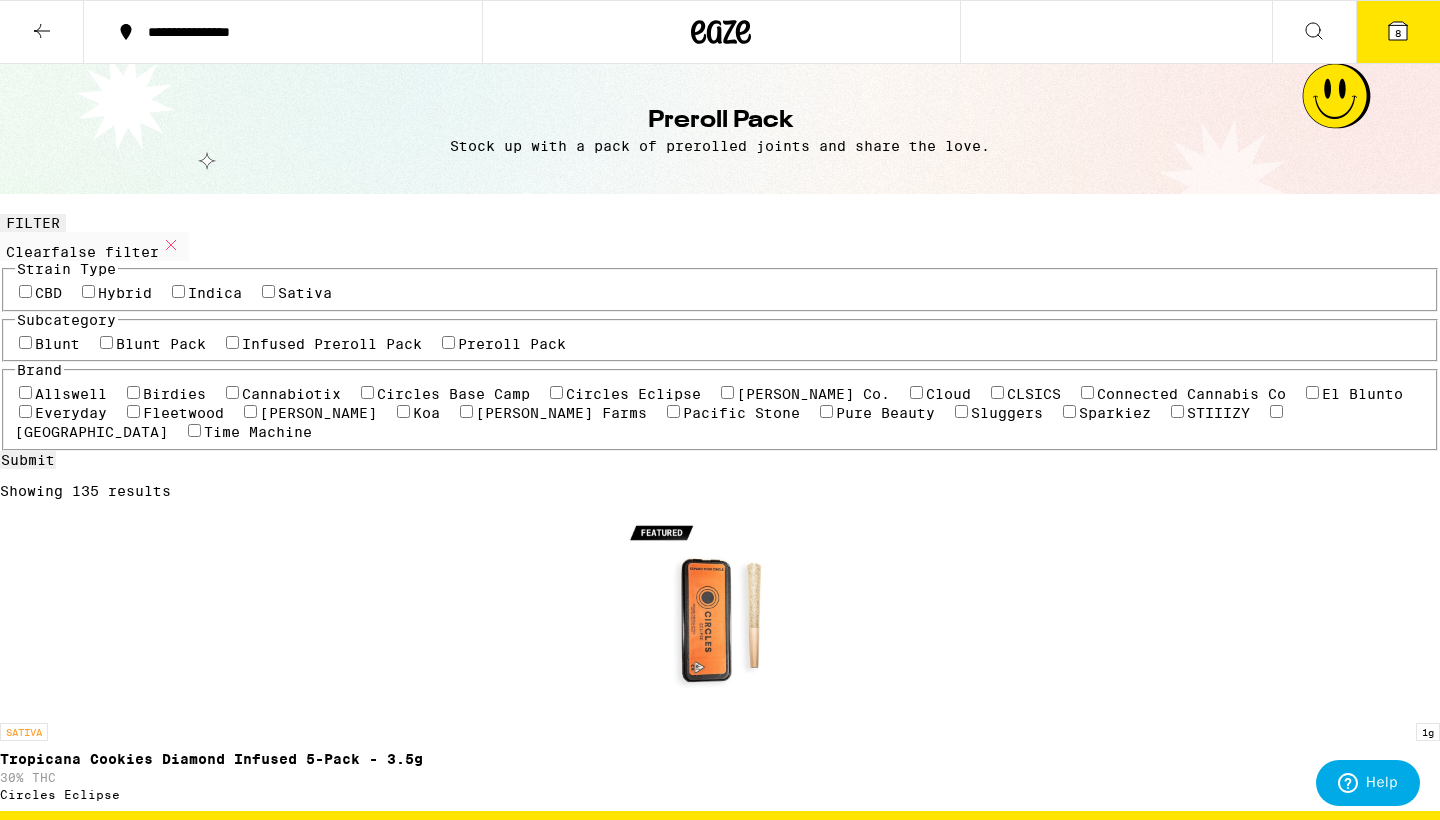 click 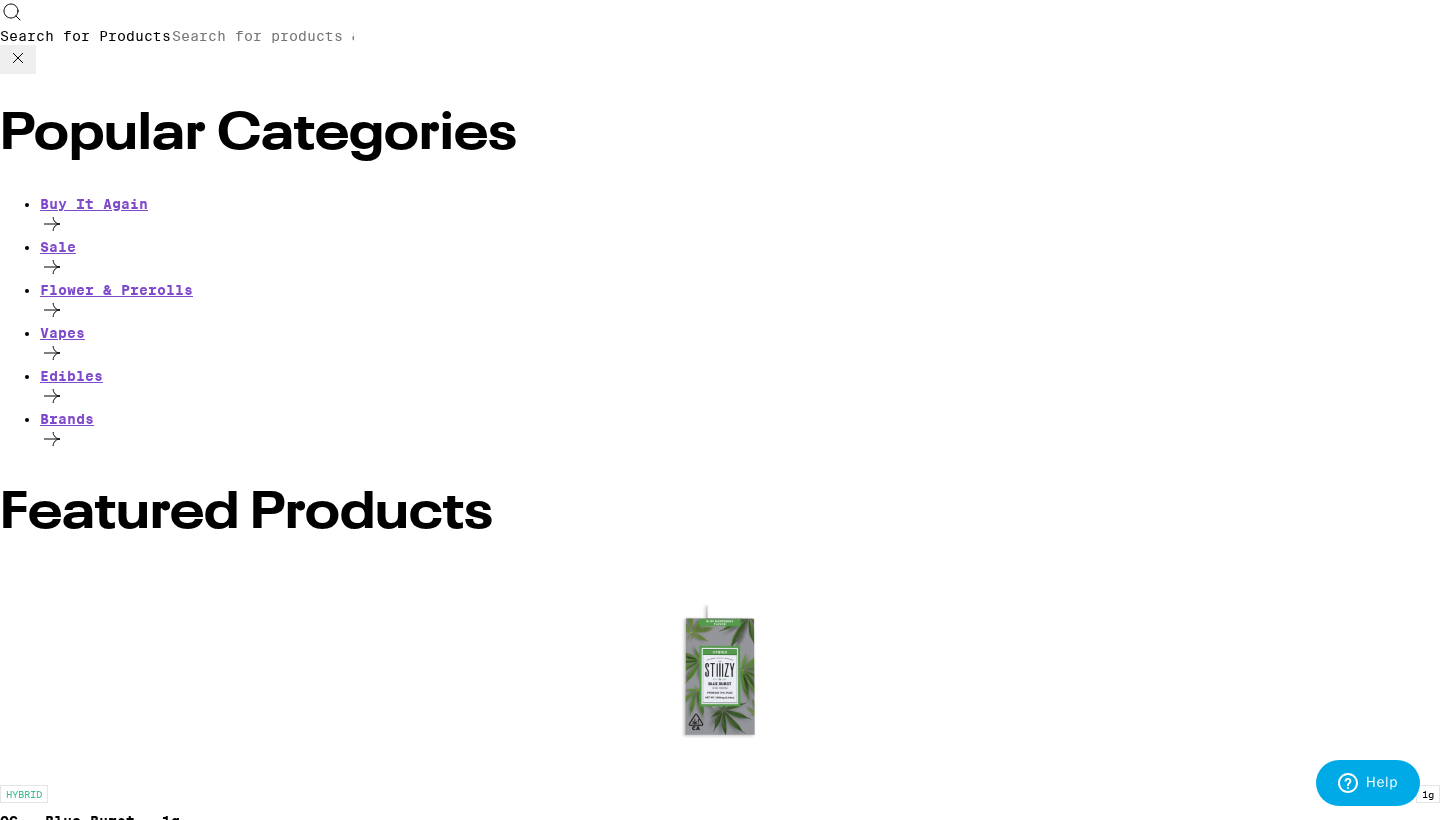 scroll, scrollTop: 0, scrollLeft: 0, axis: both 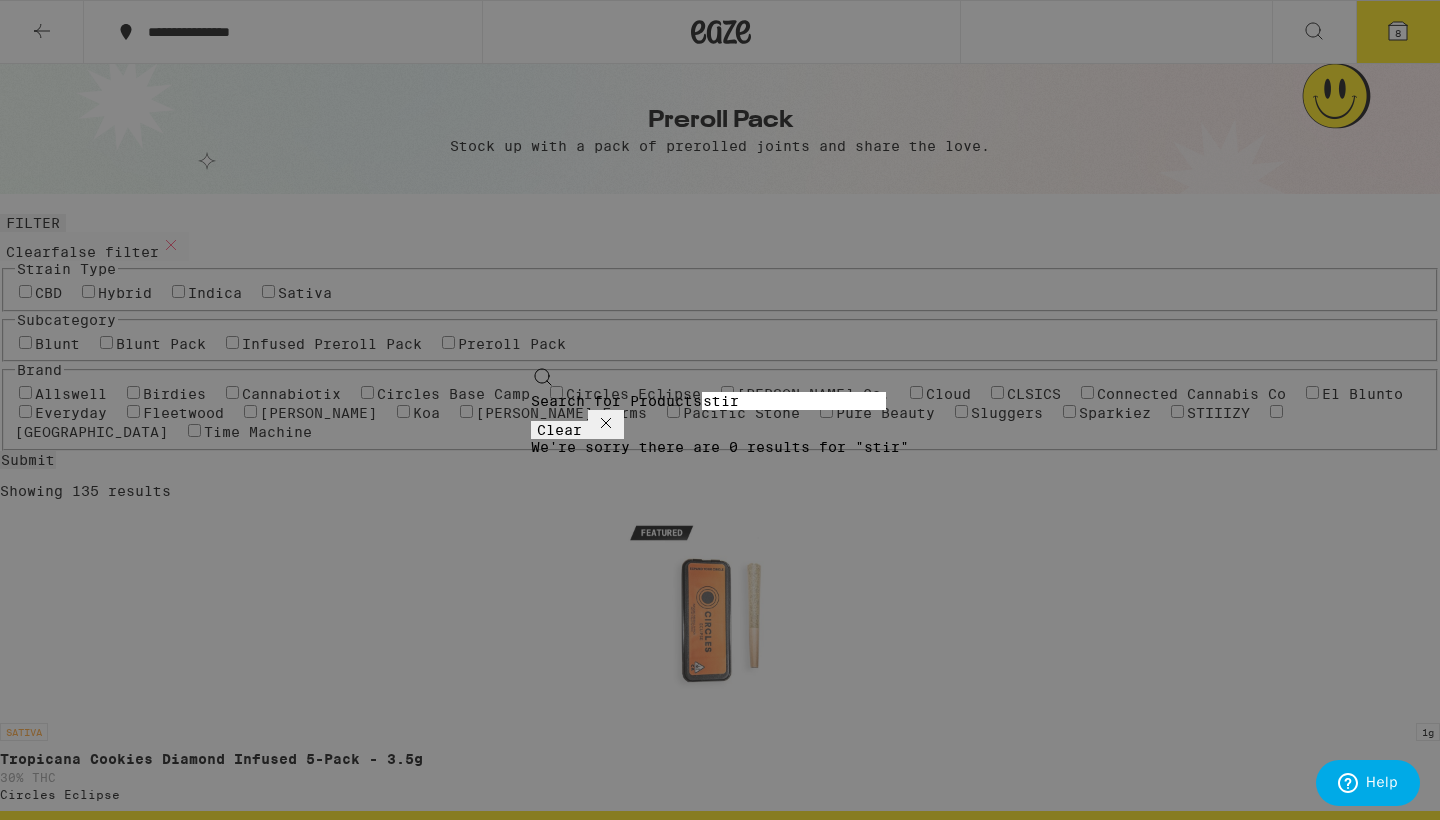 drag, startPoint x: 60, startPoint y: 36, endPoint x: 62, endPoint y: 256, distance: 220.0091 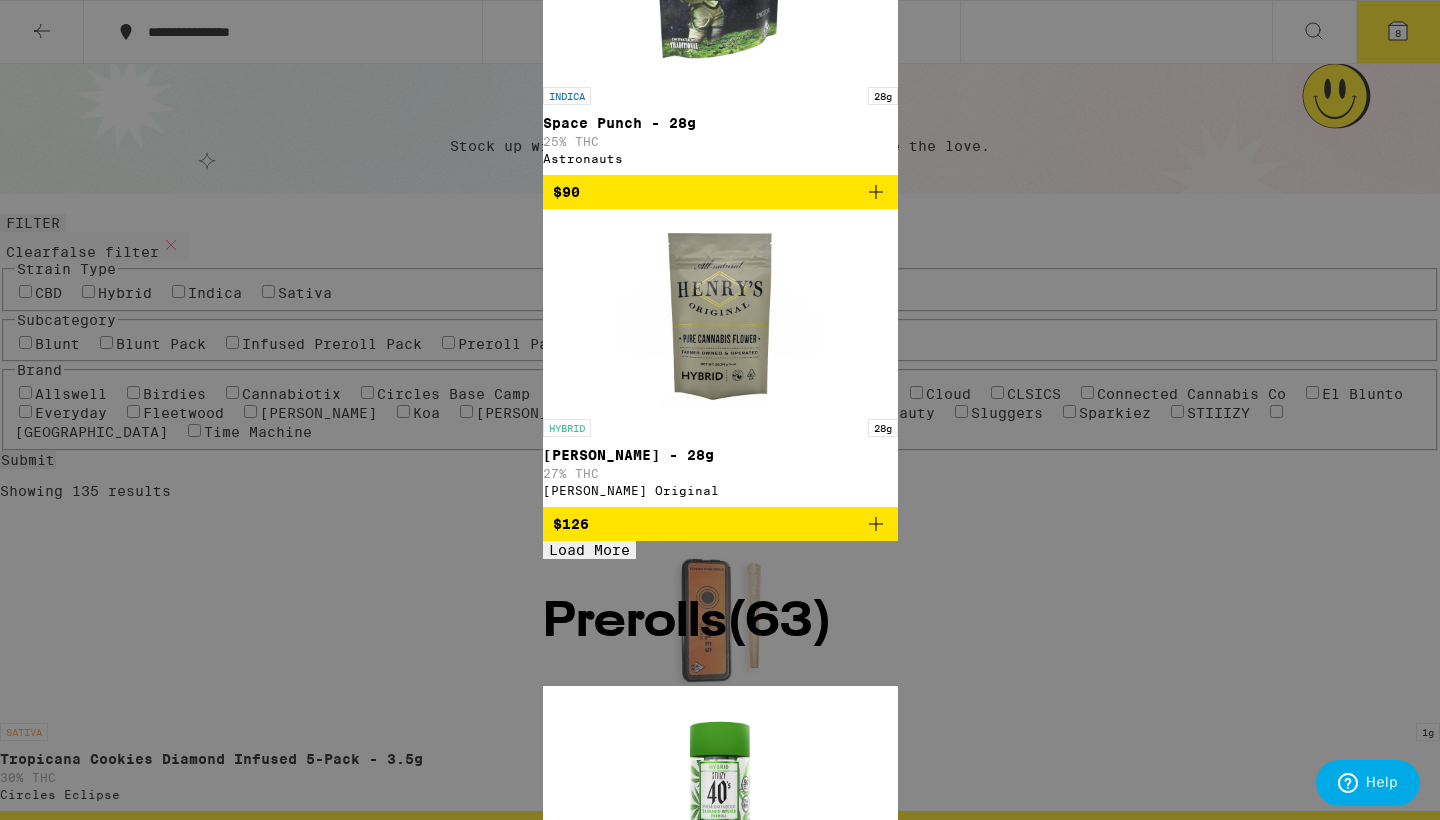 type on "sti" 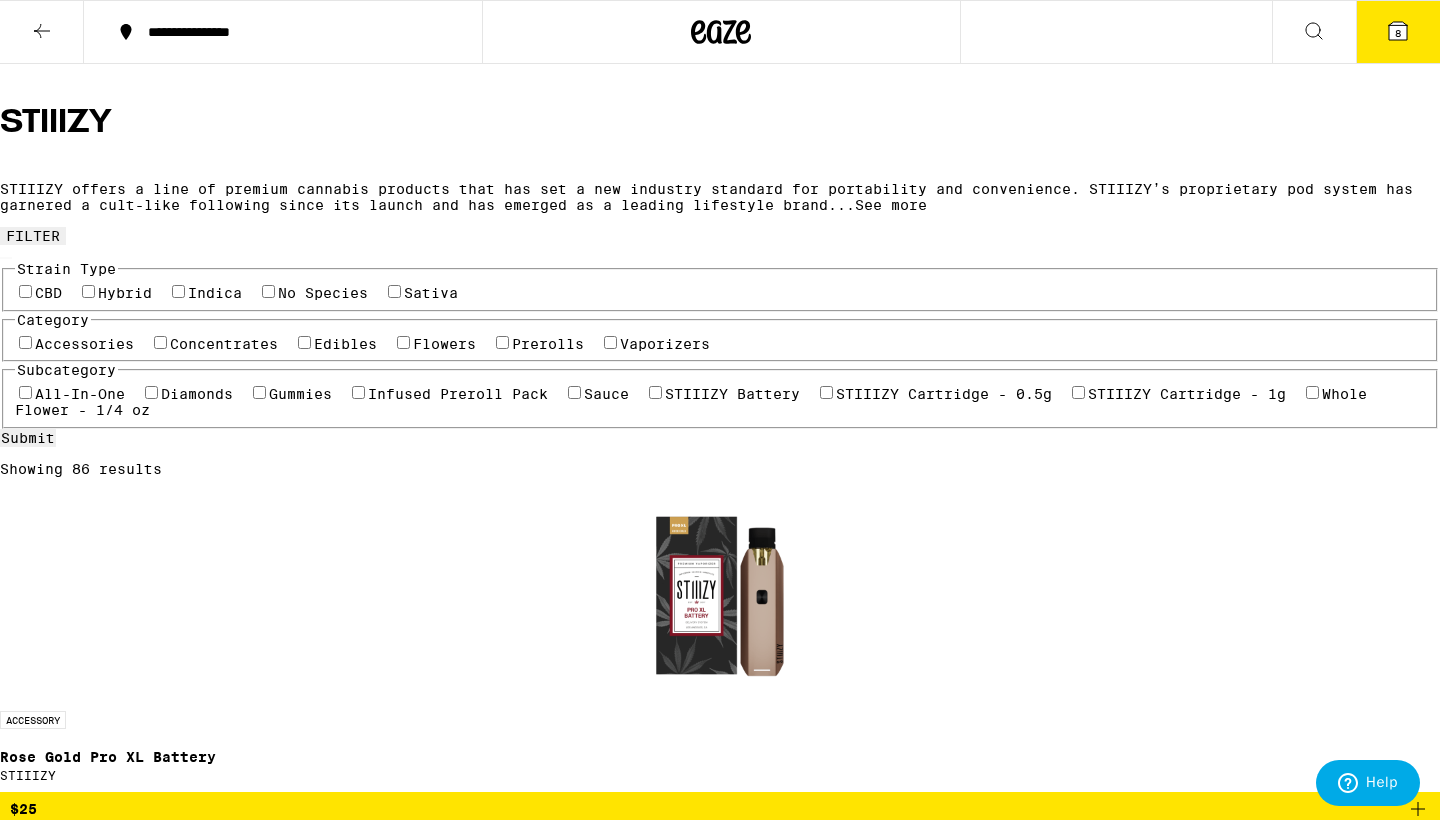 scroll, scrollTop: 521, scrollLeft: 0, axis: vertical 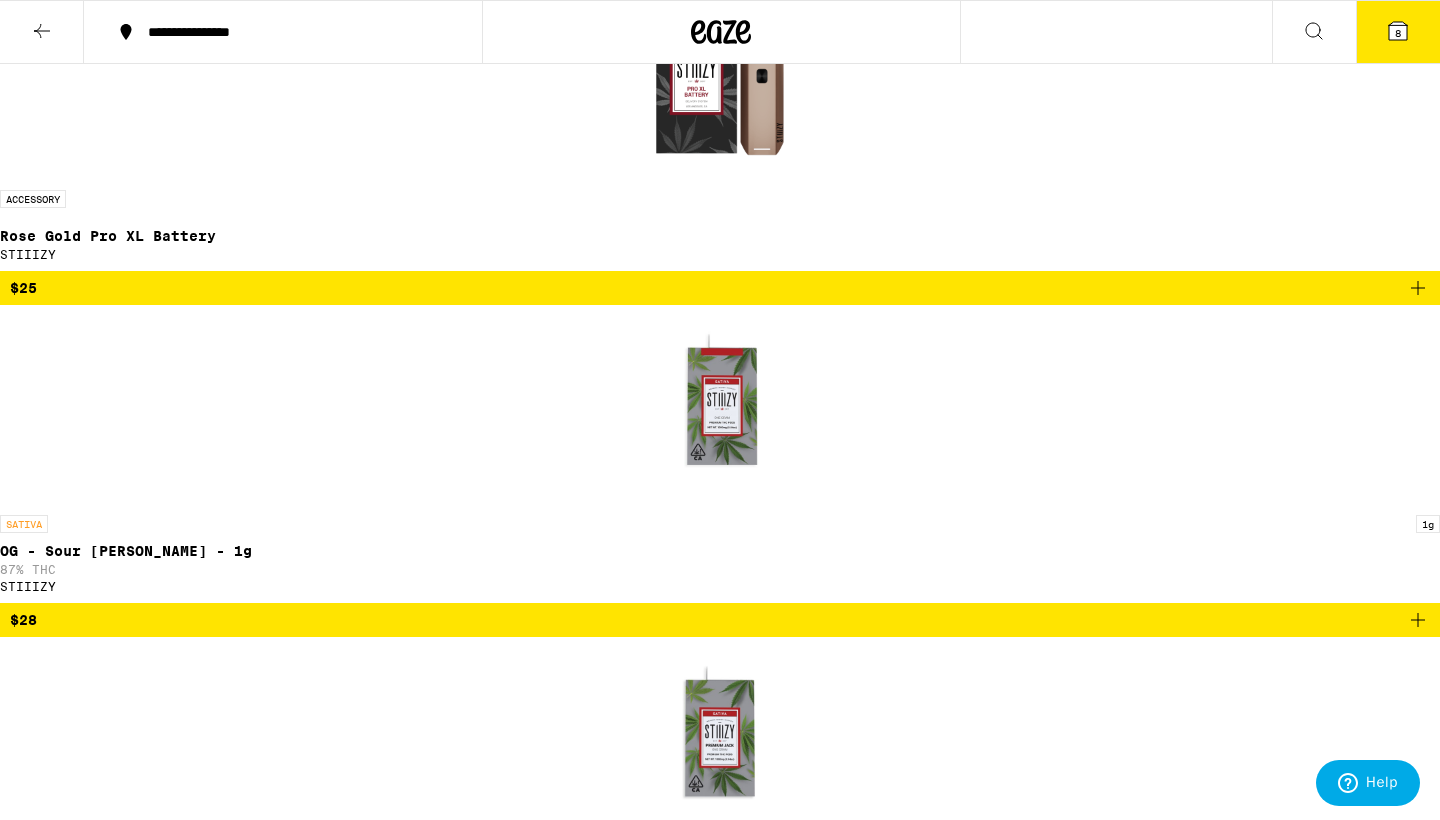 click at bounding box center [720, 405] 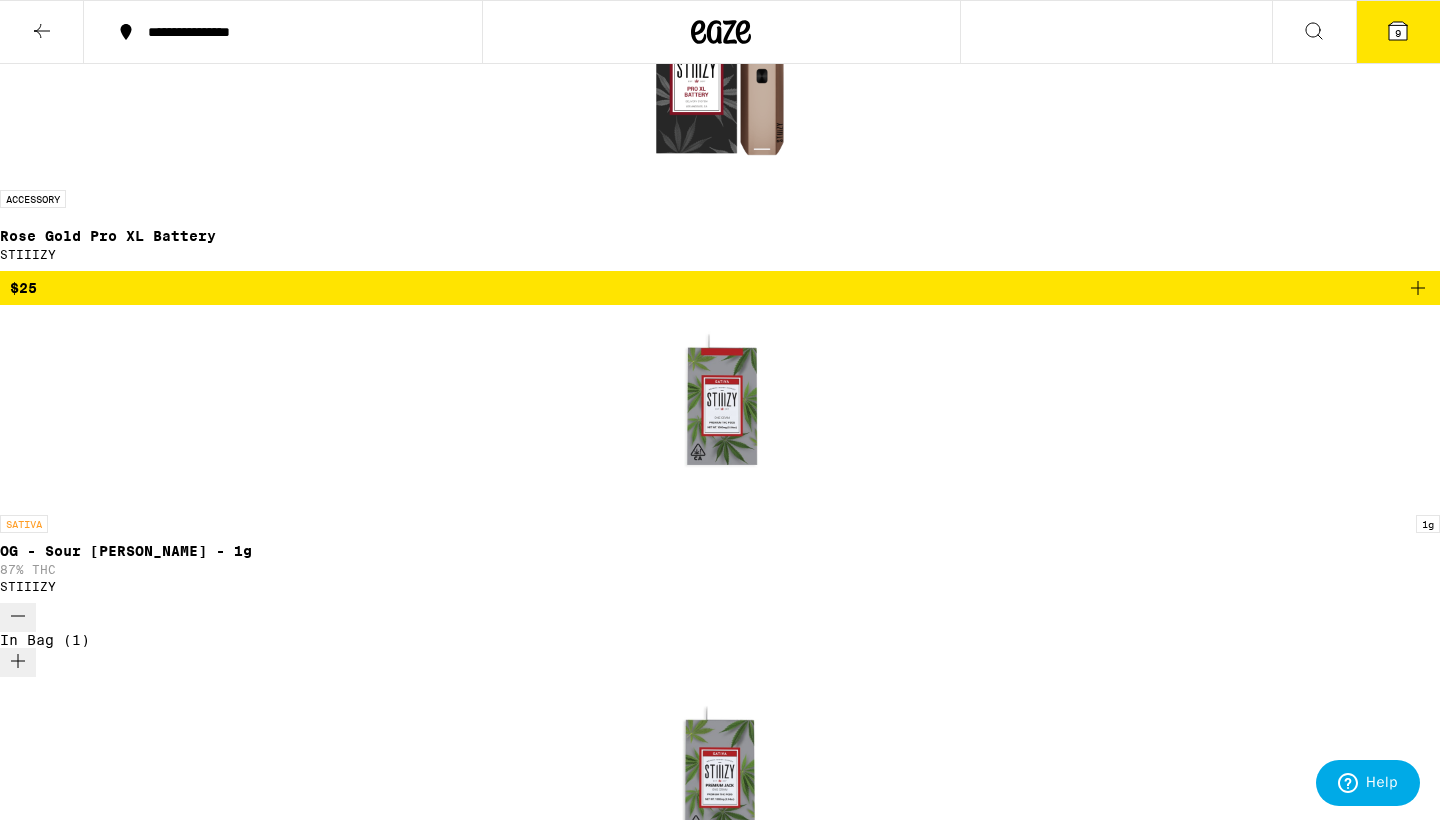 click at bounding box center (720, 777) 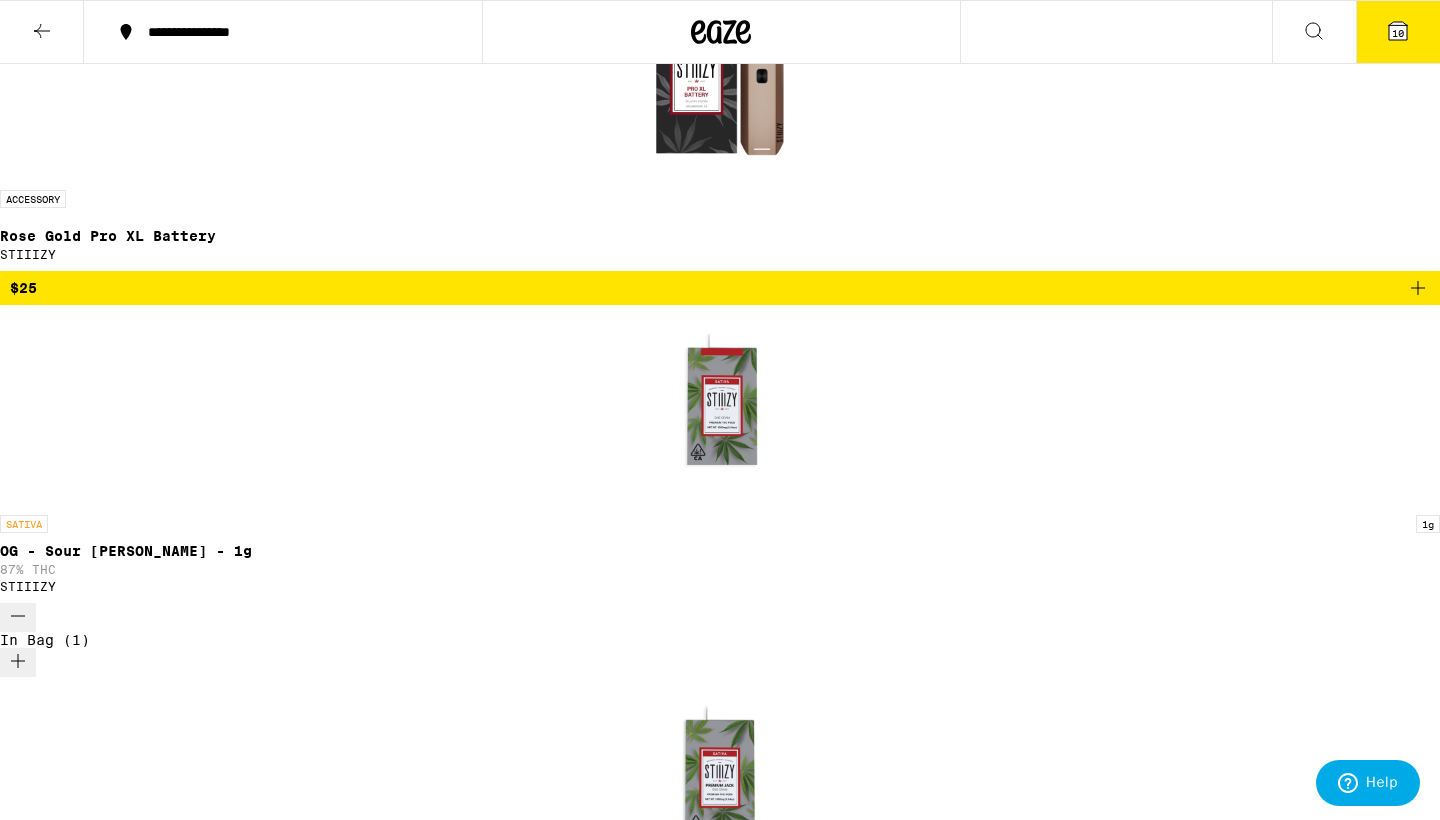 click at bounding box center [720, 1149] 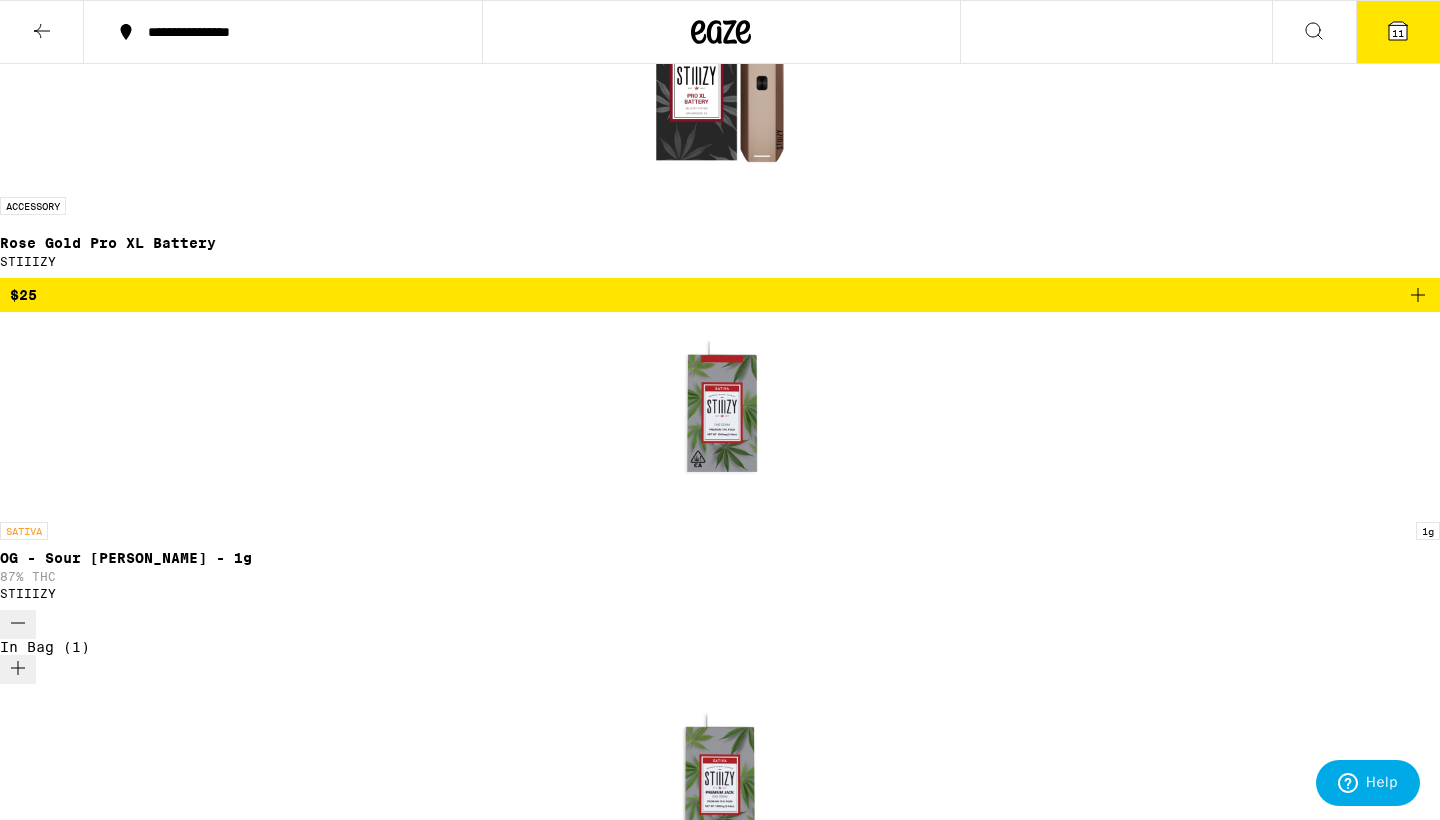 scroll, scrollTop: 514, scrollLeft: 0, axis: vertical 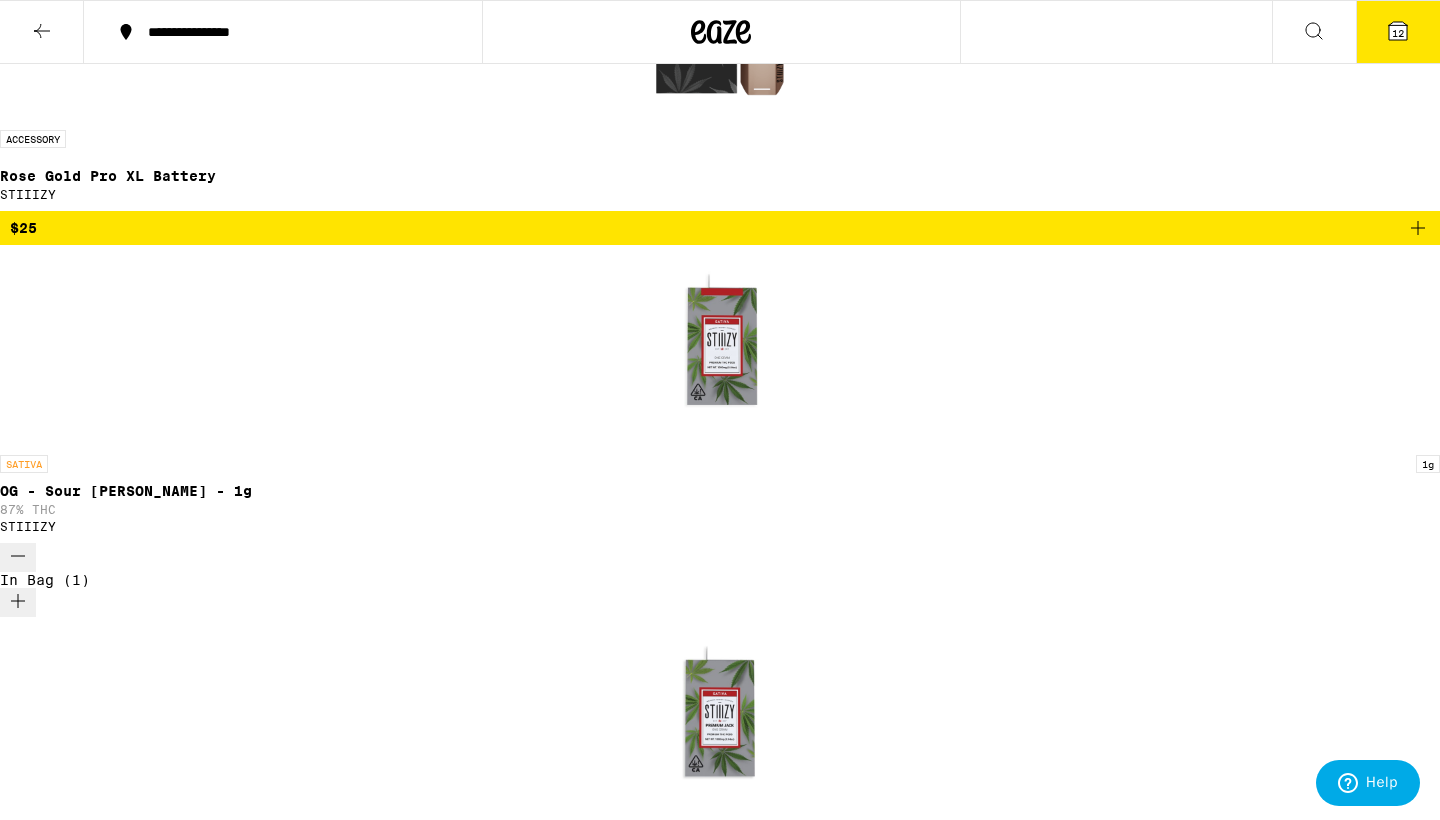 click at bounding box center [720, 2165] 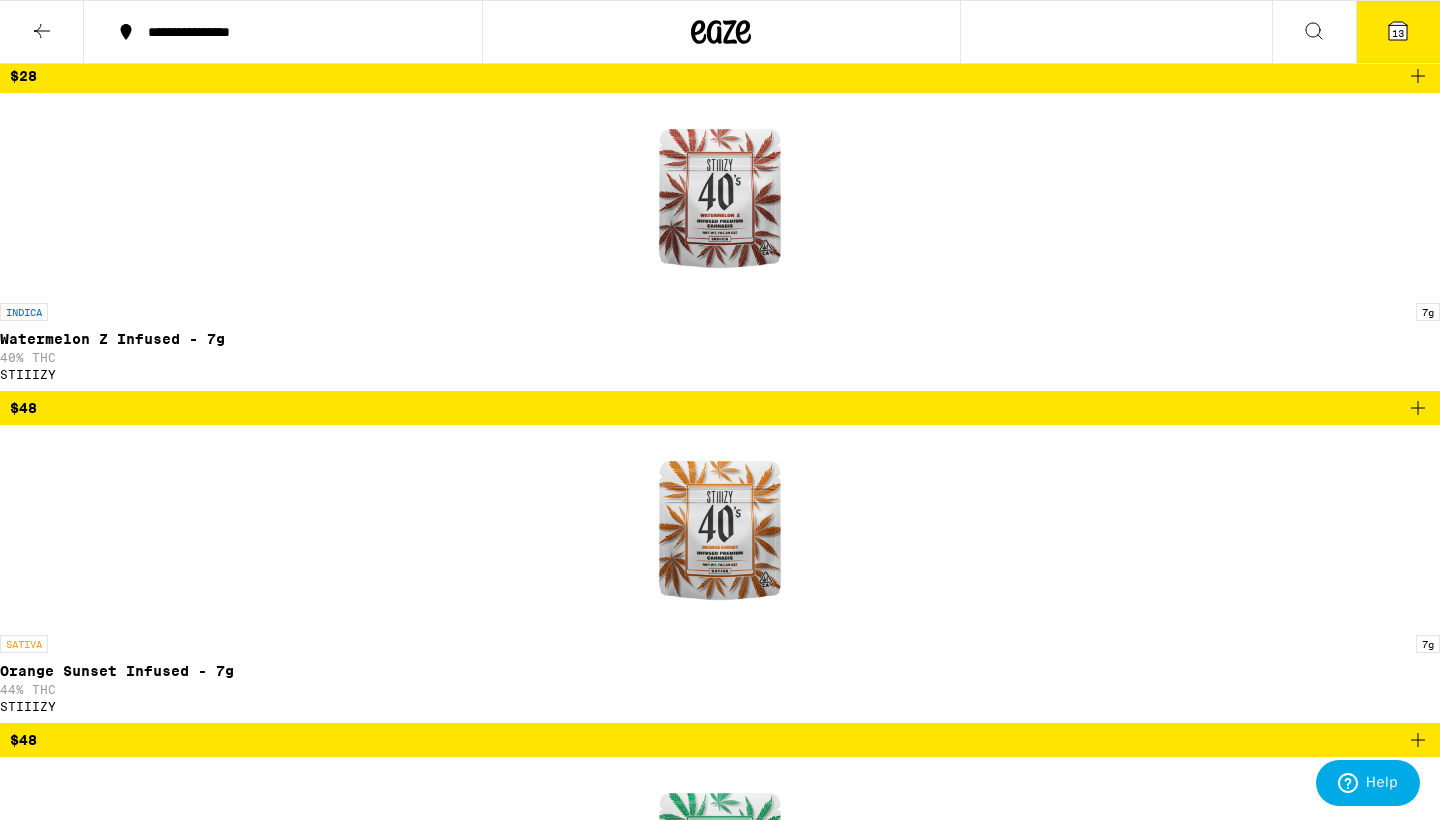 scroll, scrollTop: 3259, scrollLeft: 0, axis: vertical 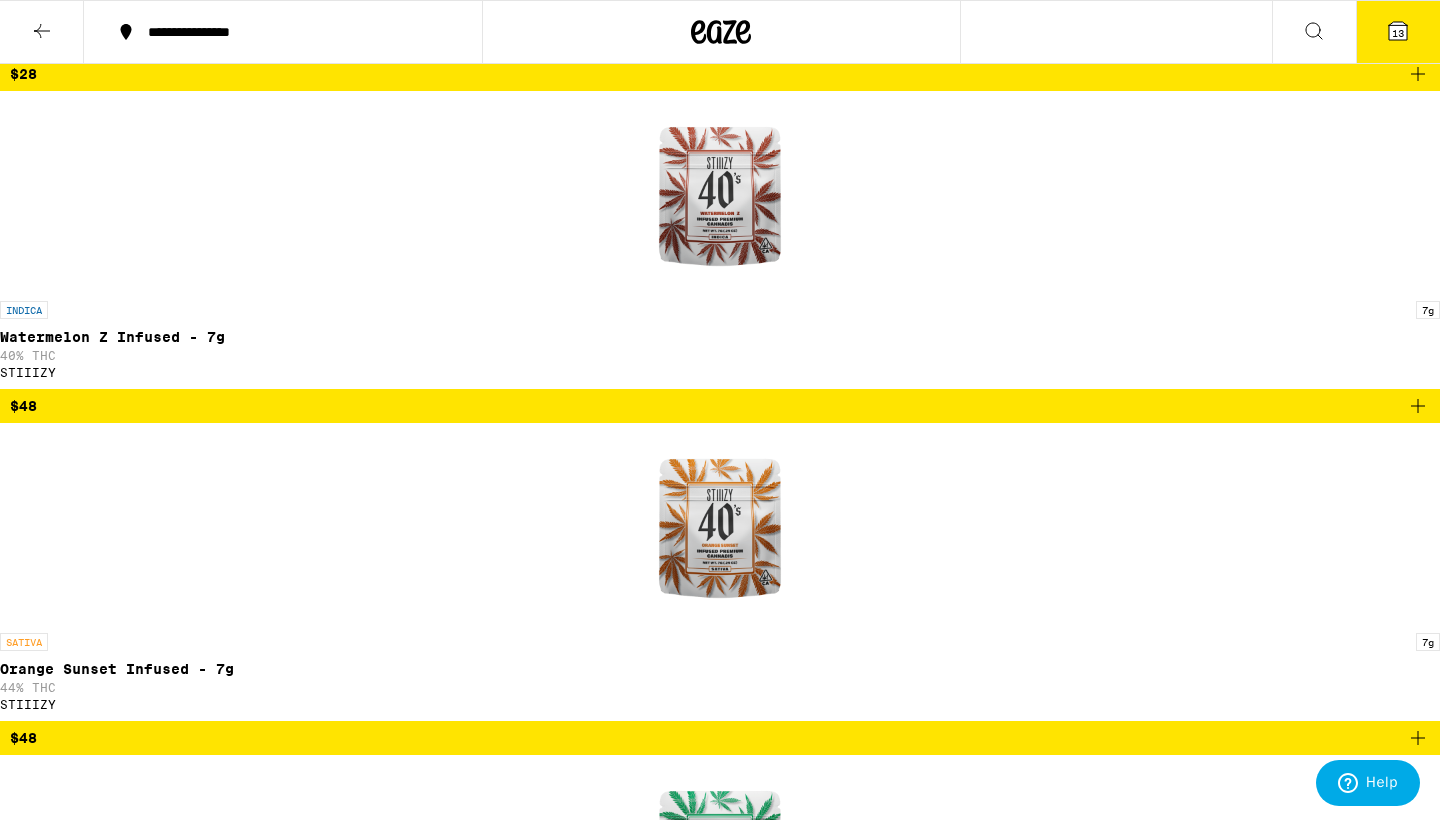 click at bounding box center [720, 12143] 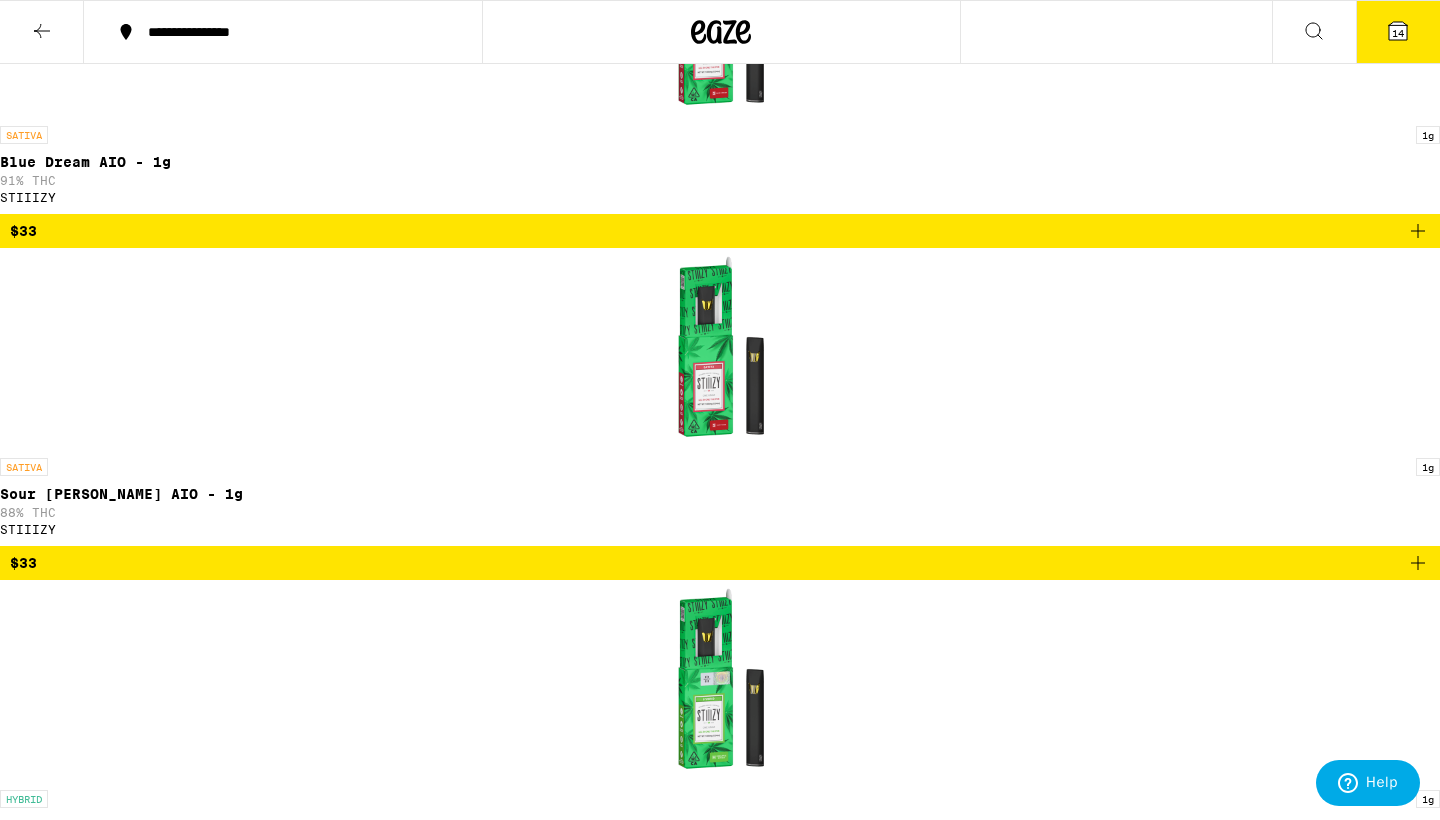 scroll, scrollTop: 5723, scrollLeft: 0, axis: vertical 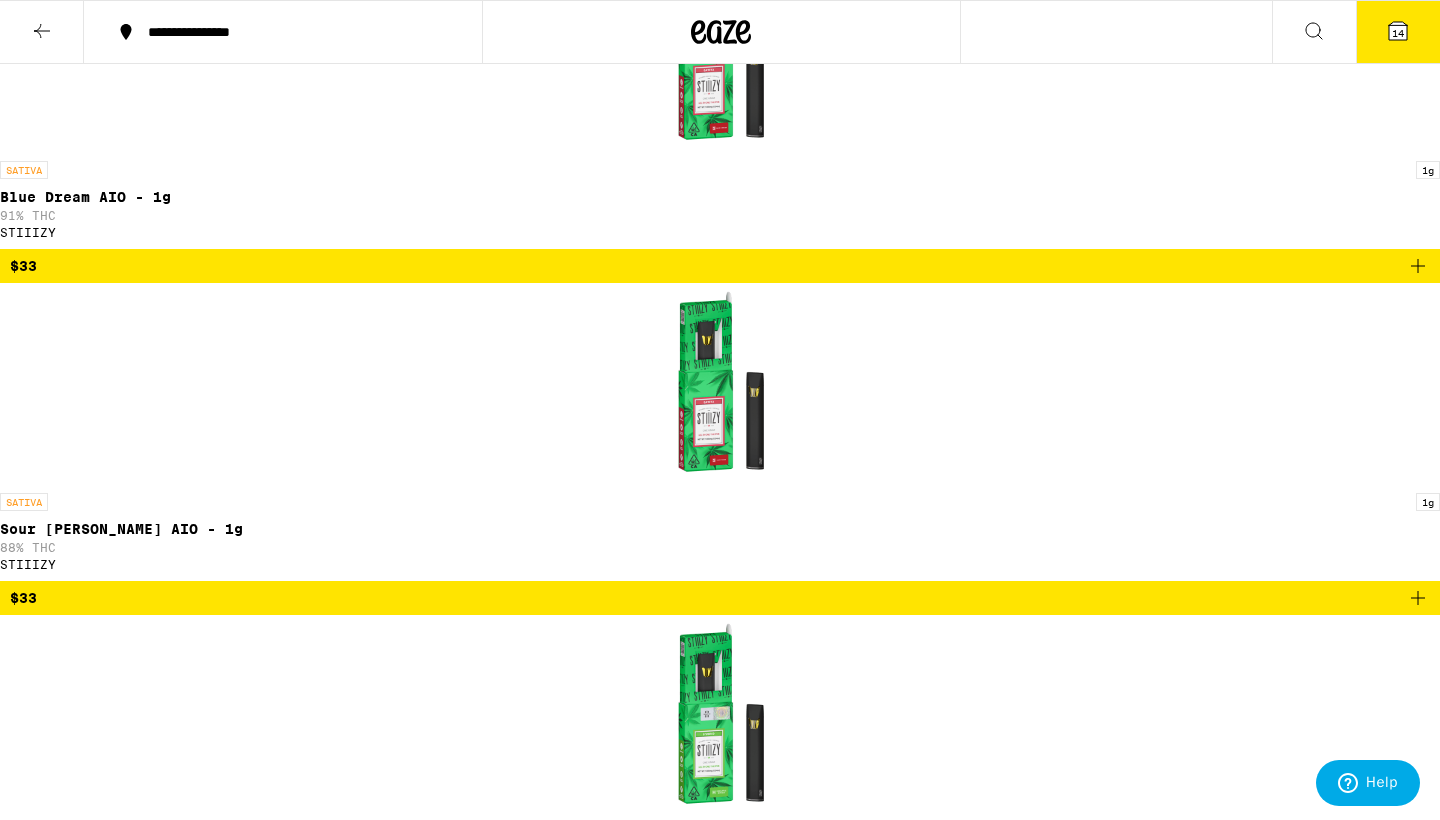 click on "14" at bounding box center (1398, 33) 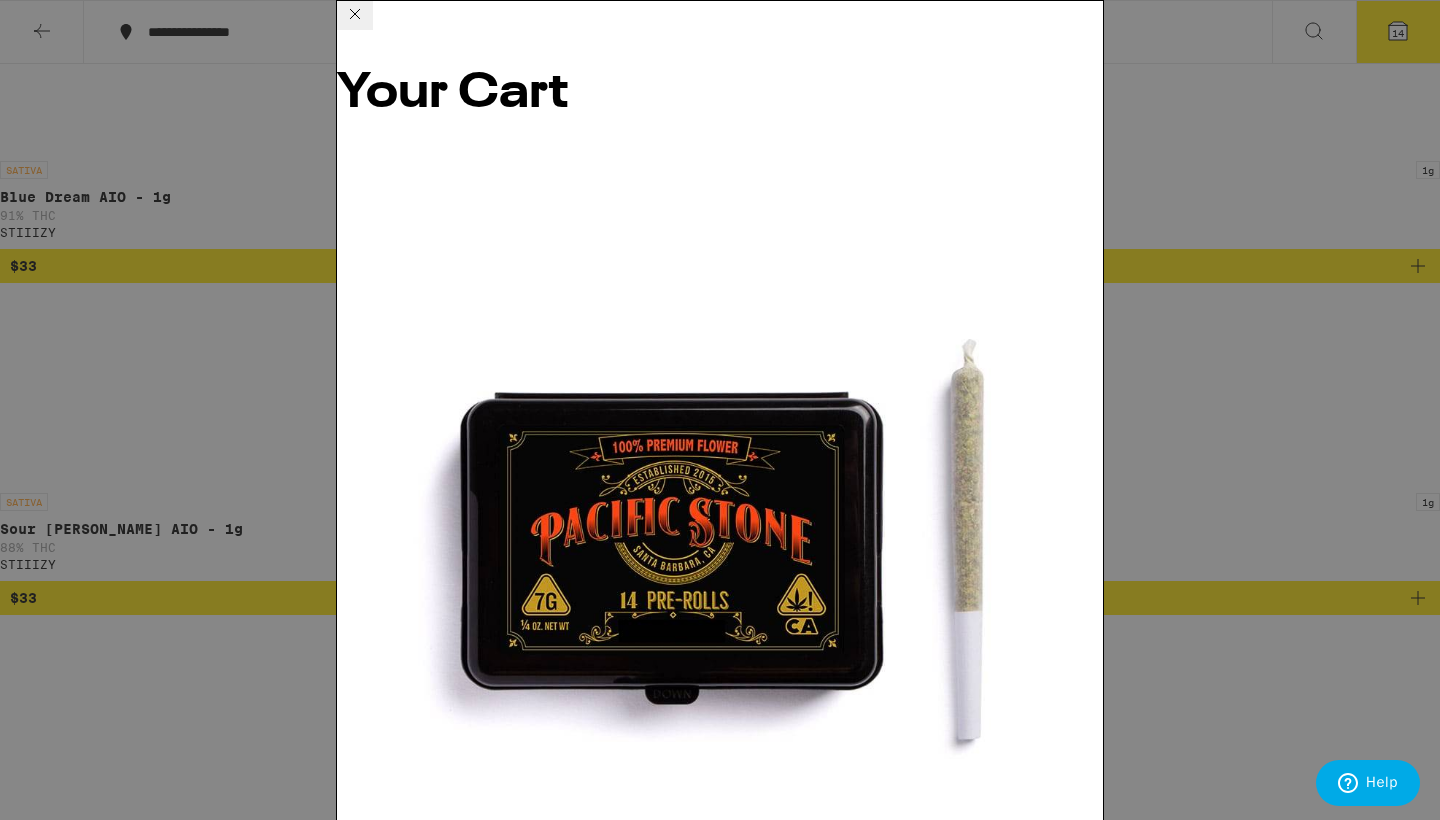 scroll, scrollTop: 0, scrollLeft: 0, axis: both 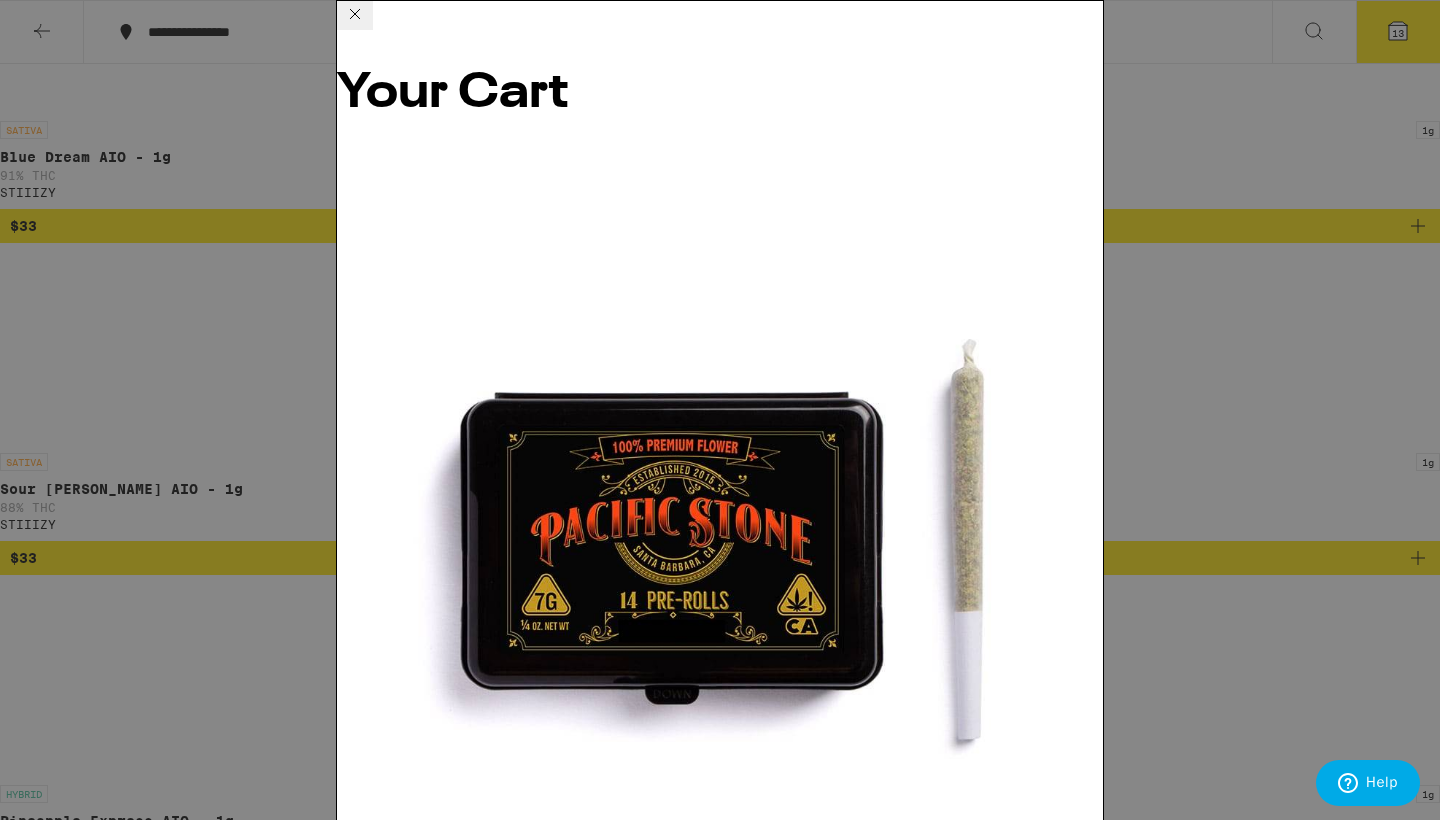 click 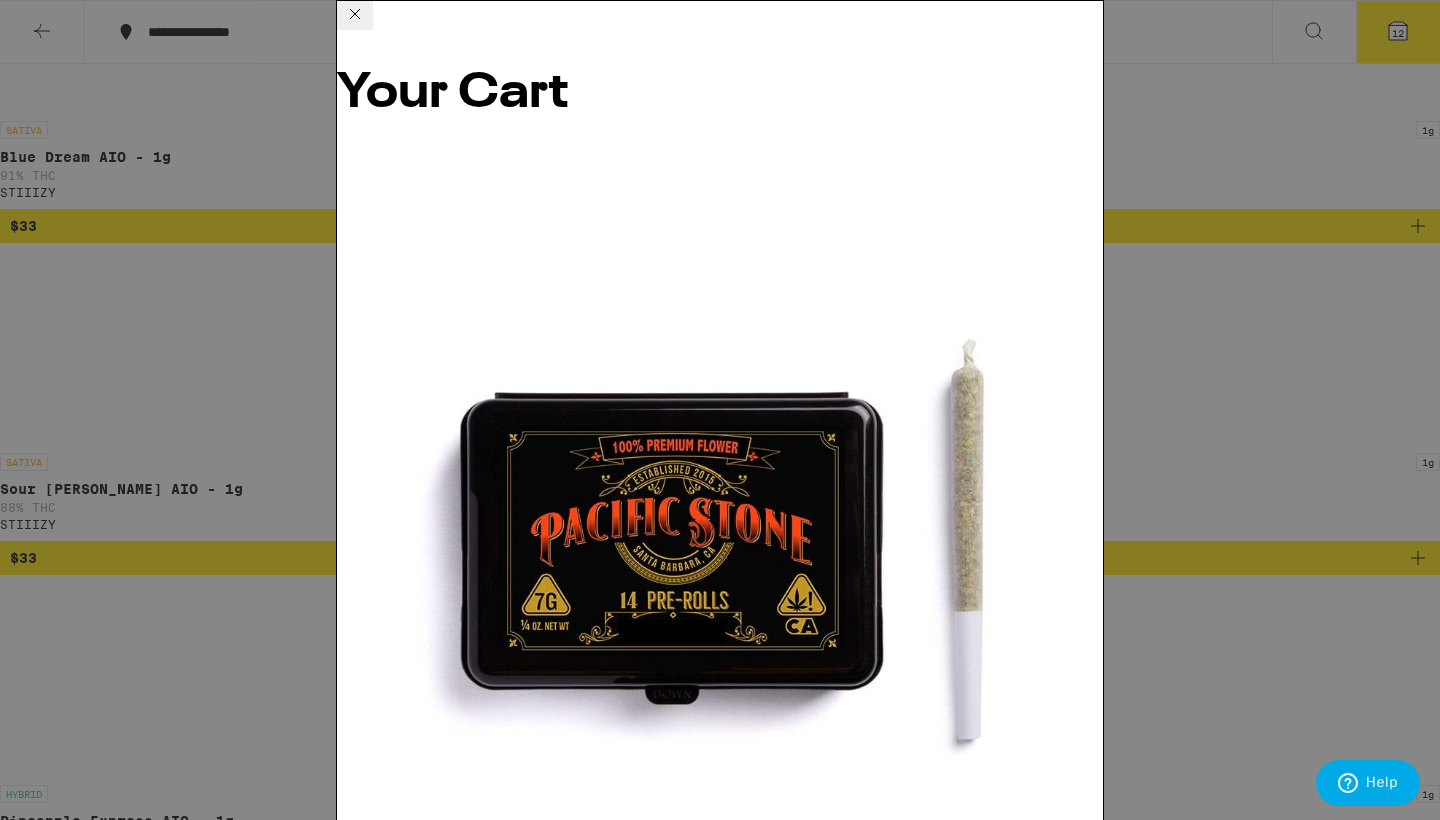 click 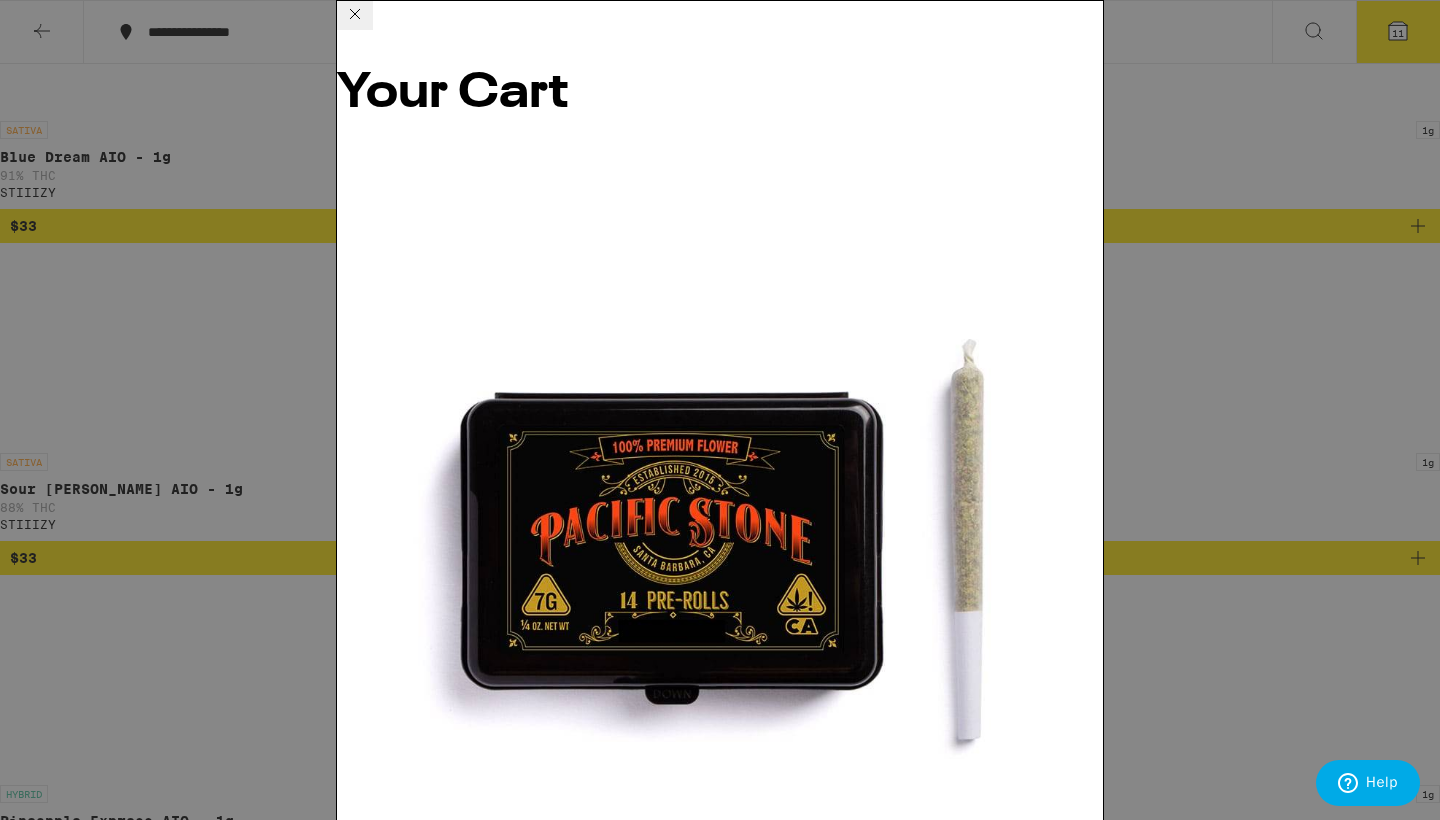 click 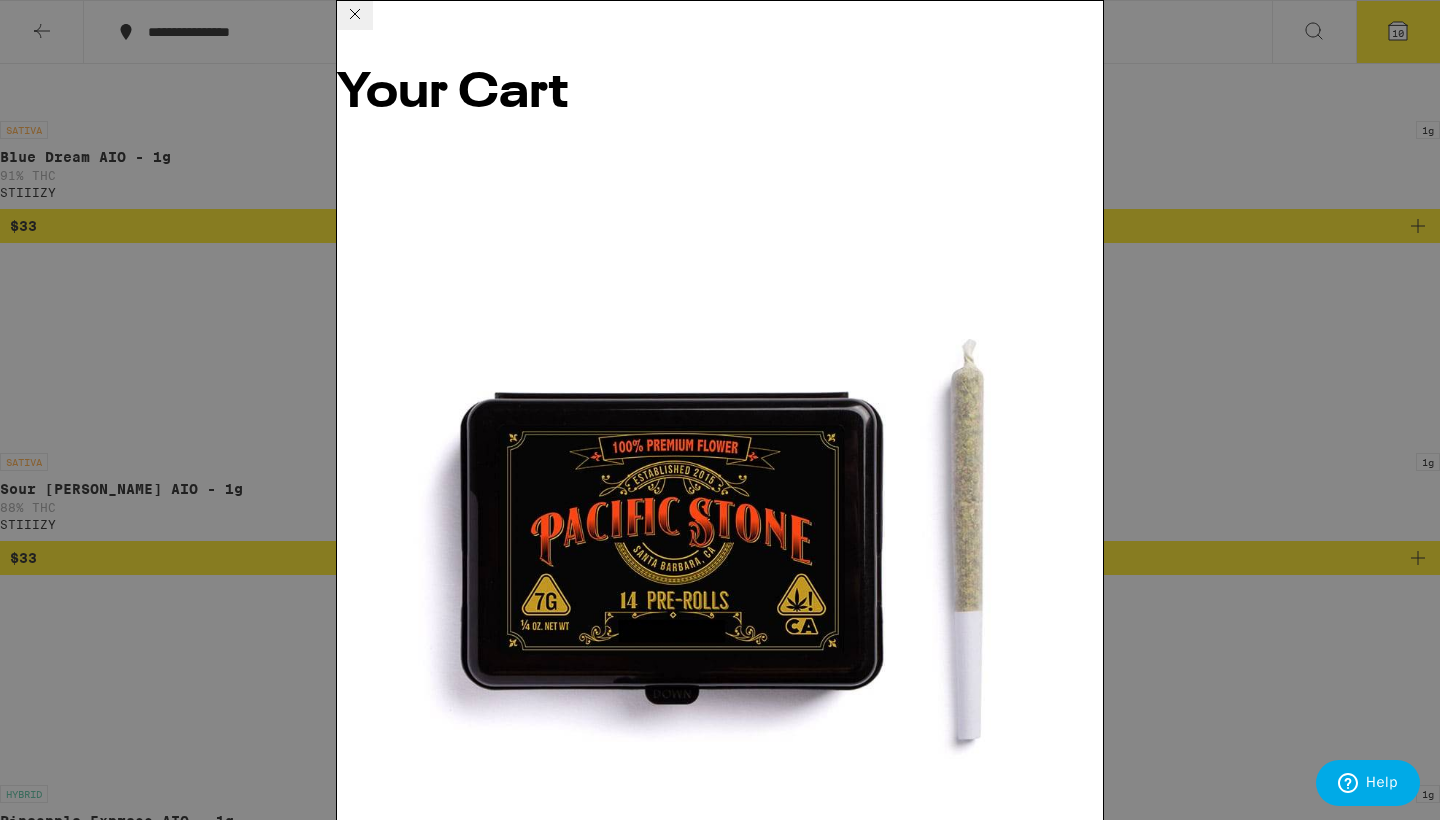 click 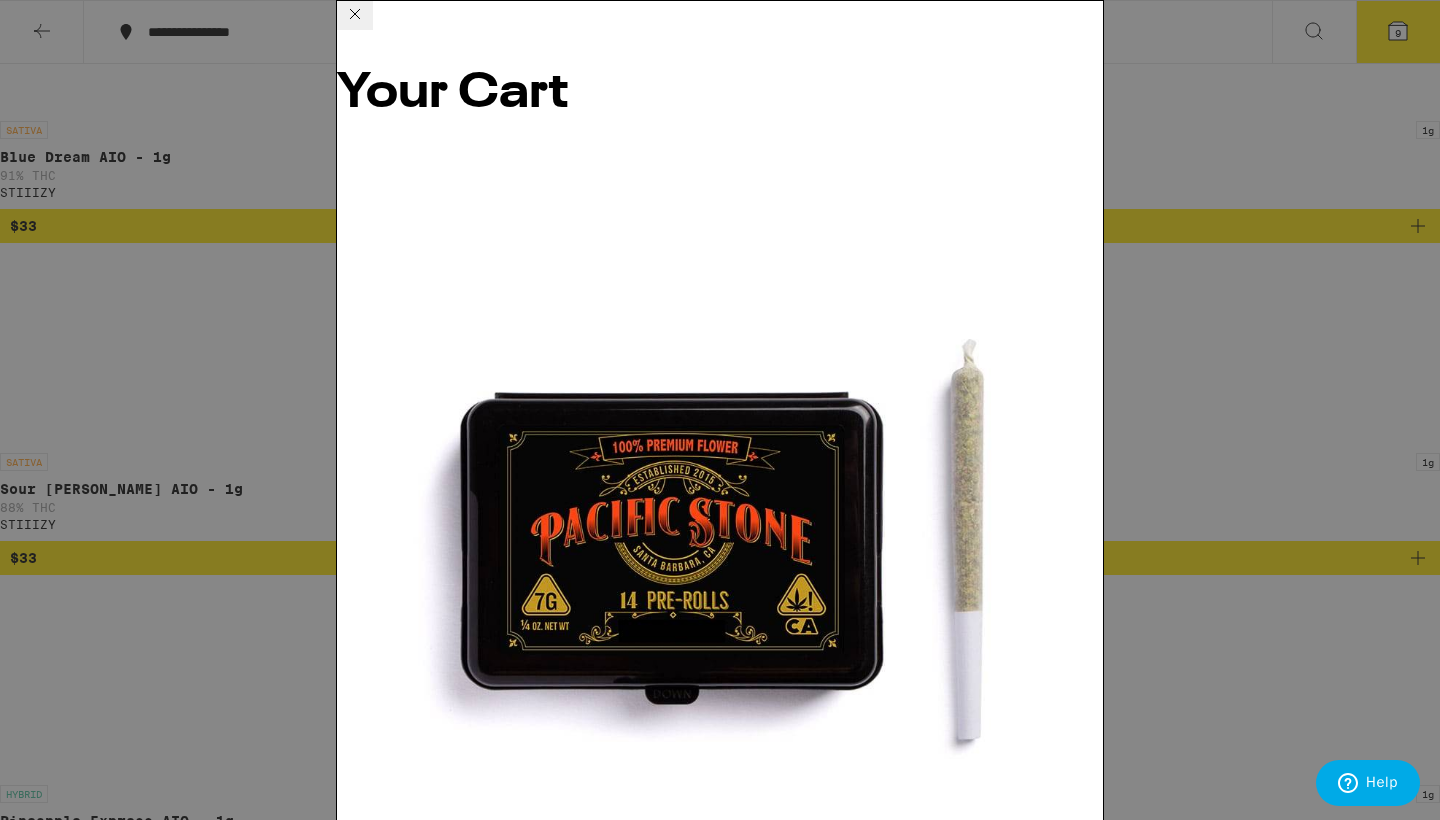 click 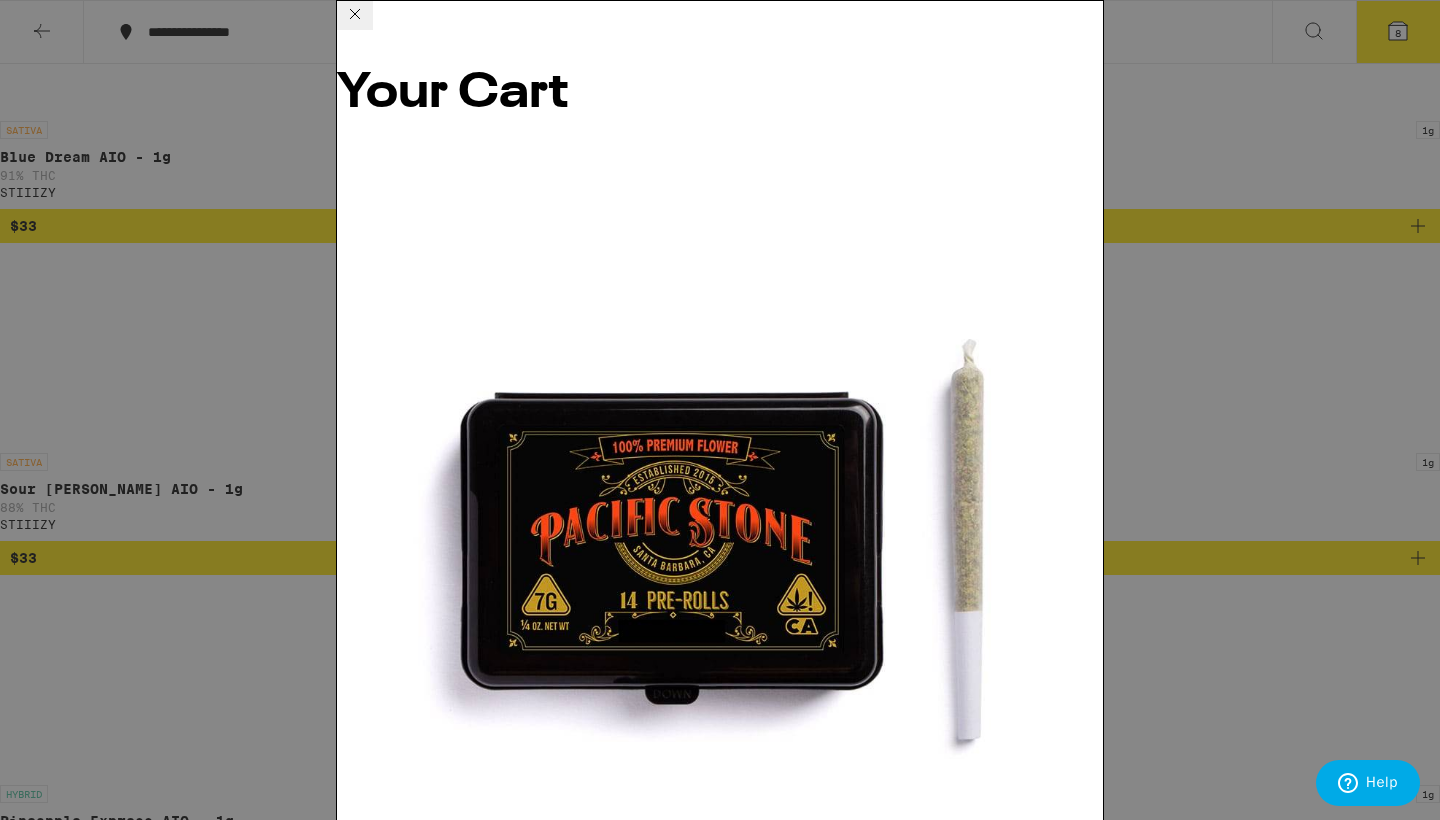 scroll, scrollTop: 0, scrollLeft: 0, axis: both 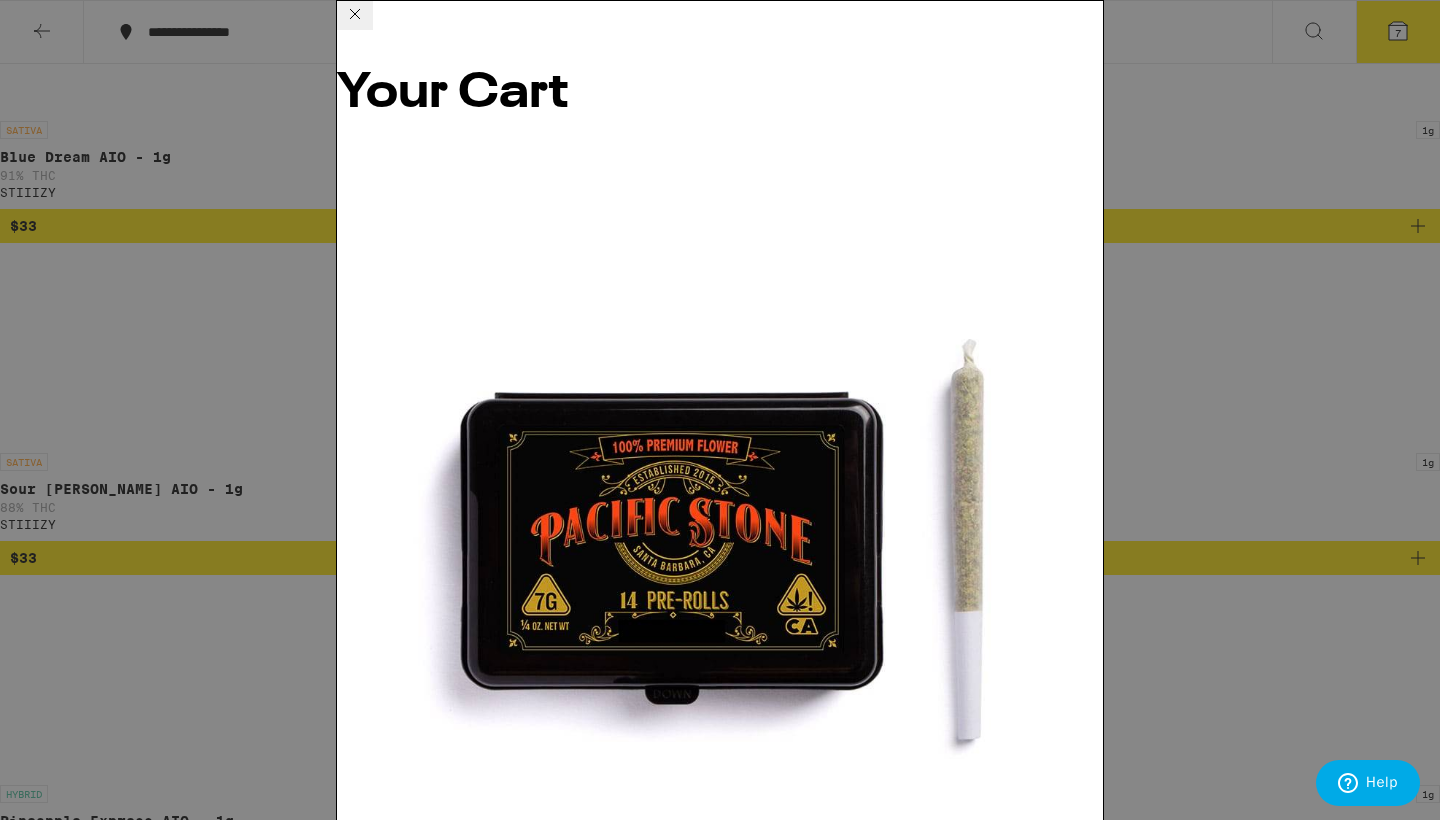 click 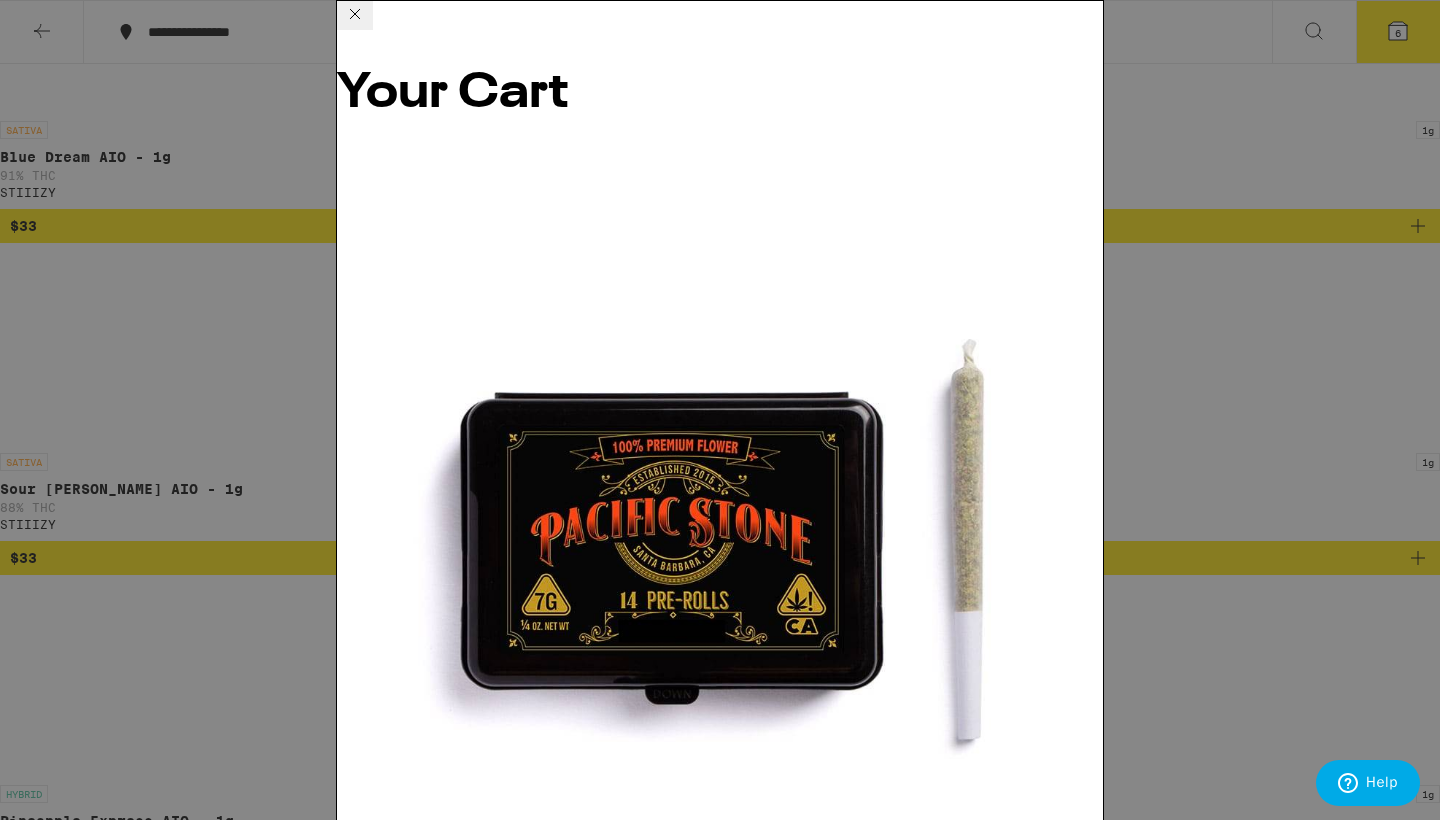 scroll, scrollTop: 0, scrollLeft: 0, axis: both 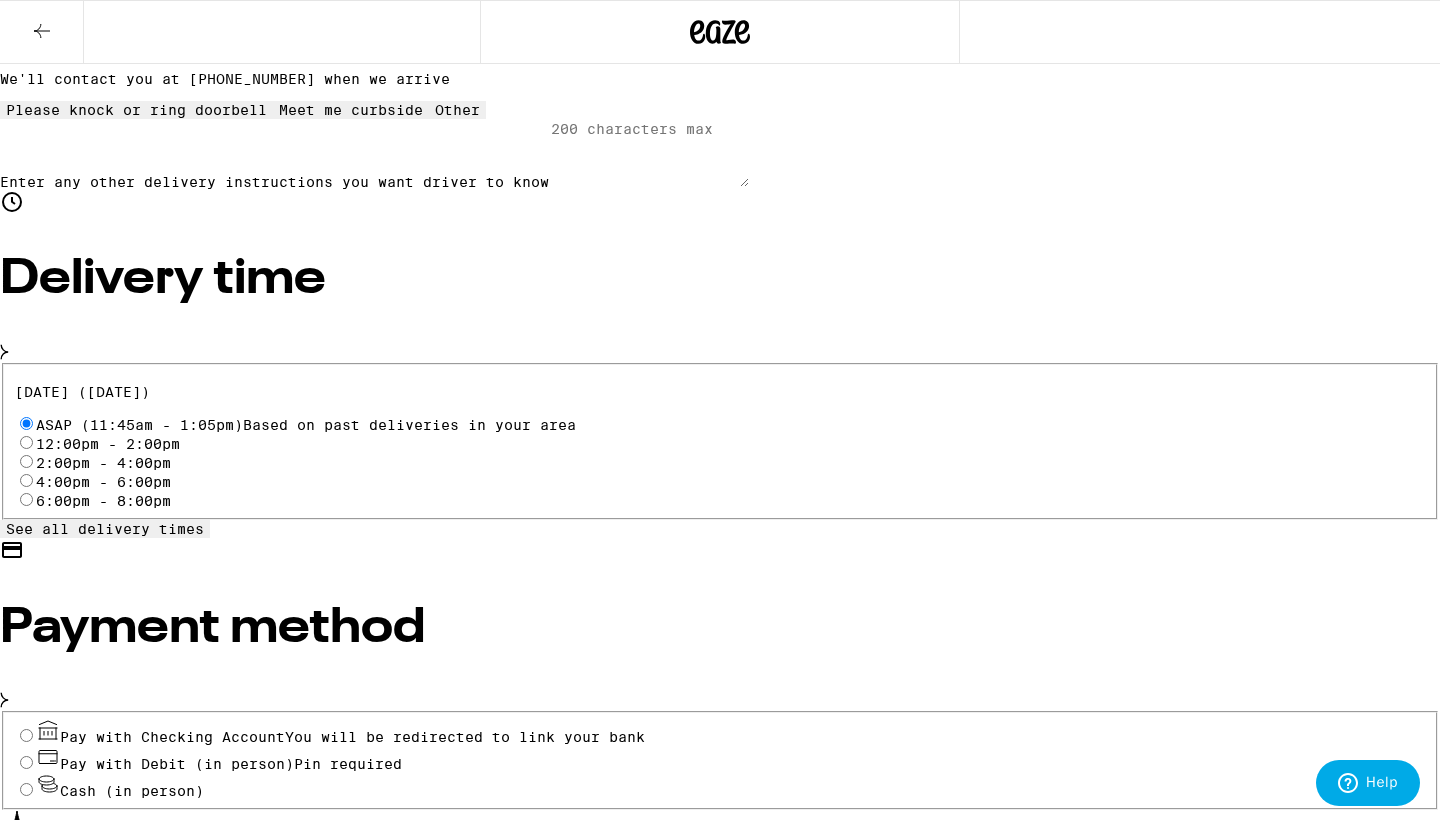click on "Pay with Debit (in person) Pin required" at bounding box center (26, 762) 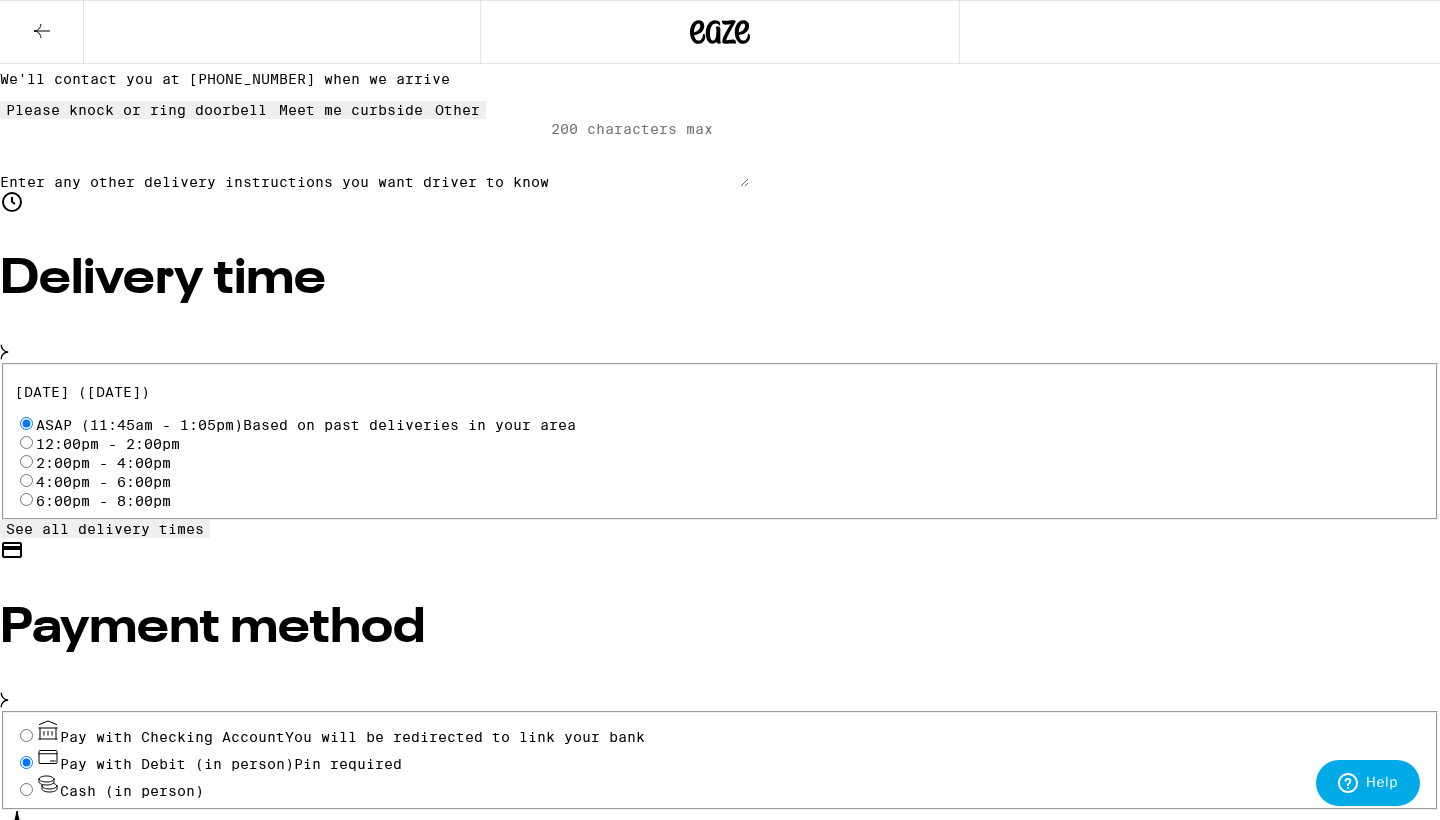 radio on "true" 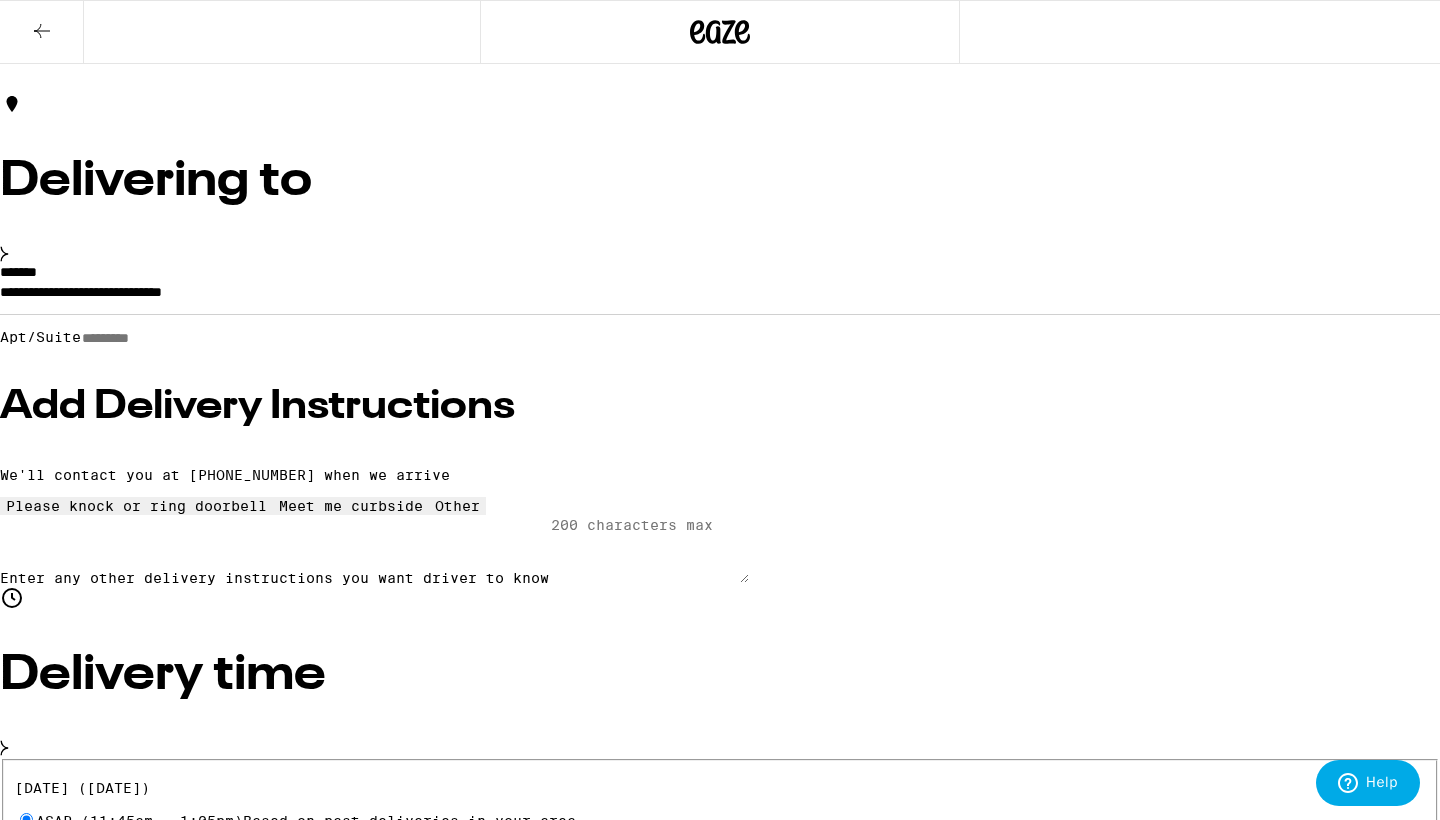 scroll, scrollTop: 45, scrollLeft: 0, axis: vertical 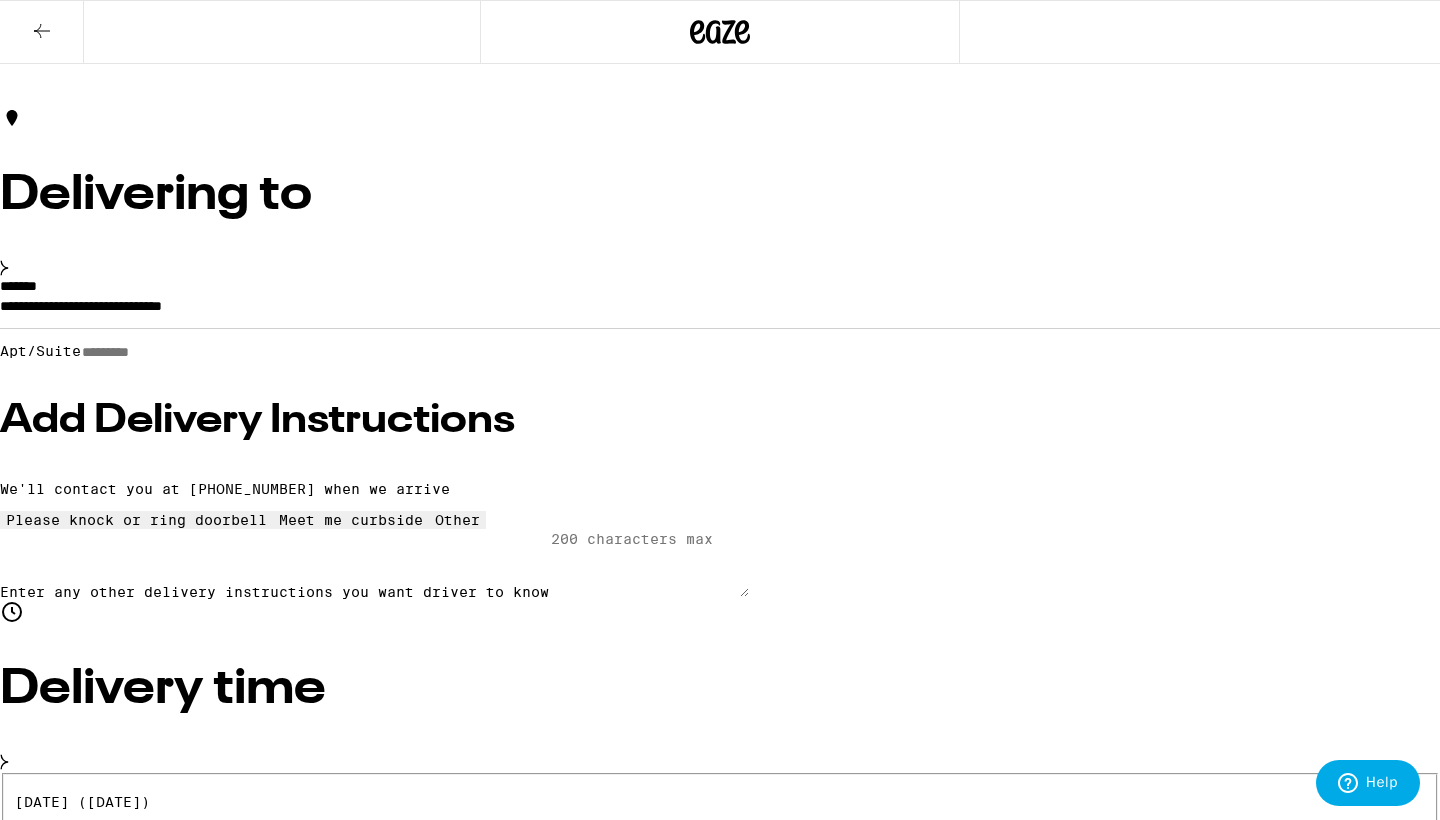 click on "$ 18" at bounding box center [720, 10720] 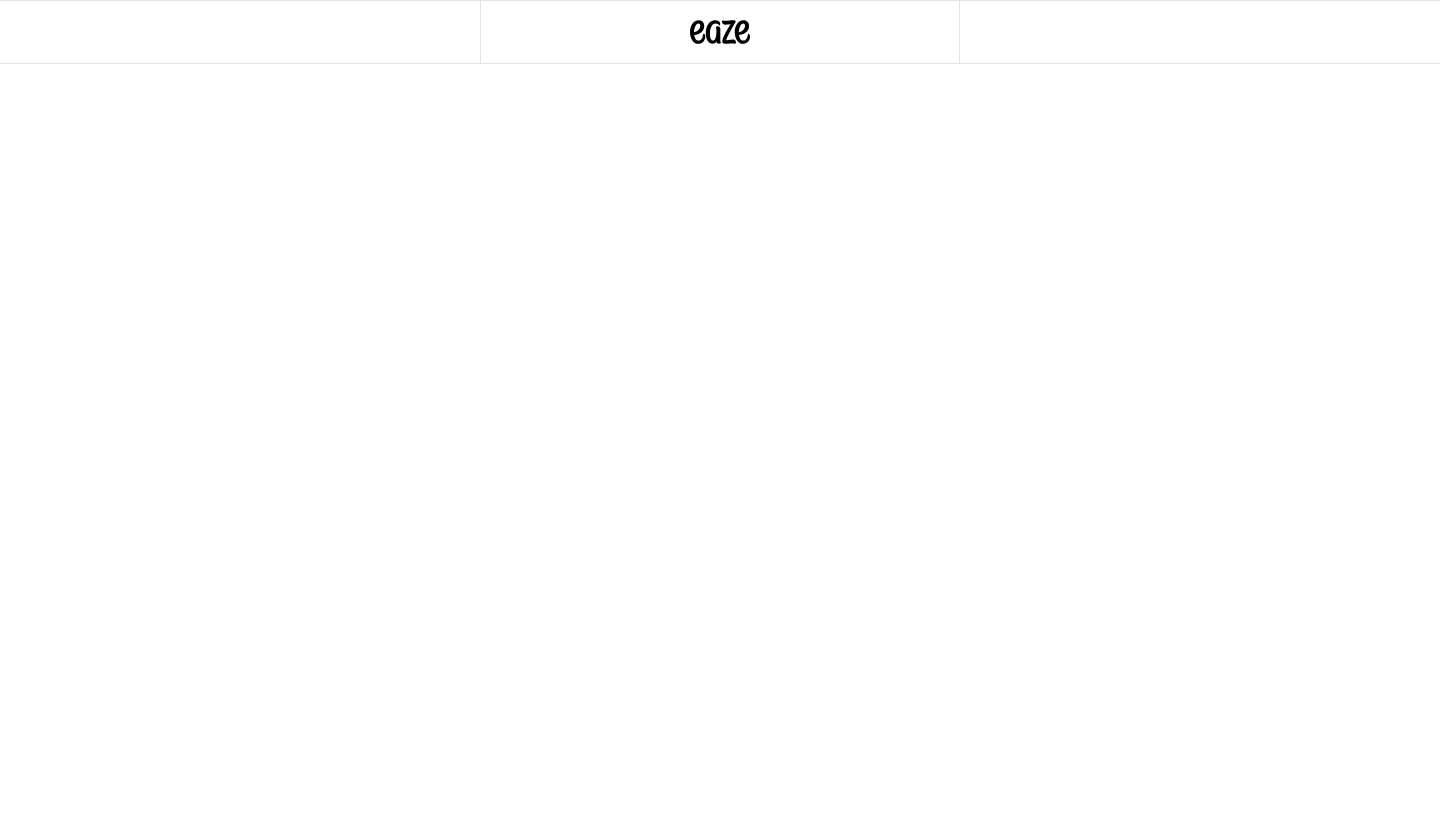 scroll, scrollTop: 0, scrollLeft: 0, axis: both 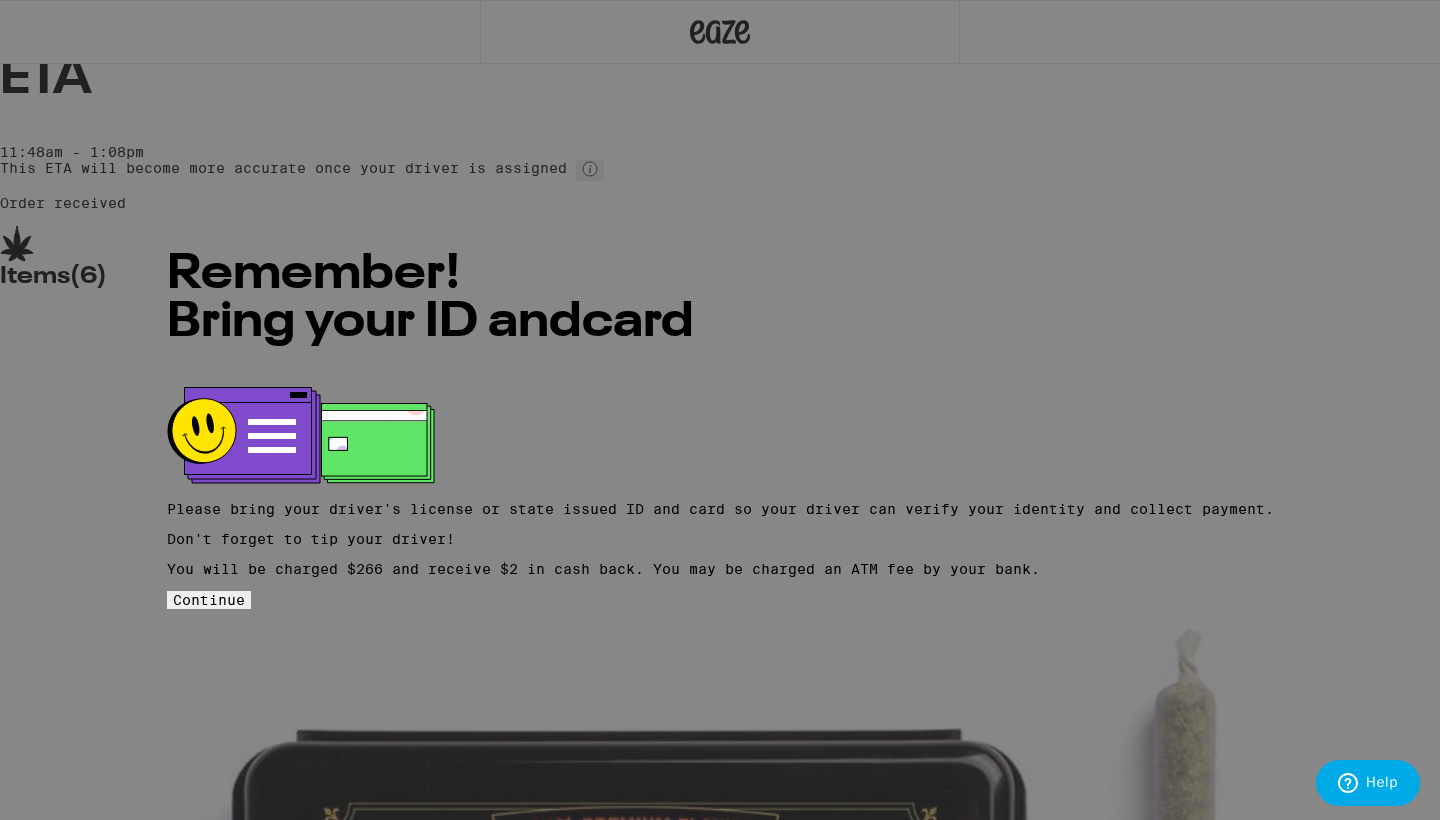 click on "Continue" at bounding box center (209, 600) 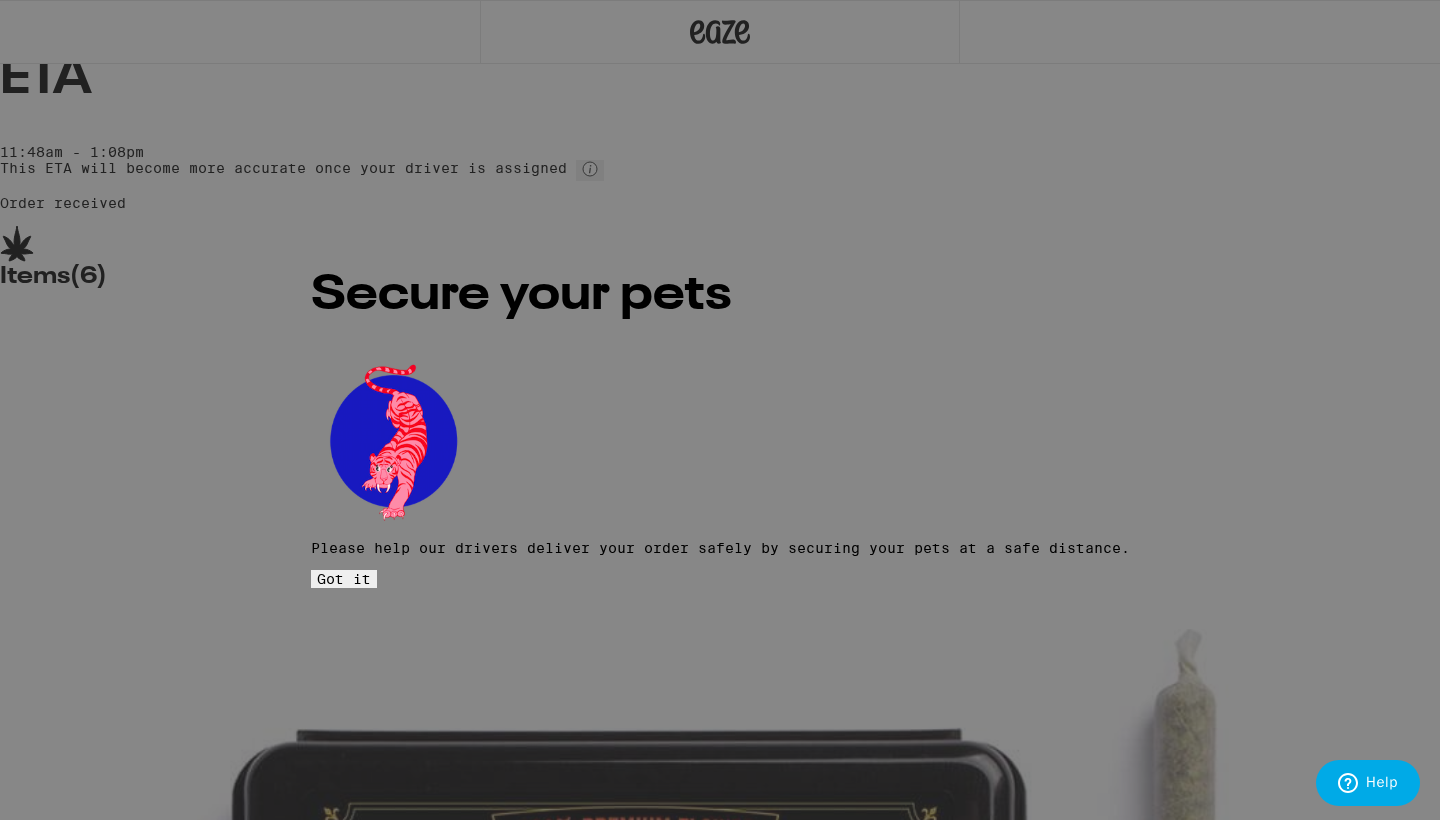 click on "Got it" at bounding box center (344, 579) 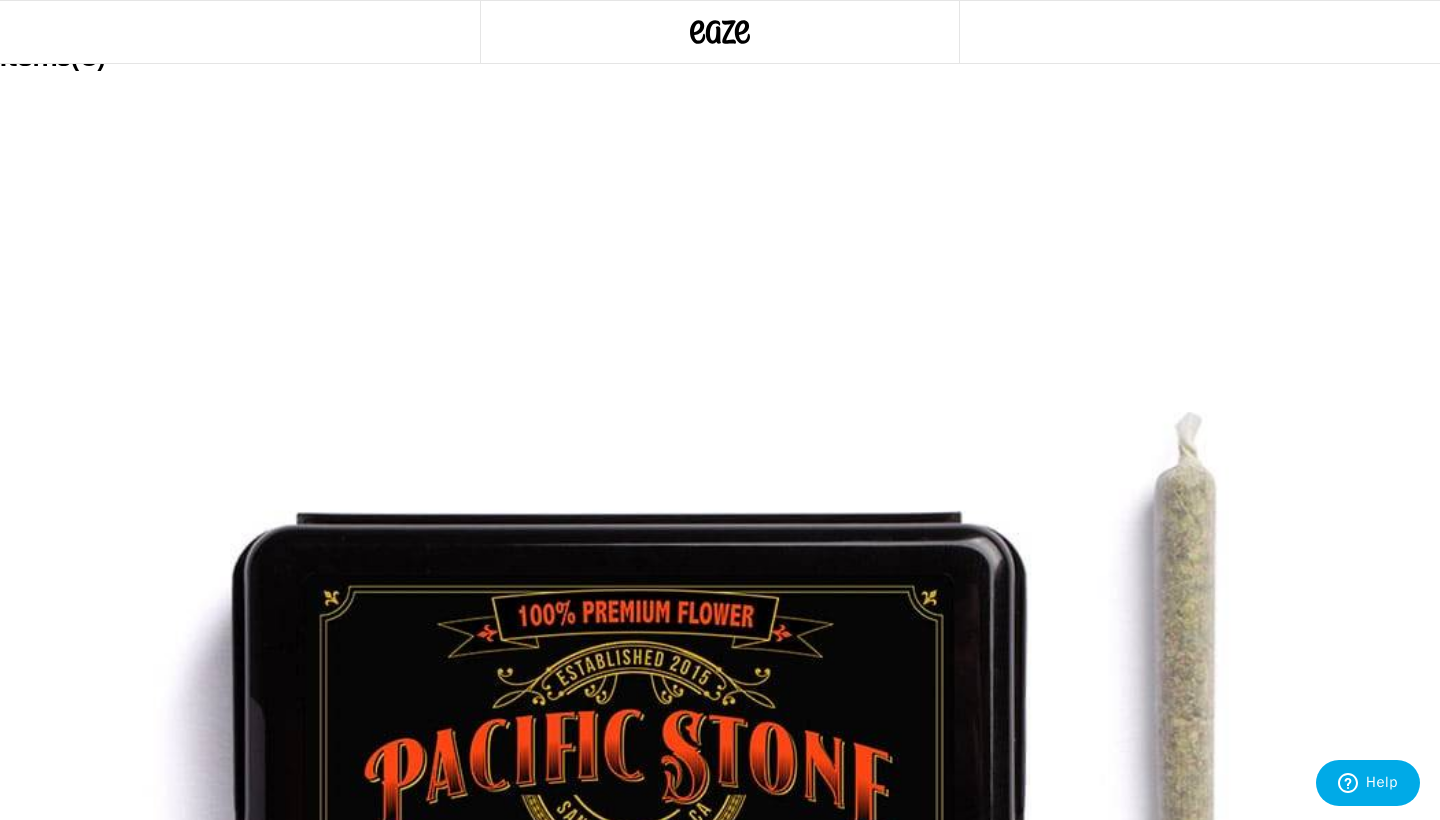 scroll, scrollTop: 225, scrollLeft: 0, axis: vertical 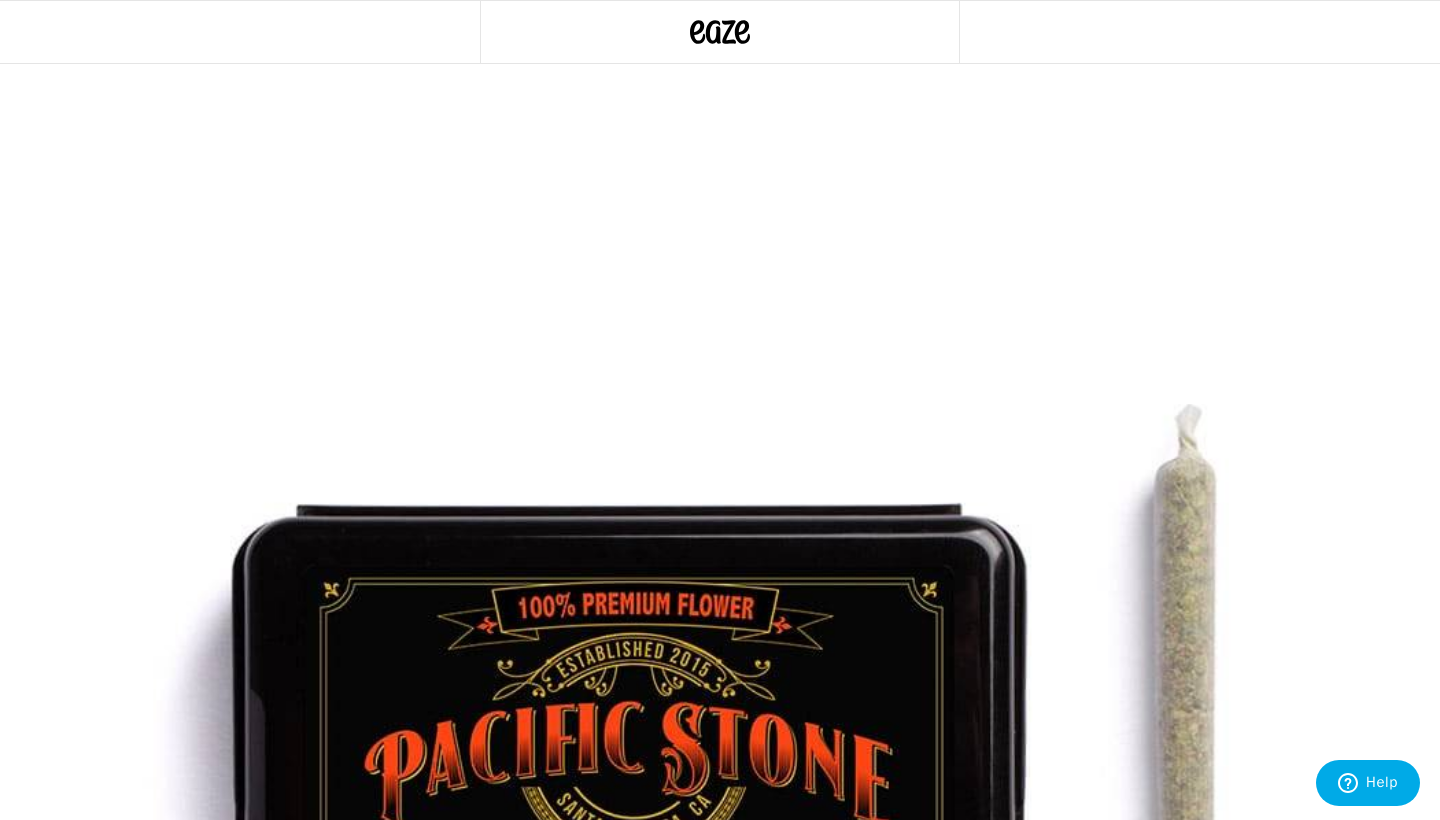 click on "Need help?" at bounding box center [51, 18786] 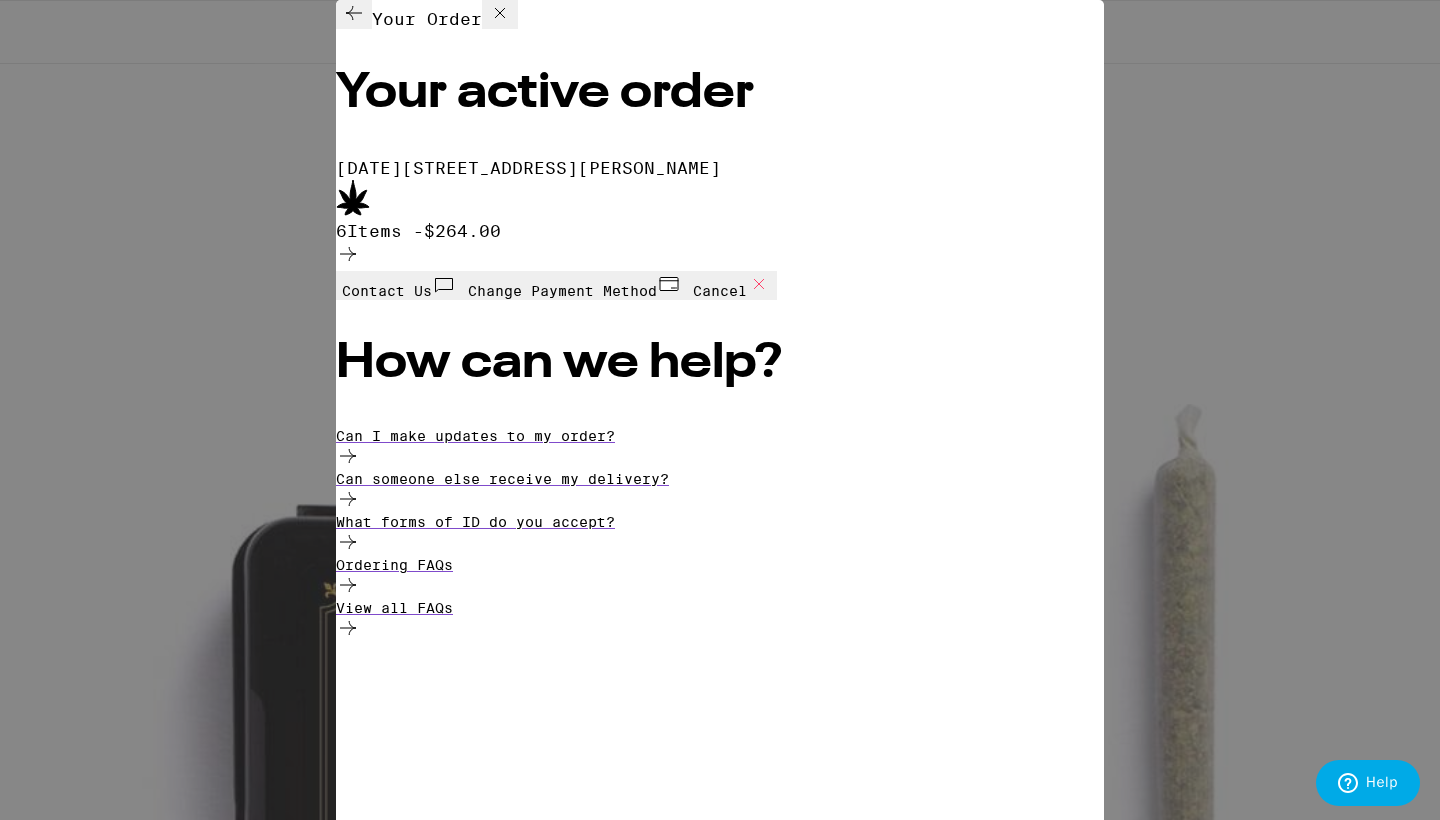 click 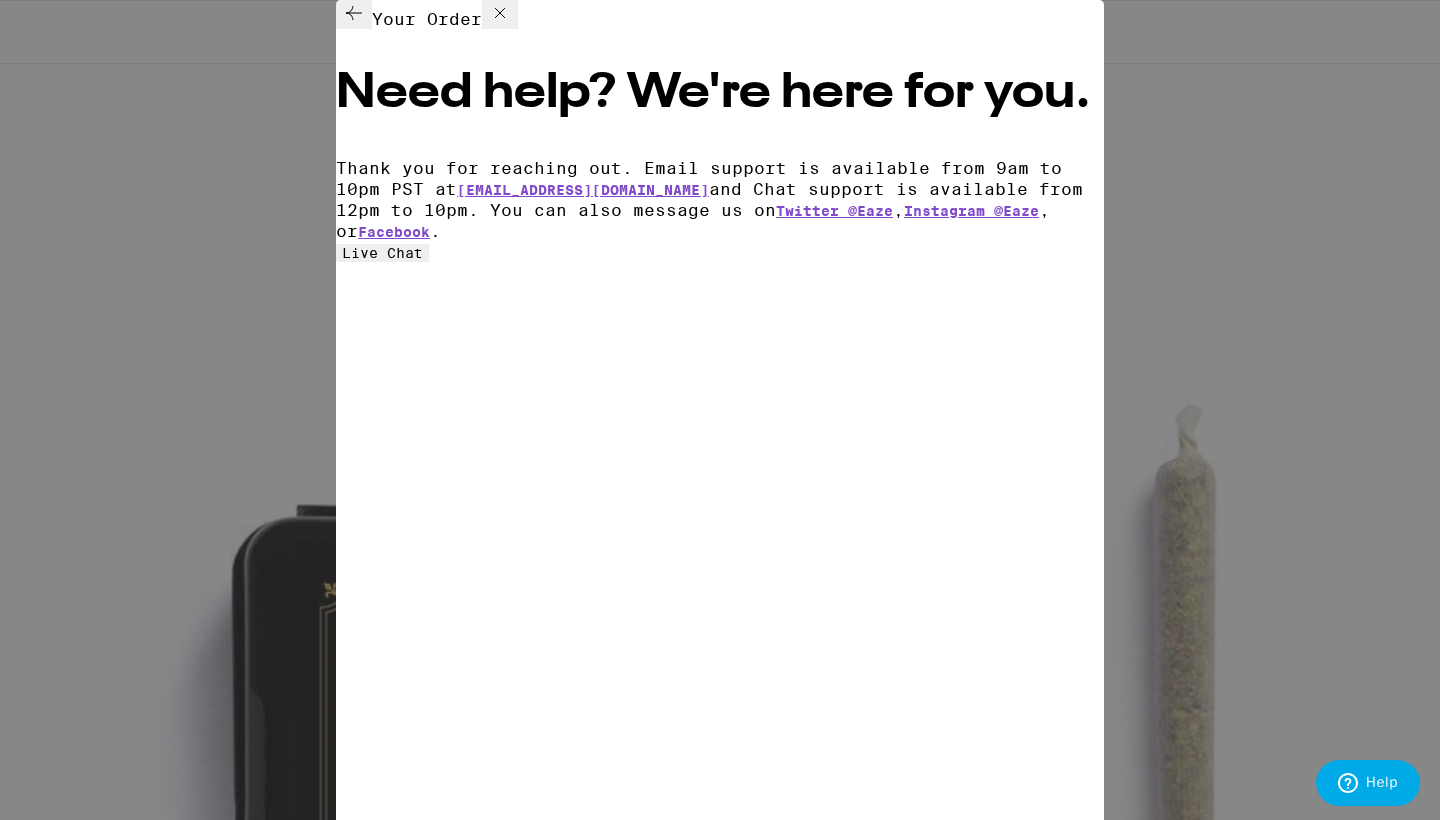click on "Live Chat" at bounding box center (382, 253) 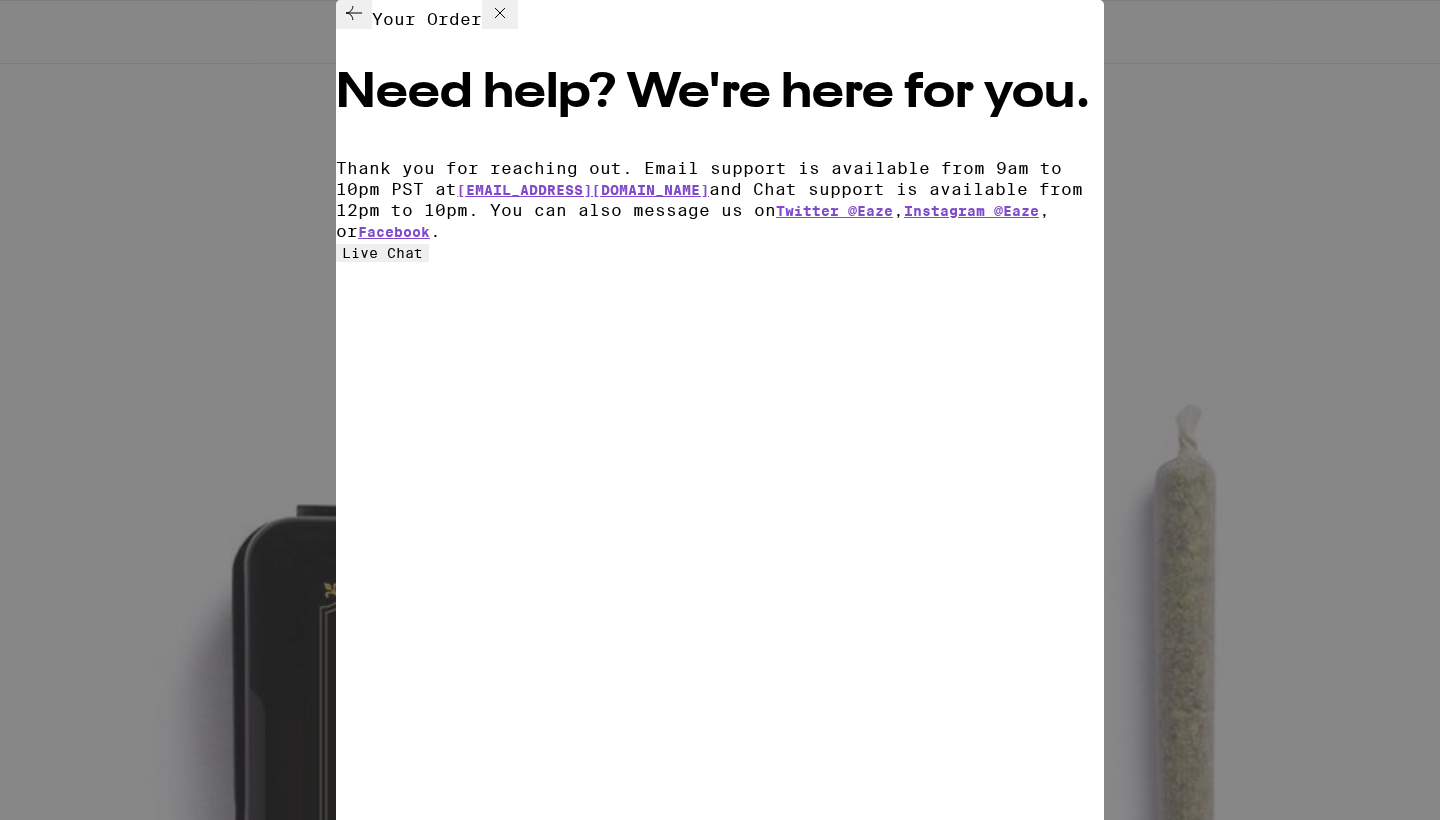 scroll, scrollTop: 0, scrollLeft: 0, axis: both 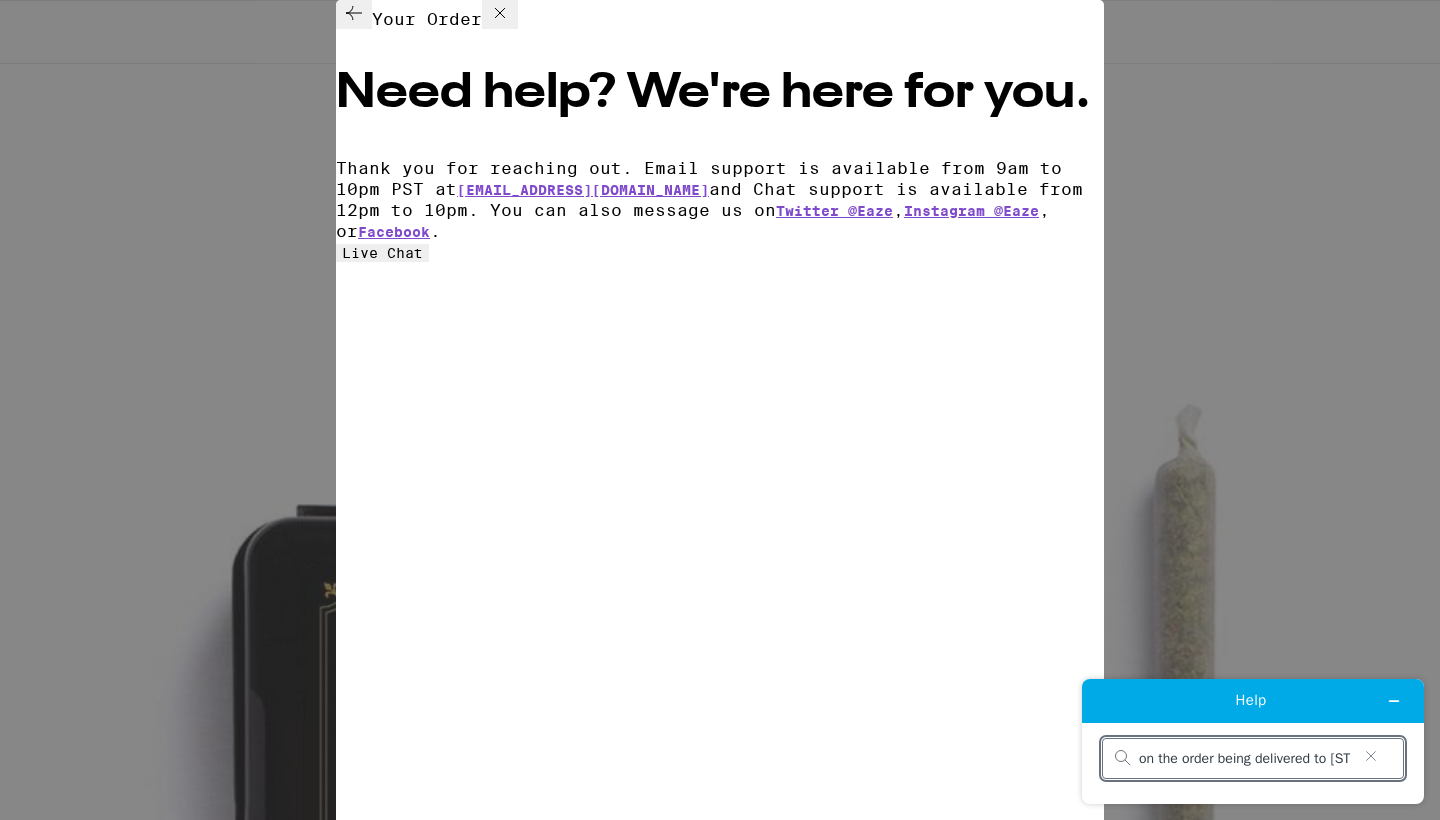 type on "on the order being delivered to 350 Santiago Ave in Long Beach, Driver is to call first upon arrival ar (562) 619-7657 because the doorbell is not working.  Thanks." 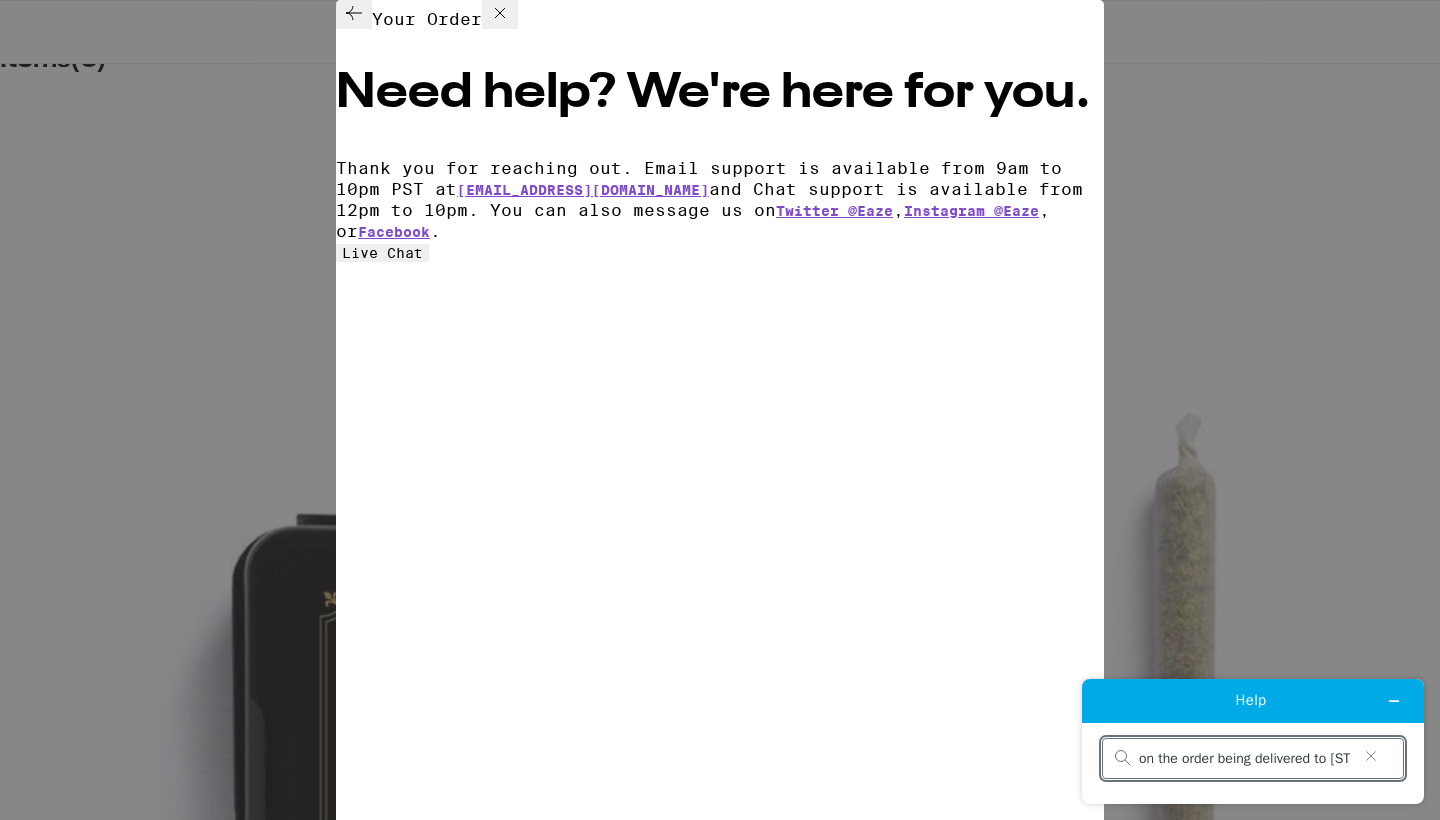 scroll, scrollTop: 218, scrollLeft: 0, axis: vertical 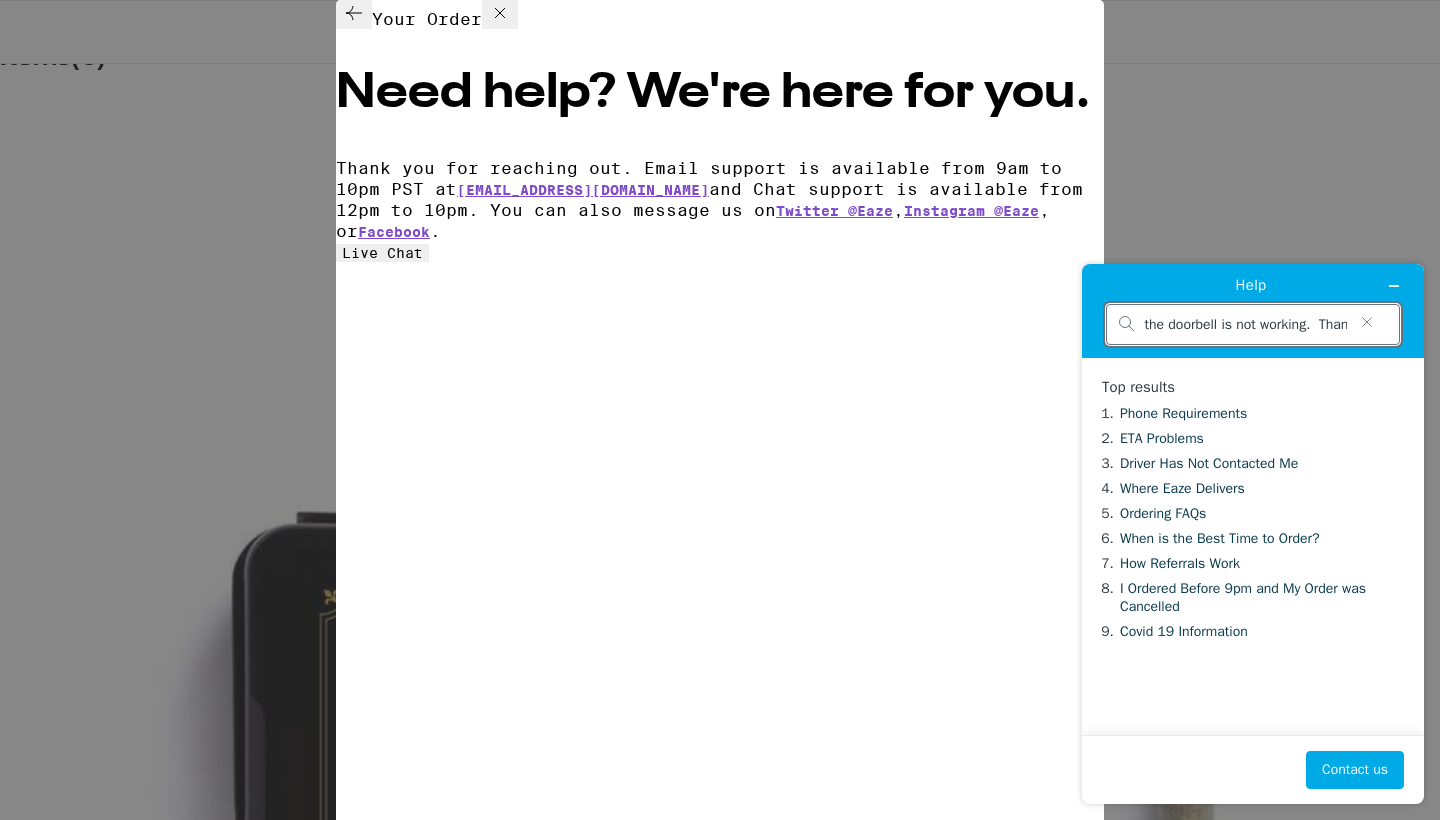 drag, startPoint x: 1340, startPoint y: 322, endPoint x: 1118, endPoint y: 473, distance: 268.4865 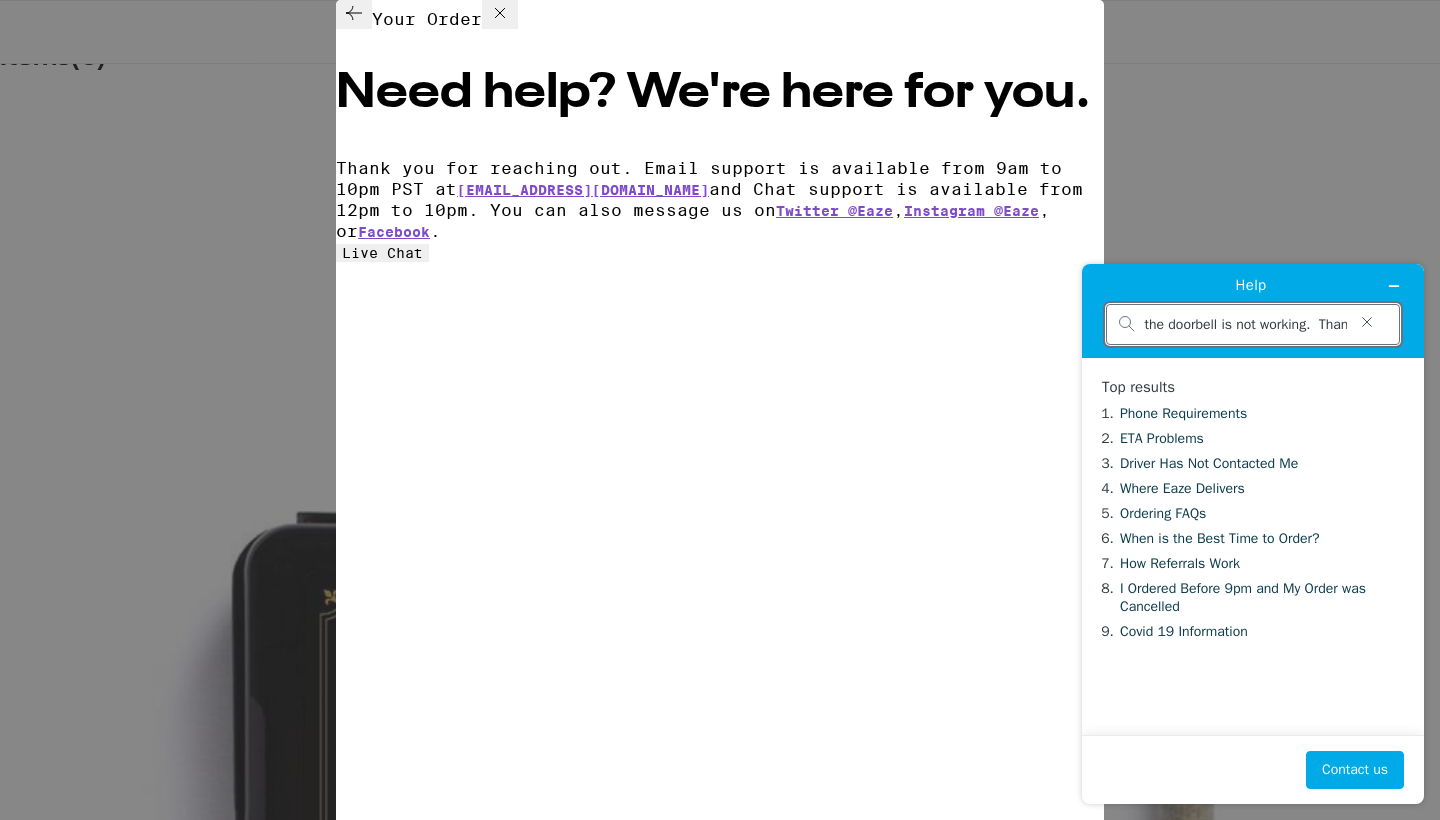 drag, startPoint x: 1342, startPoint y: 323, endPoint x: 1371, endPoint y: 315, distance: 30.083218 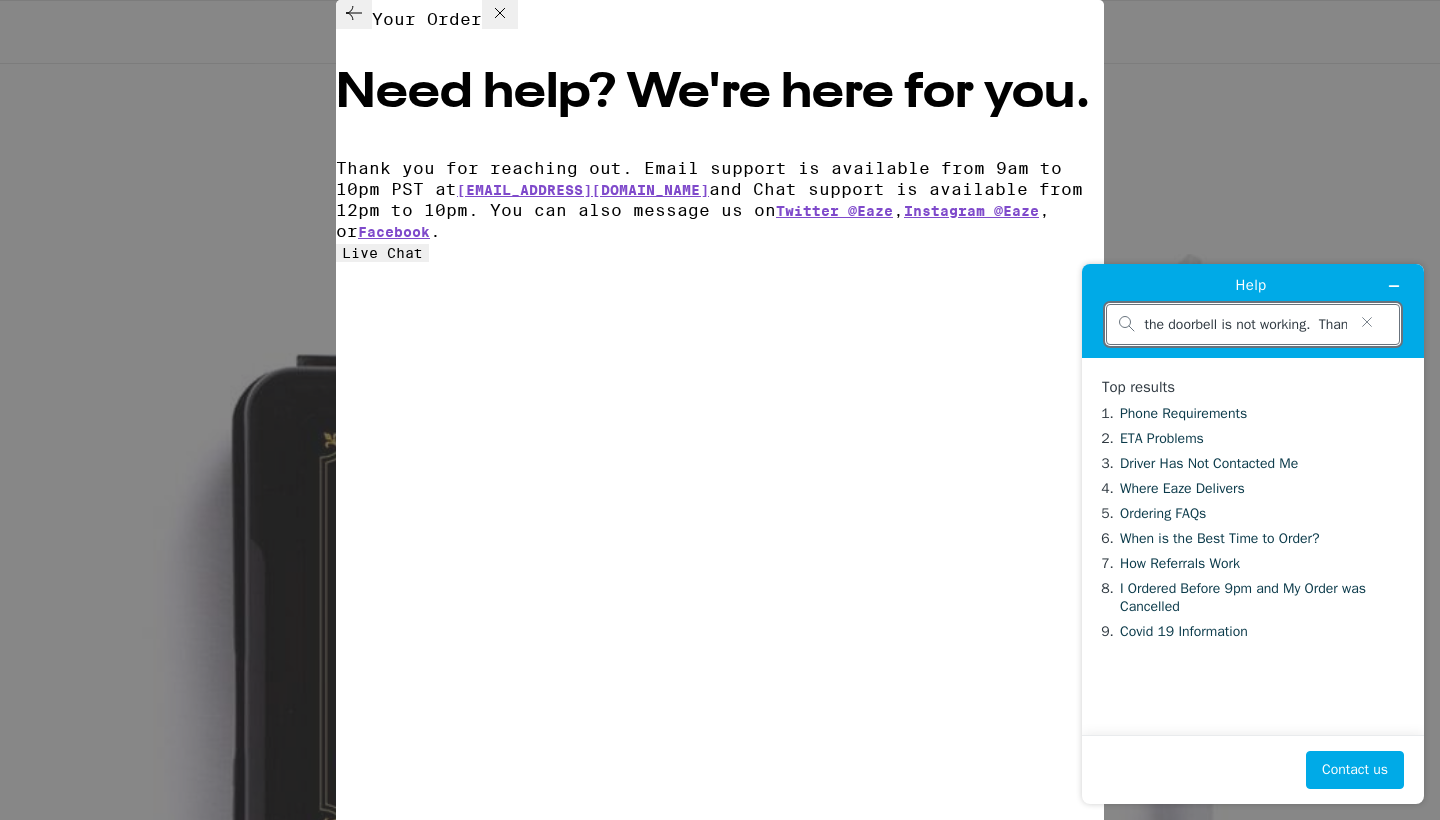 scroll, scrollTop: 395, scrollLeft: 0, axis: vertical 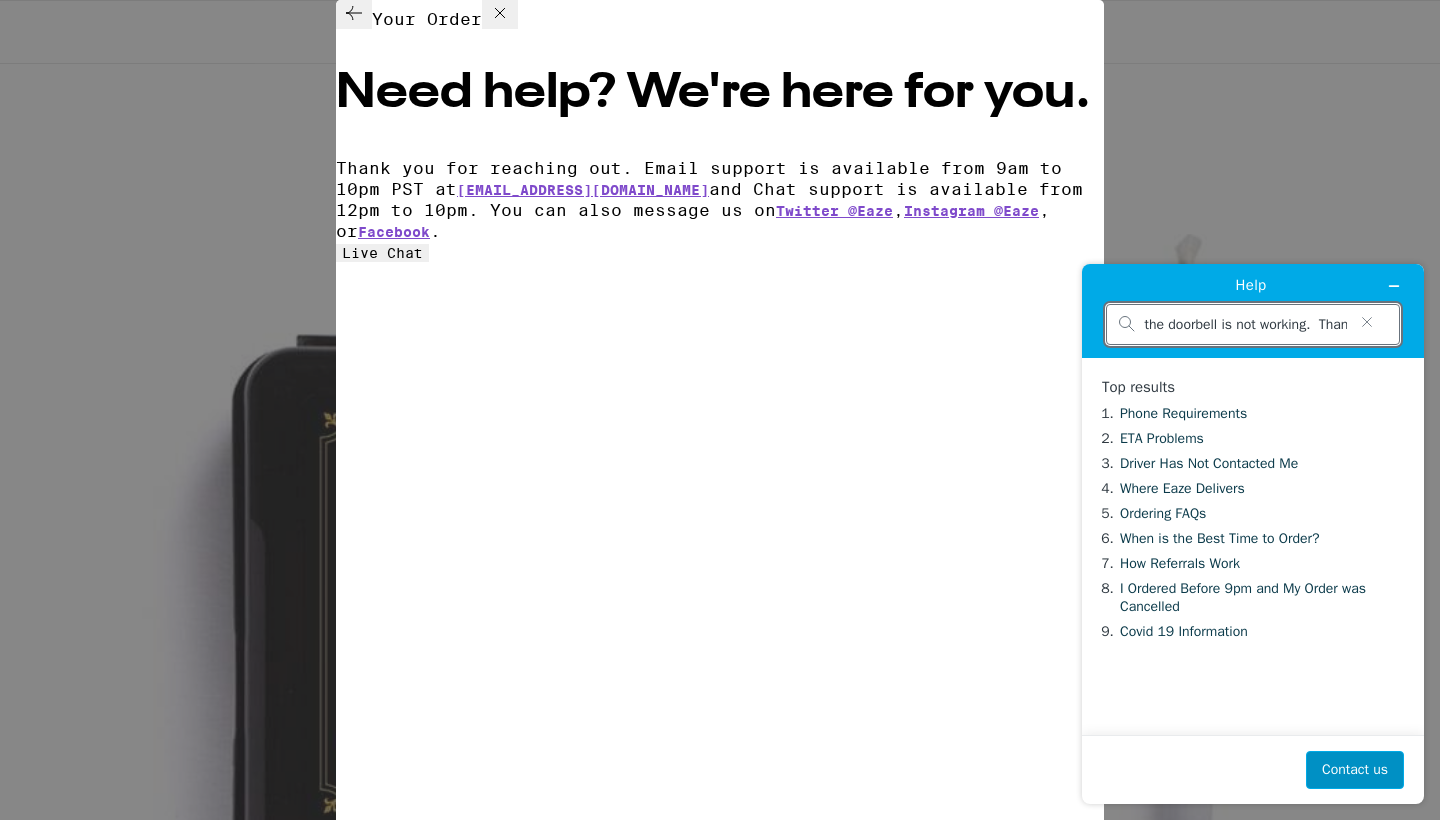 click on "Contact us" at bounding box center (1355, 770) 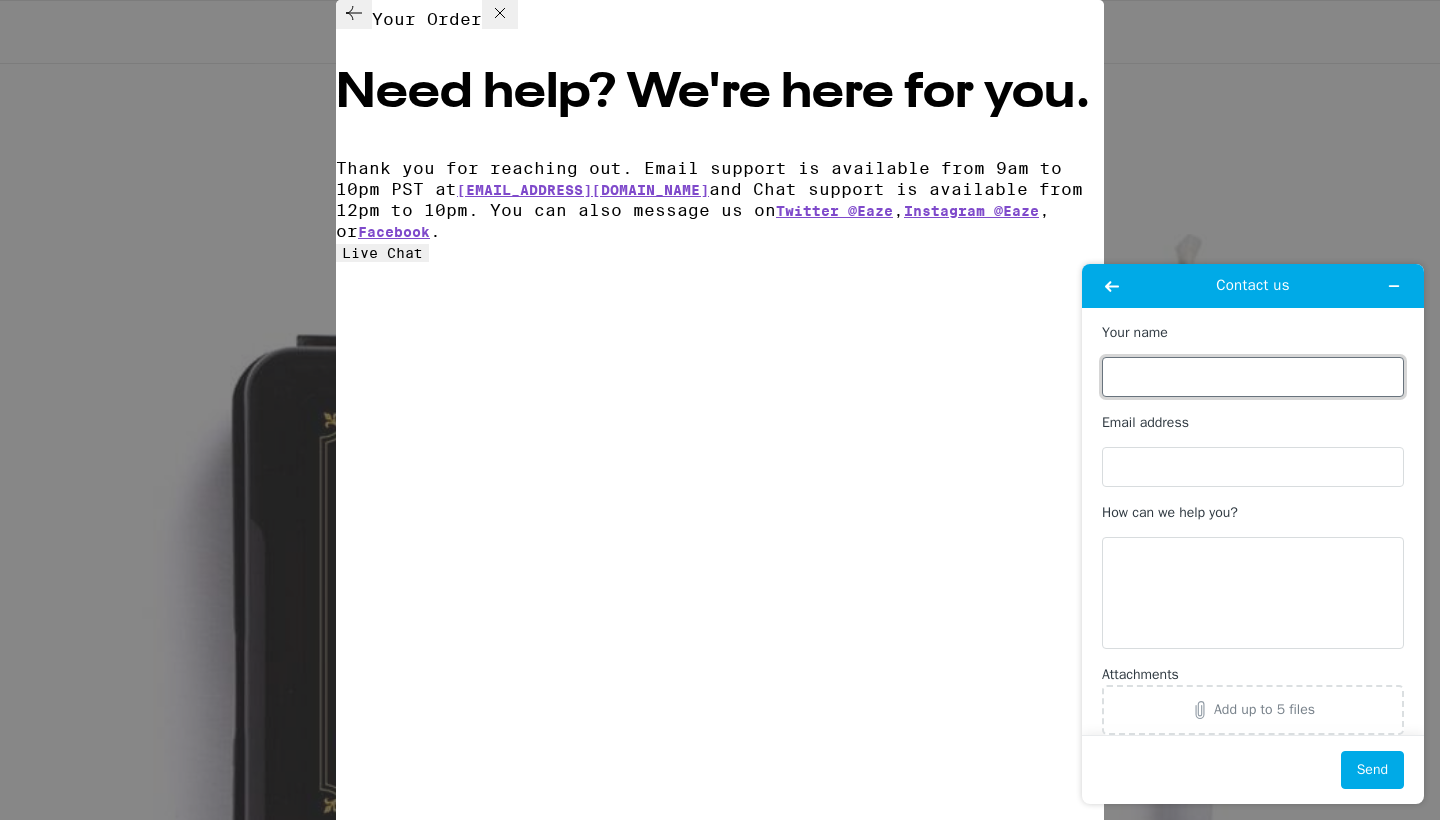 click on "Your name" at bounding box center (1253, 377) 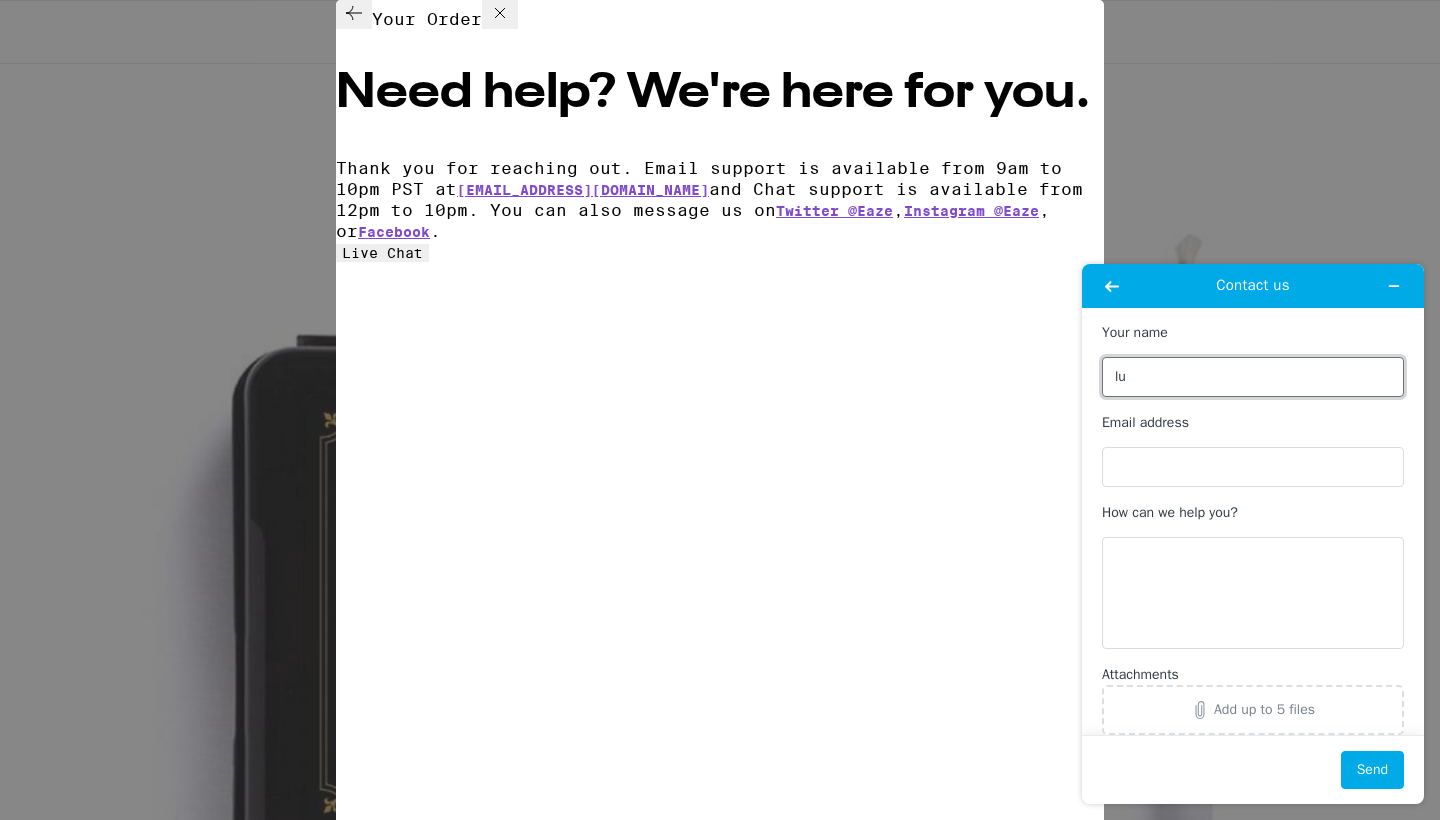 type on "l" 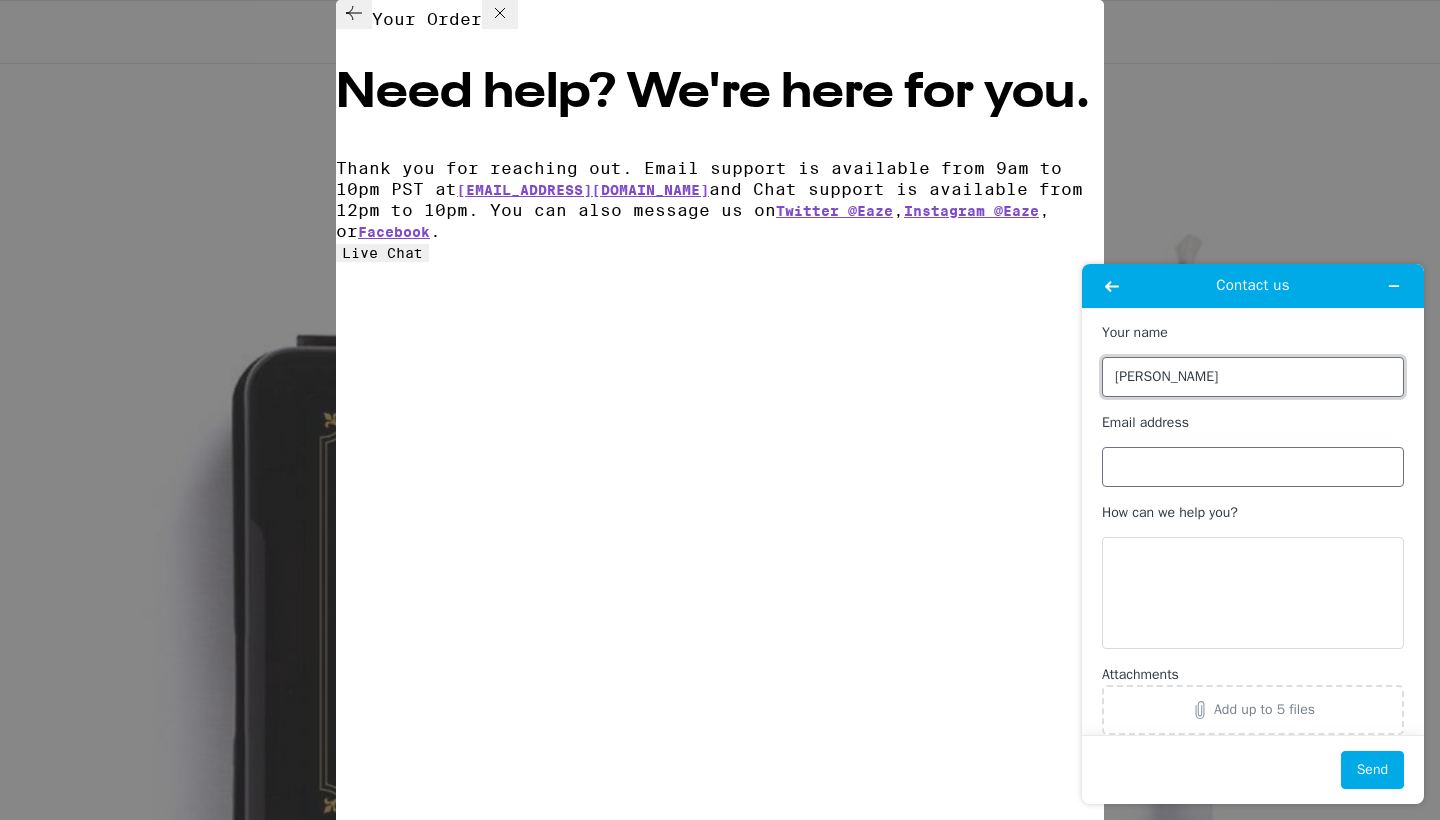 type on "LYN" 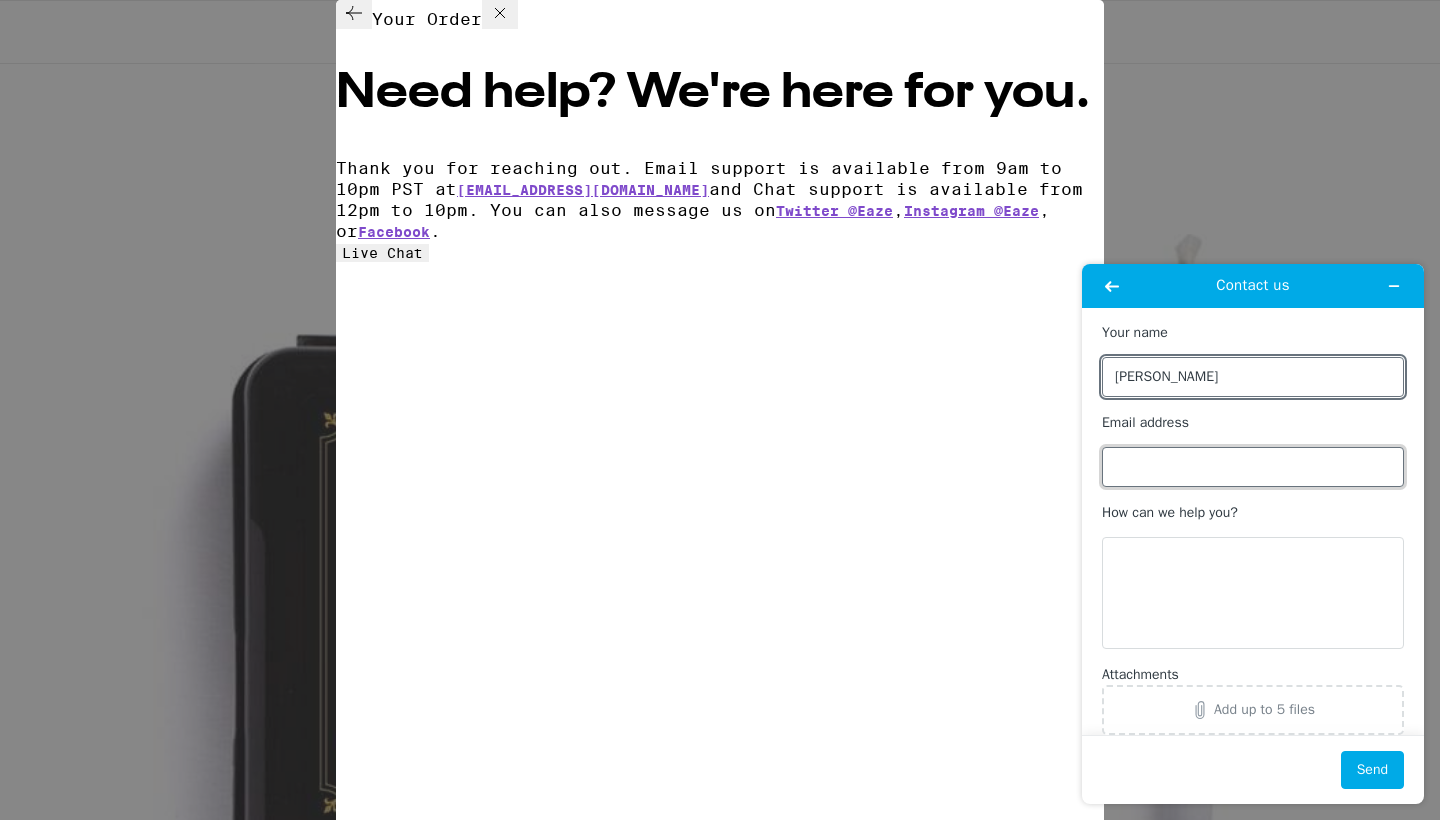 click on "Email address" at bounding box center (1253, 467) 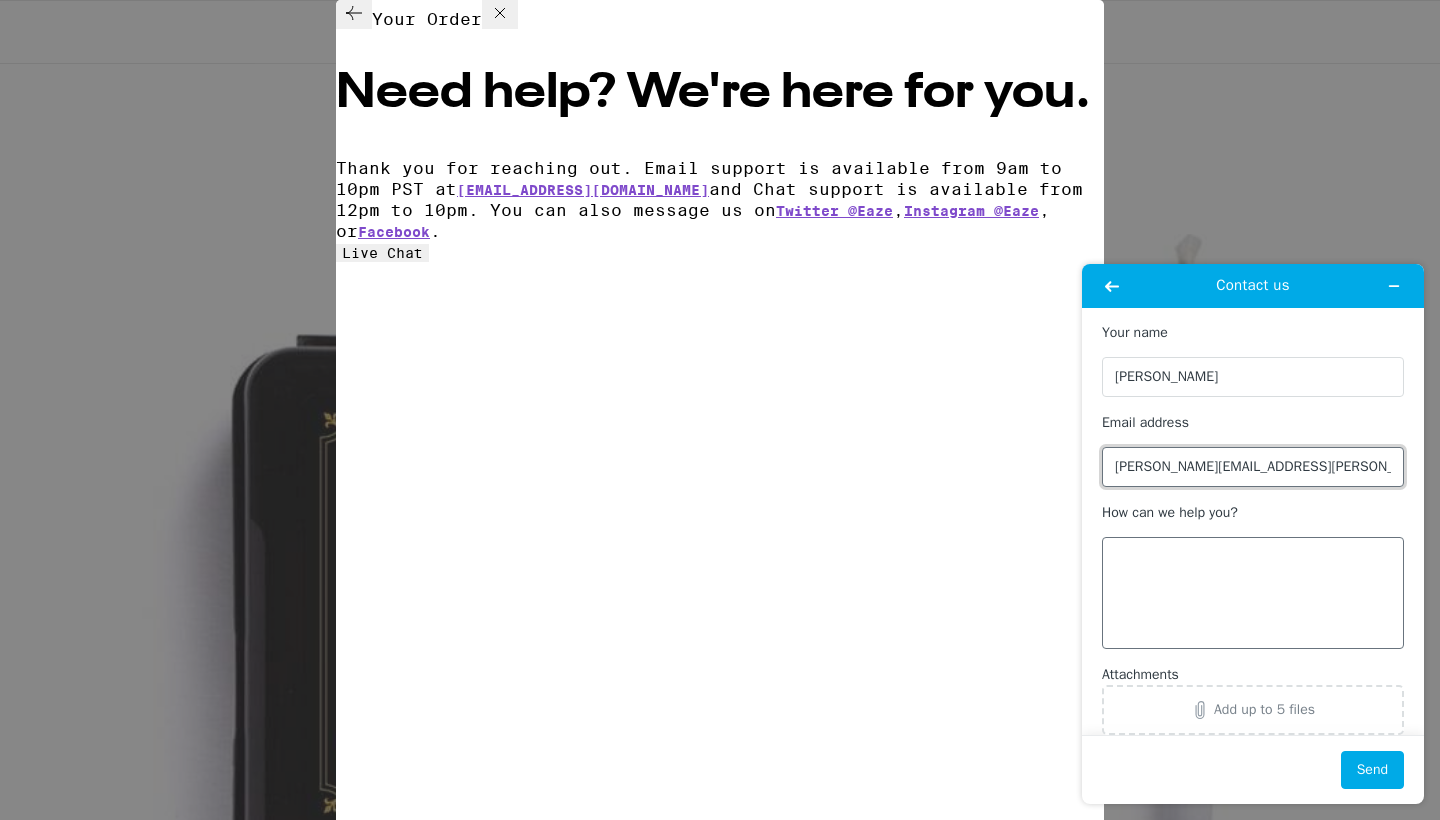 type on "[PERSON_NAME][EMAIL_ADDRESS][PERSON_NAME][DOMAIN_NAME]" 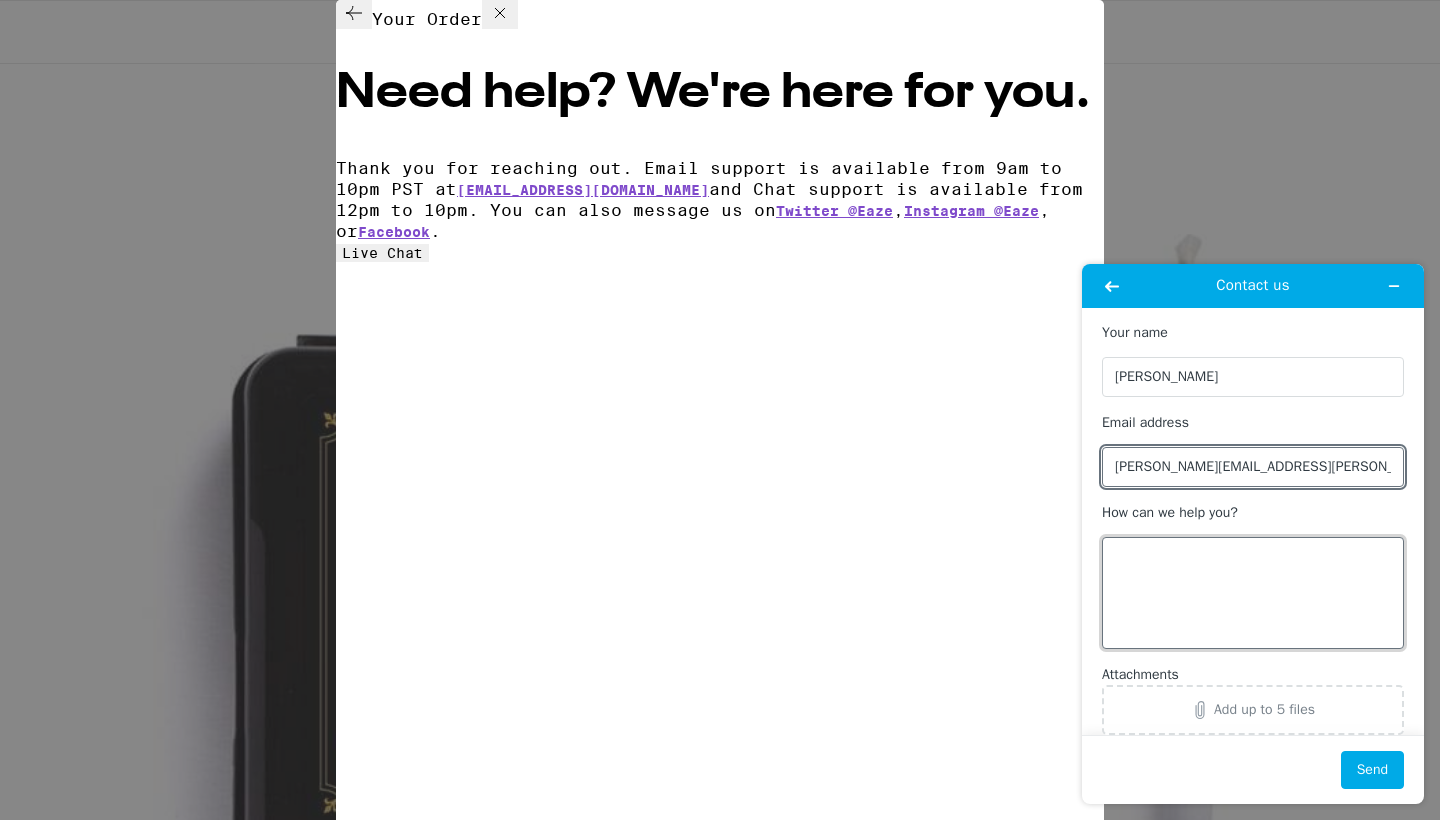 click on "How can we help you?" at bounding box center [1253, 593] 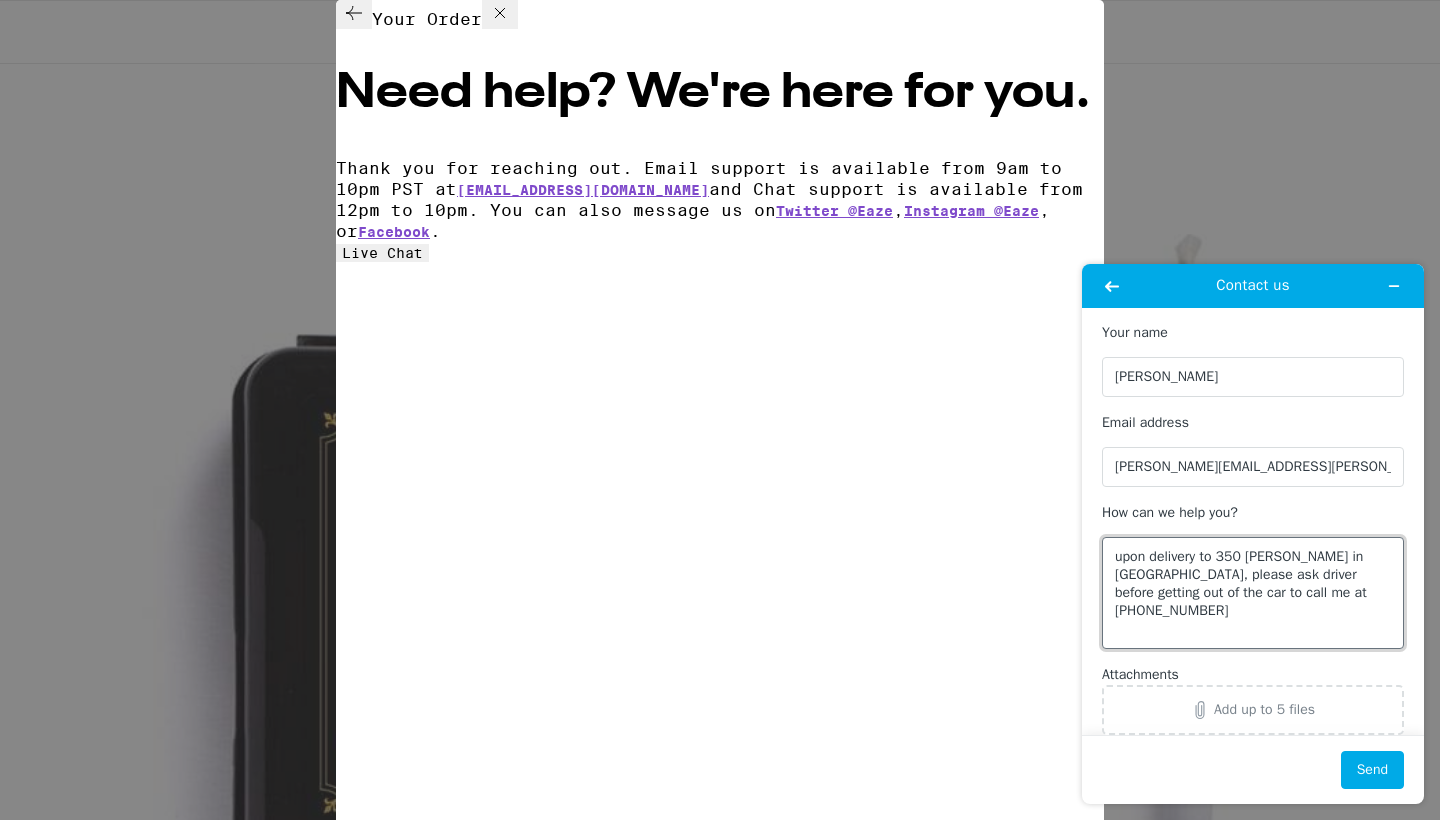 click on "upon delivery to 350 Santiago in Long Beach, please ask driver before getting out of the car to call me at (562) 619-7657" at bounding box center (1253, 593) 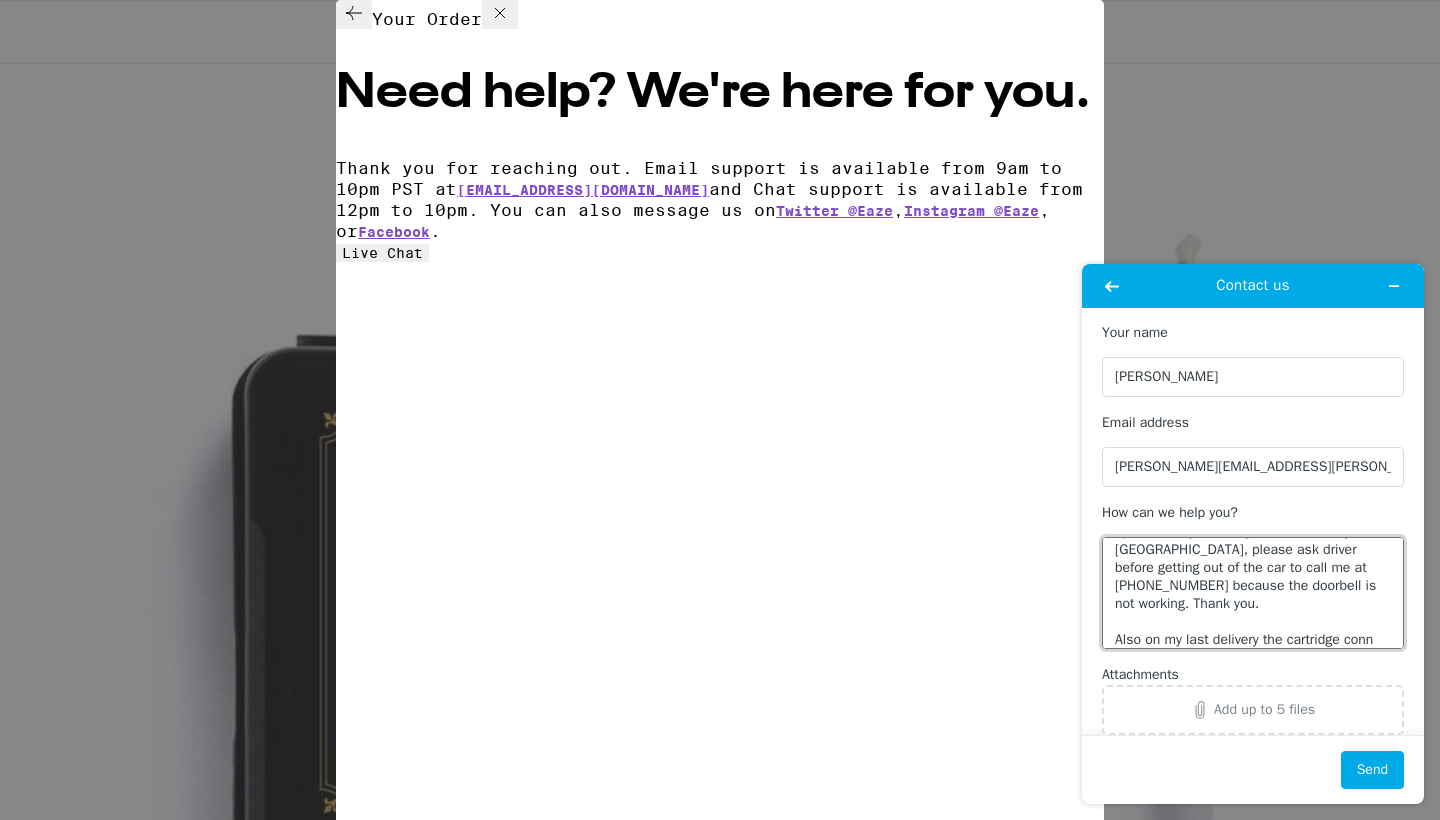 scroll, scrollTop: 54, scrollLeft: 0, axis: vertical 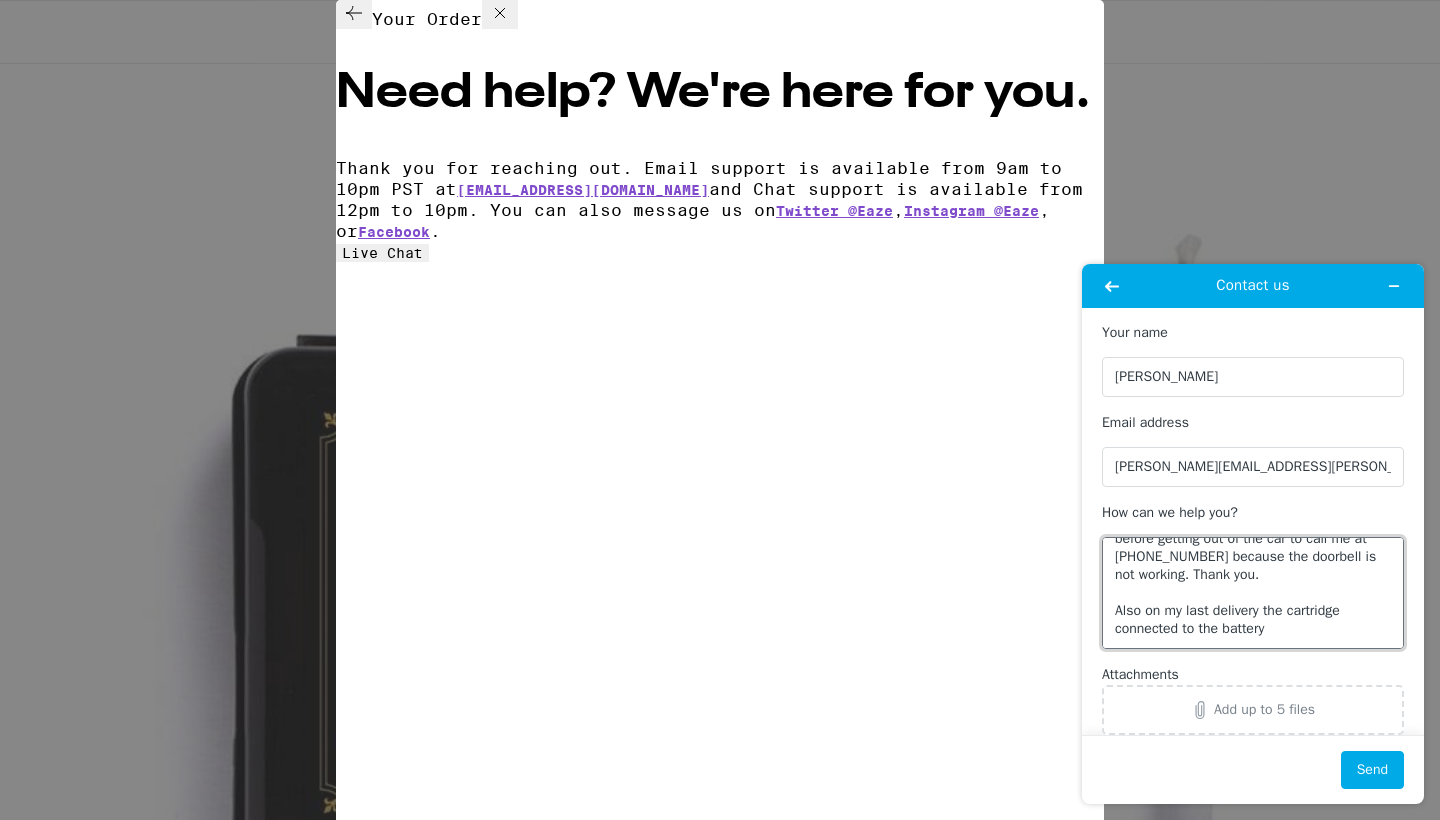 click on "upon delivery to 350 Santiago in Long Beach, please ask driver before getting out of the car to call me at
(562) 619-7657 because the doorbell is not working. Thank you.
Also on my last delivery the cartridge connected to the battery" at bounding box center [1253, 593] 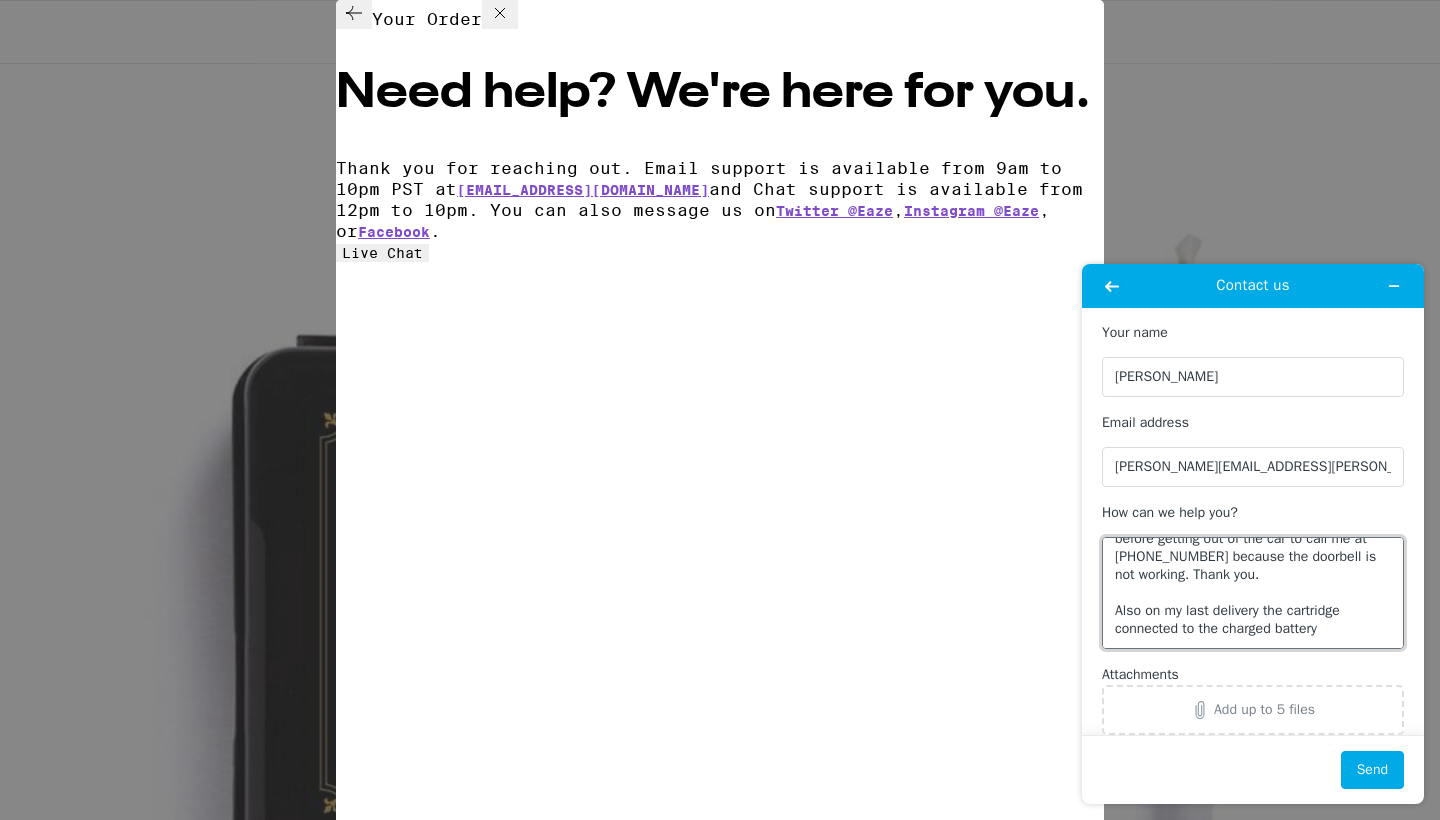 click on "upon delivery to 350 Santiago in Long Beach, please ask driver before getting out of the car to call me at
(562) 619-7657 because the doorbell is not working. Thank you.
Also on my last delivery the cartridge connected to the charged battery" at bounding box center [1253, 593] 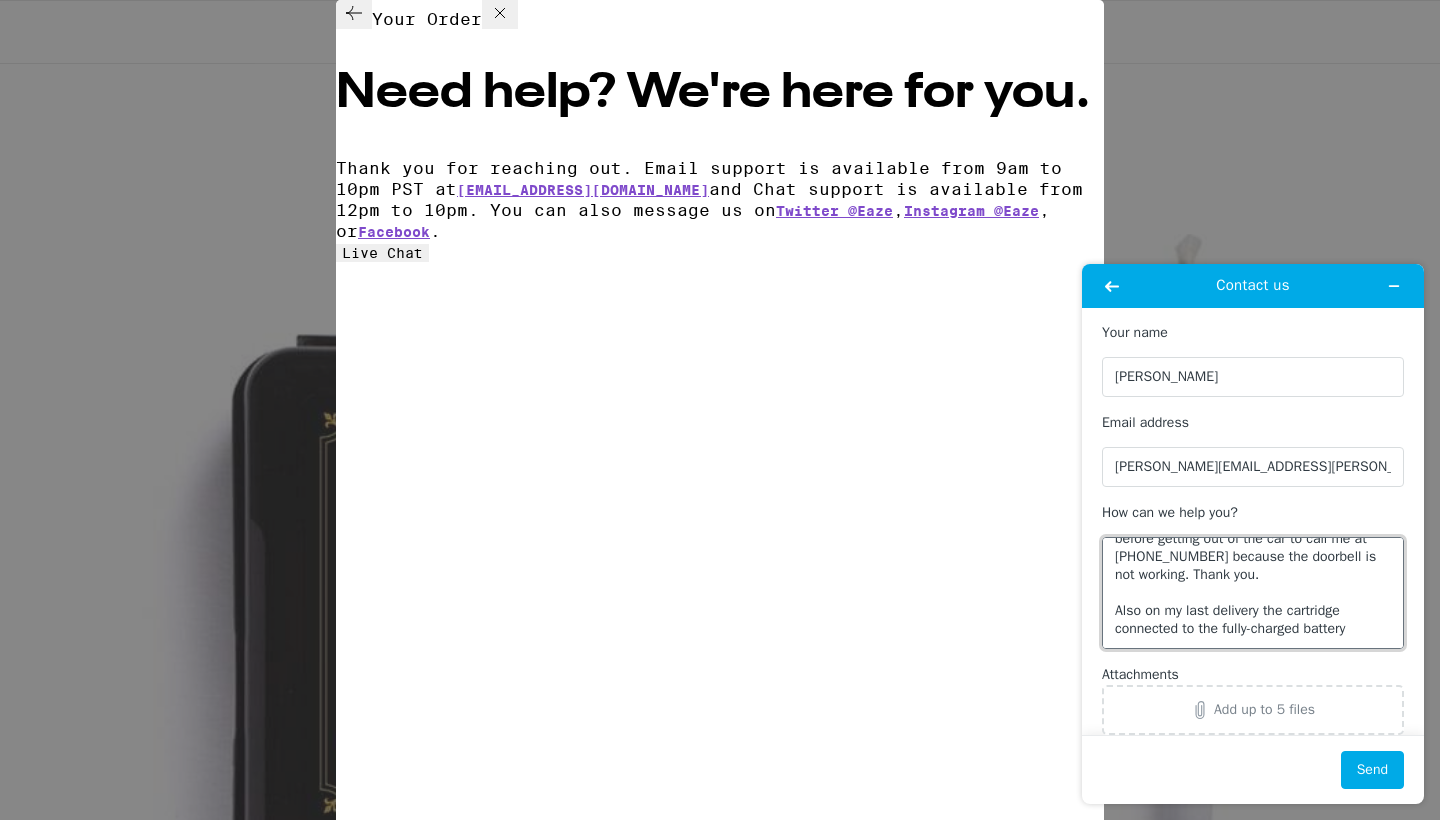 click on "upon delivery to 350 Santiago in Long Beach, please ask driver before getting out of the car to call me at
(562) 619-7657 because the doorbell is not working. Thank you.
Also on my last delivery the cartridge connected to the fully-charged battery" at bounding box center [1253, 593] 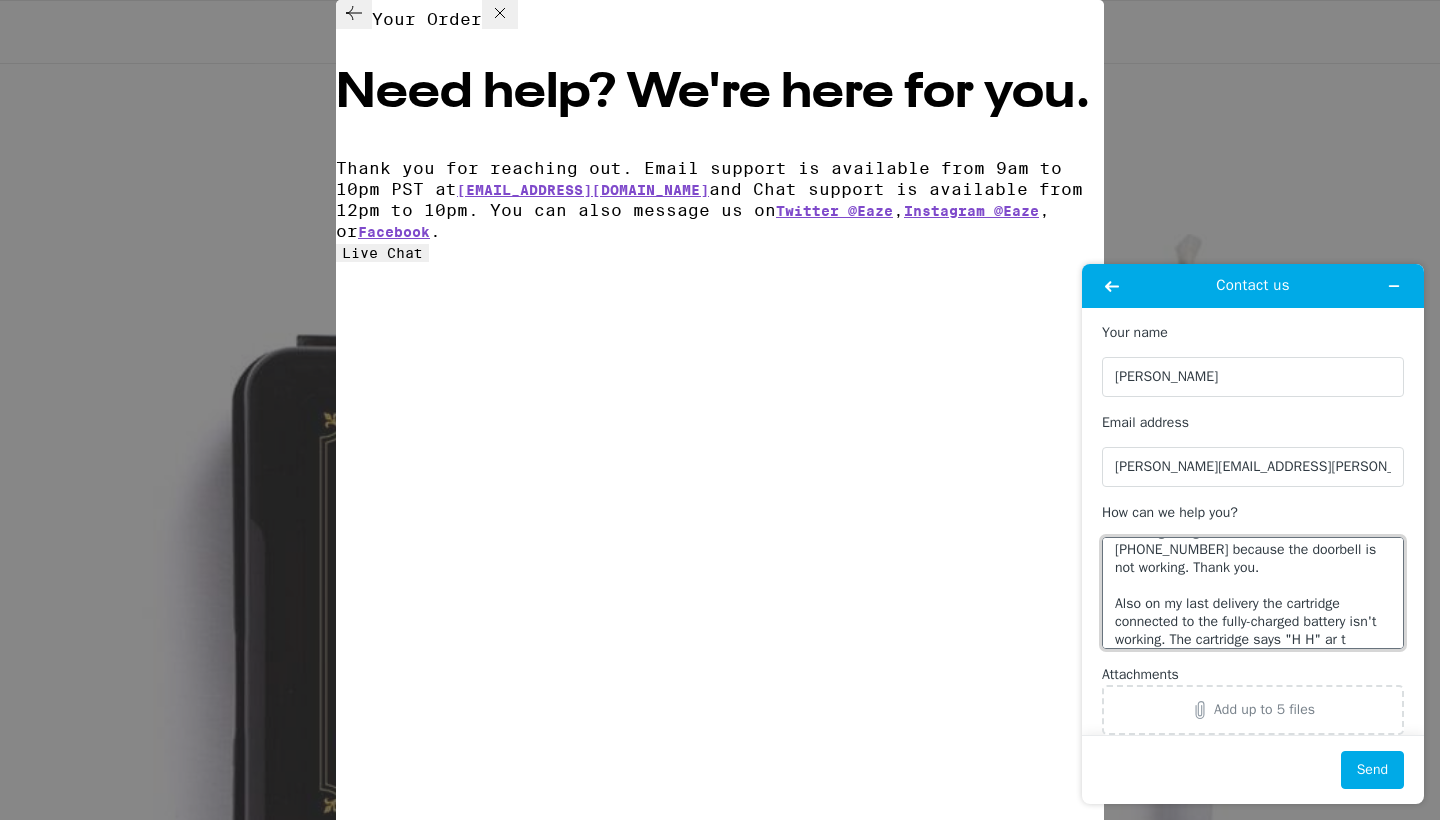 scroll, scrollTop: 90, scrollLeft: 0, axis: vertical 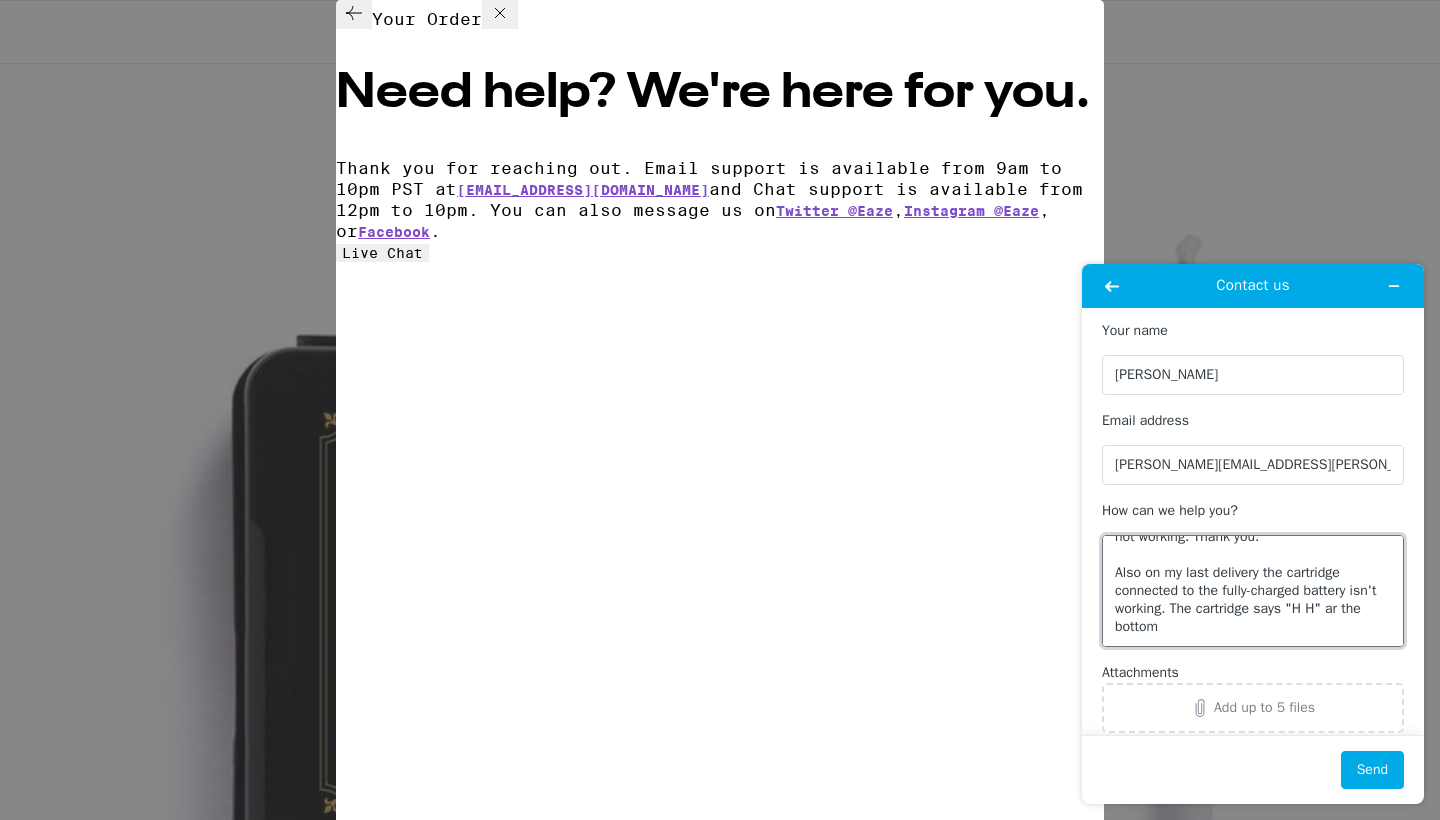 click on "upon delivery to 350 Santiago in Long Beach, please ask driver before getting out of the car to call me at
(562) 619-7657 because the doorbell is not working. Thank you.
Also on my last delivery the cartridge connected to the fully-charged battery isn't working. The cartridge says "H H" ar the bottom" at bounding box center [1253, 591] 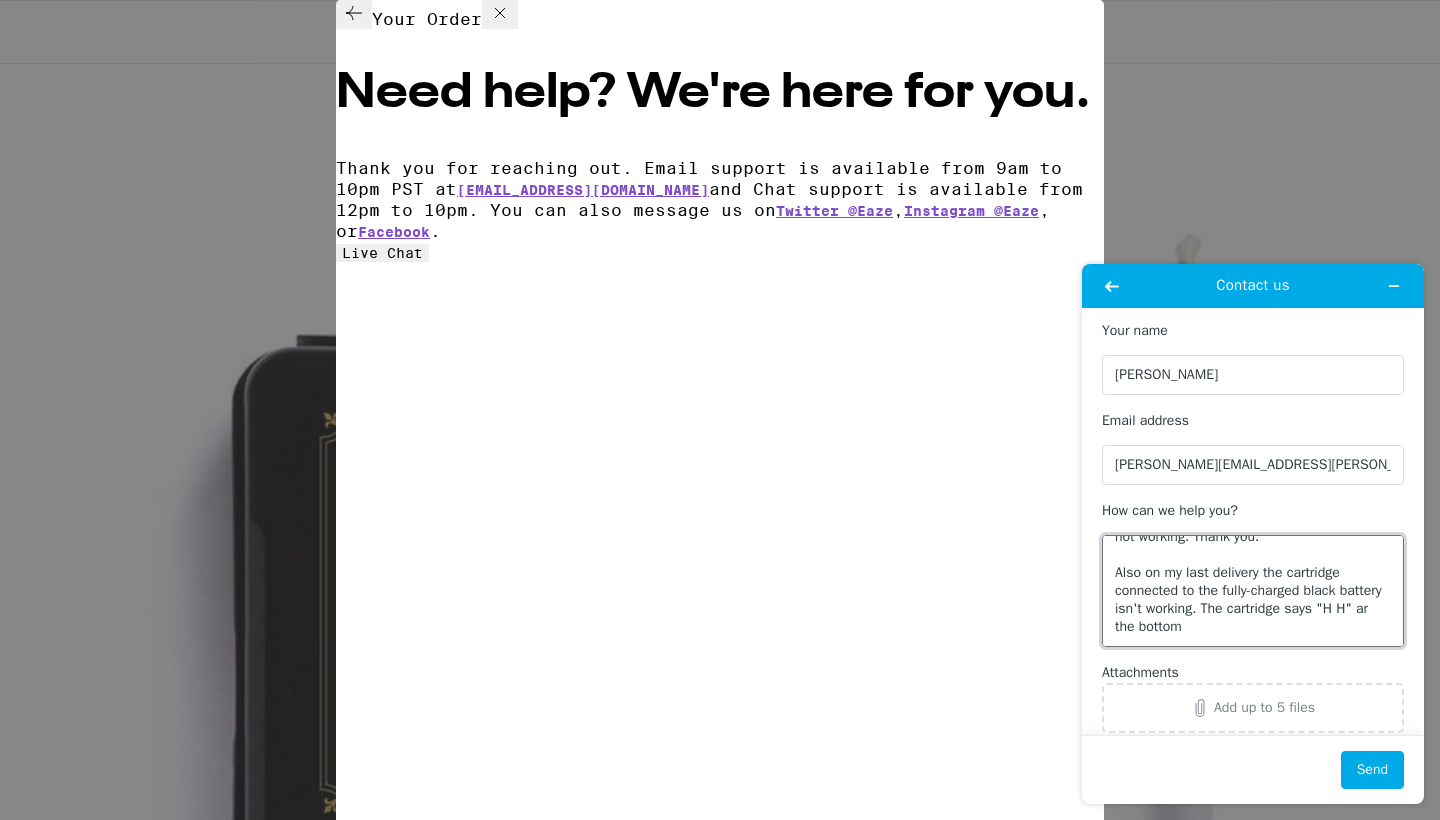 click on "upon delivery to 350 Santiago in Long Beach, please ask driver before getting out of the car to call me at
(562) 619-7657 because the doorbell is not working. Thank you.
Also on my last delivery the cartridge connected to the fully-charged black battery isn't working. The cartridge says "H H" ar the bottom" at bounding box center (1253, 591) 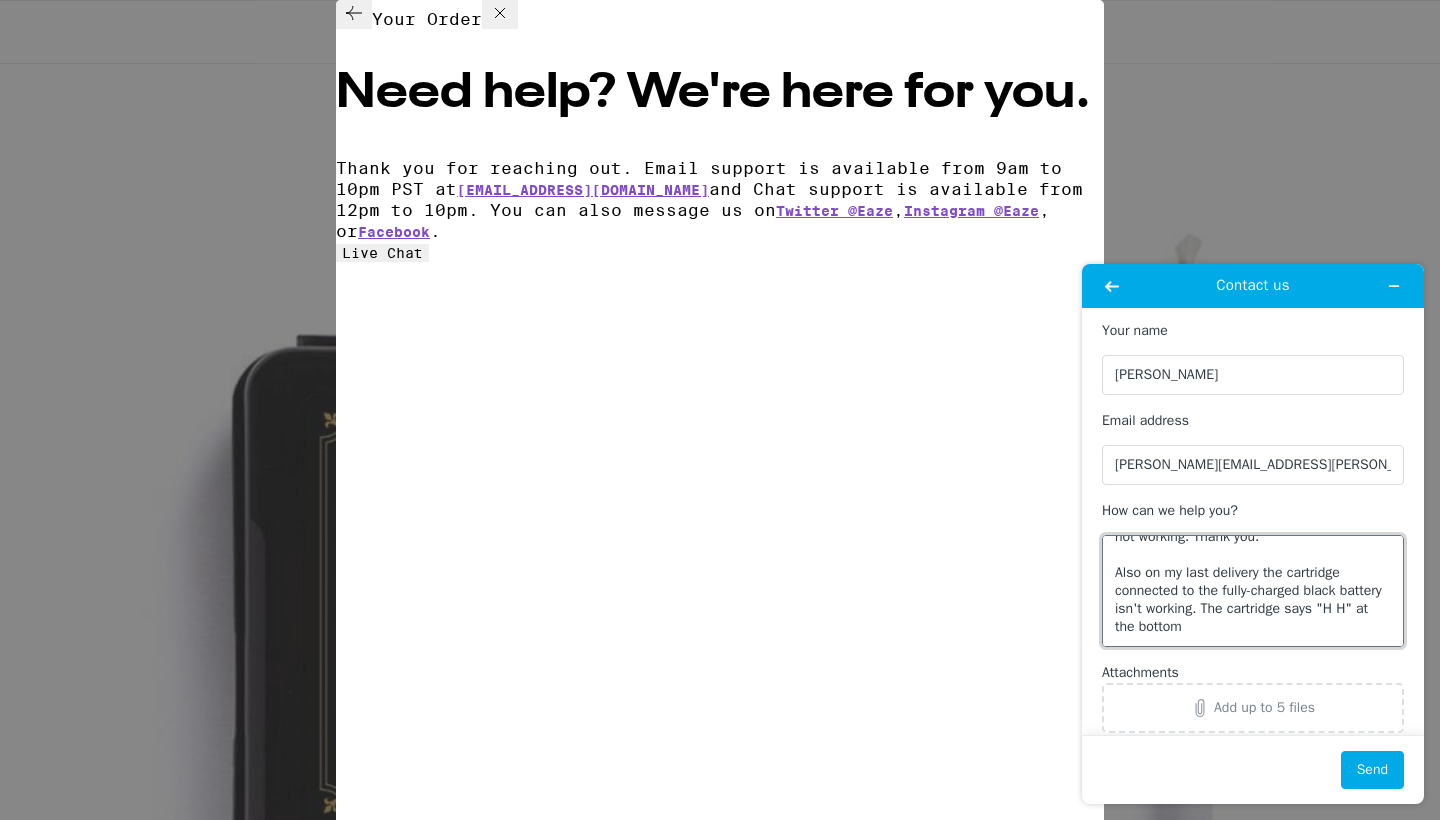 click on "upon delivery to 350 Santiago in Long Beach, please ask driver before getting out of the car to call me at
(562) 619-7657 because the doorbell is not working. Thank you.
Also on my last delivery the cartridge connected to the fully-charged black battery isn't working. The cartridge says "H H" at the bottom" at bounding box center (1253, 591) 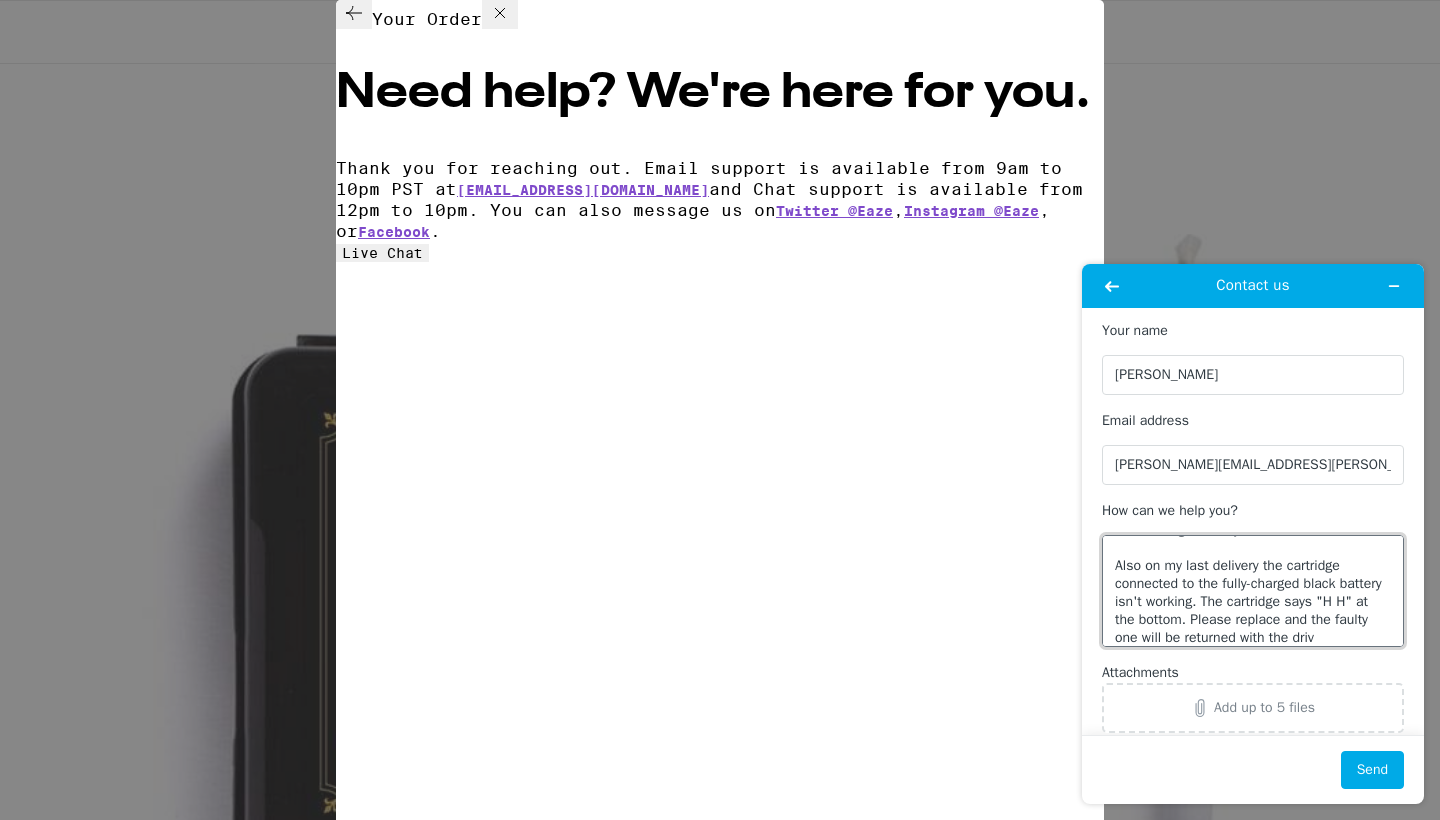 scroll, scrollTop: 126, scrollLeft: 0, axis: vertical 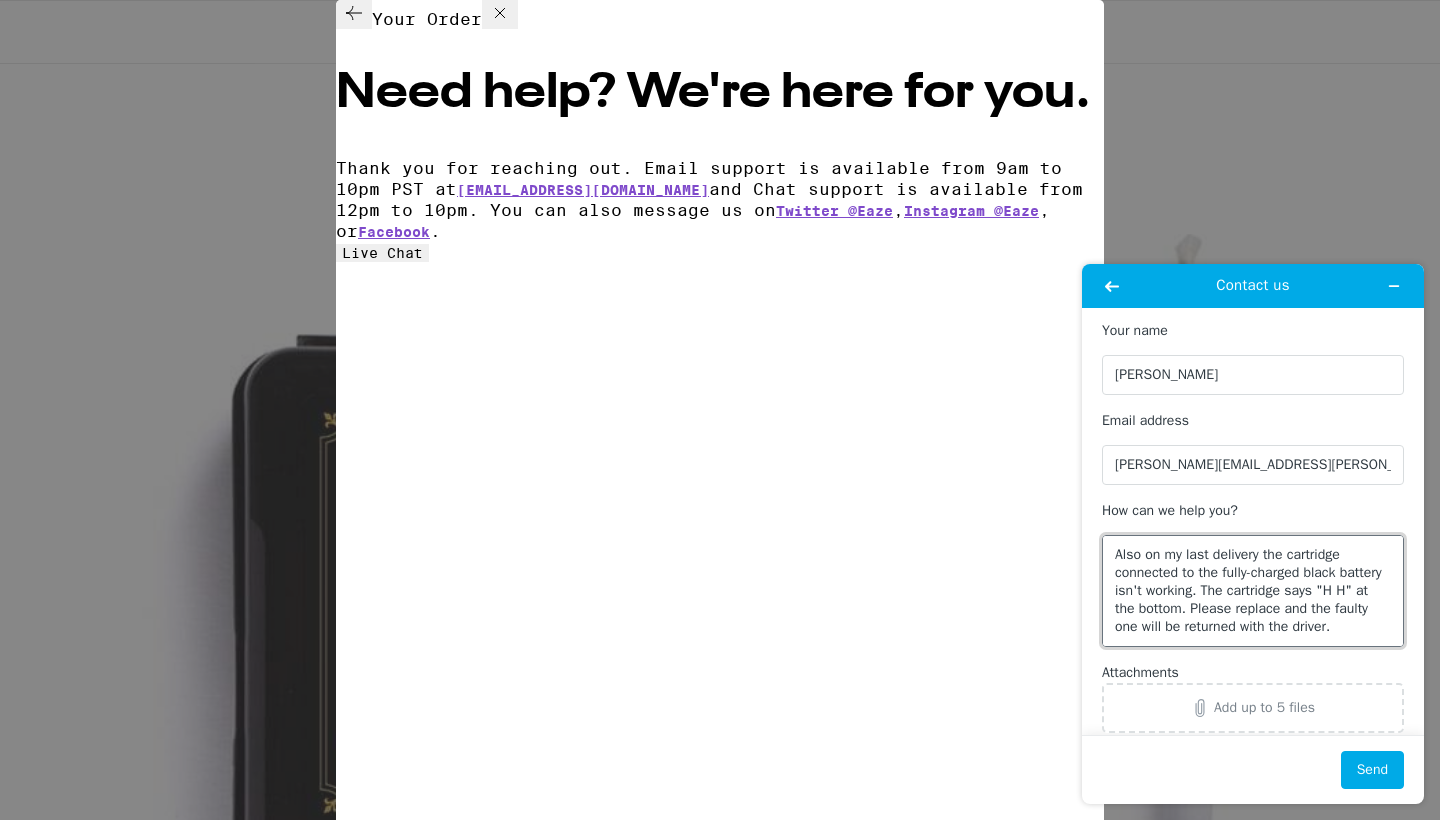 click on "upon delivery to 350 Santiago in Long Beach, please ask driver before getting out of the car to call me at
(562) 619-7657 because the doorbell is not working. Thank you.
Also on my last delivery the cartridge connected to the fully-charged black battery isn't working. The cartridge says "H H" at the bottom. Please replace and the faulty one will be returned with the driver." at bounding box center (1253, 591) 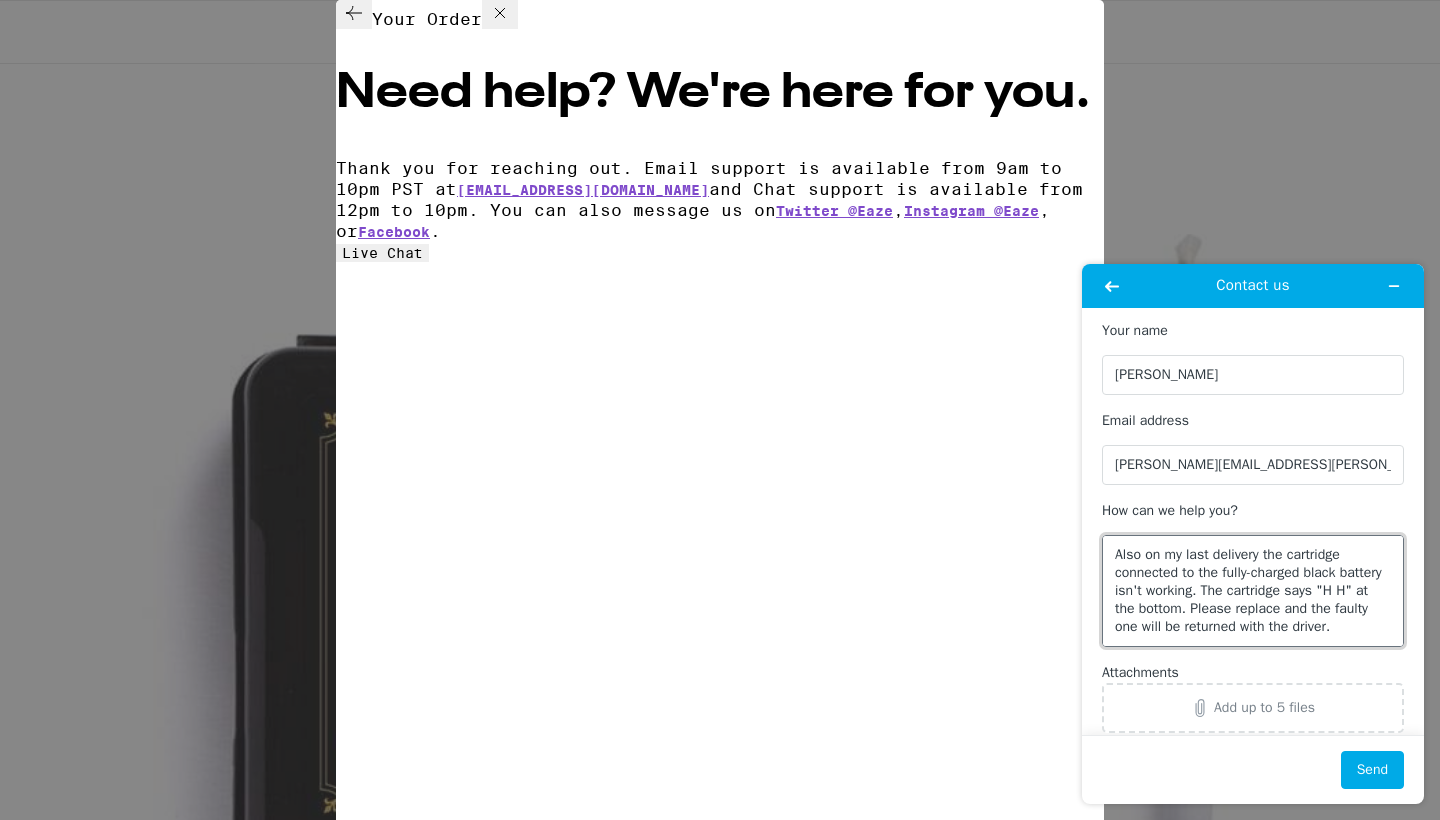 scroll, scrollTop: 126, scrollLeft: 0, axis: vertical 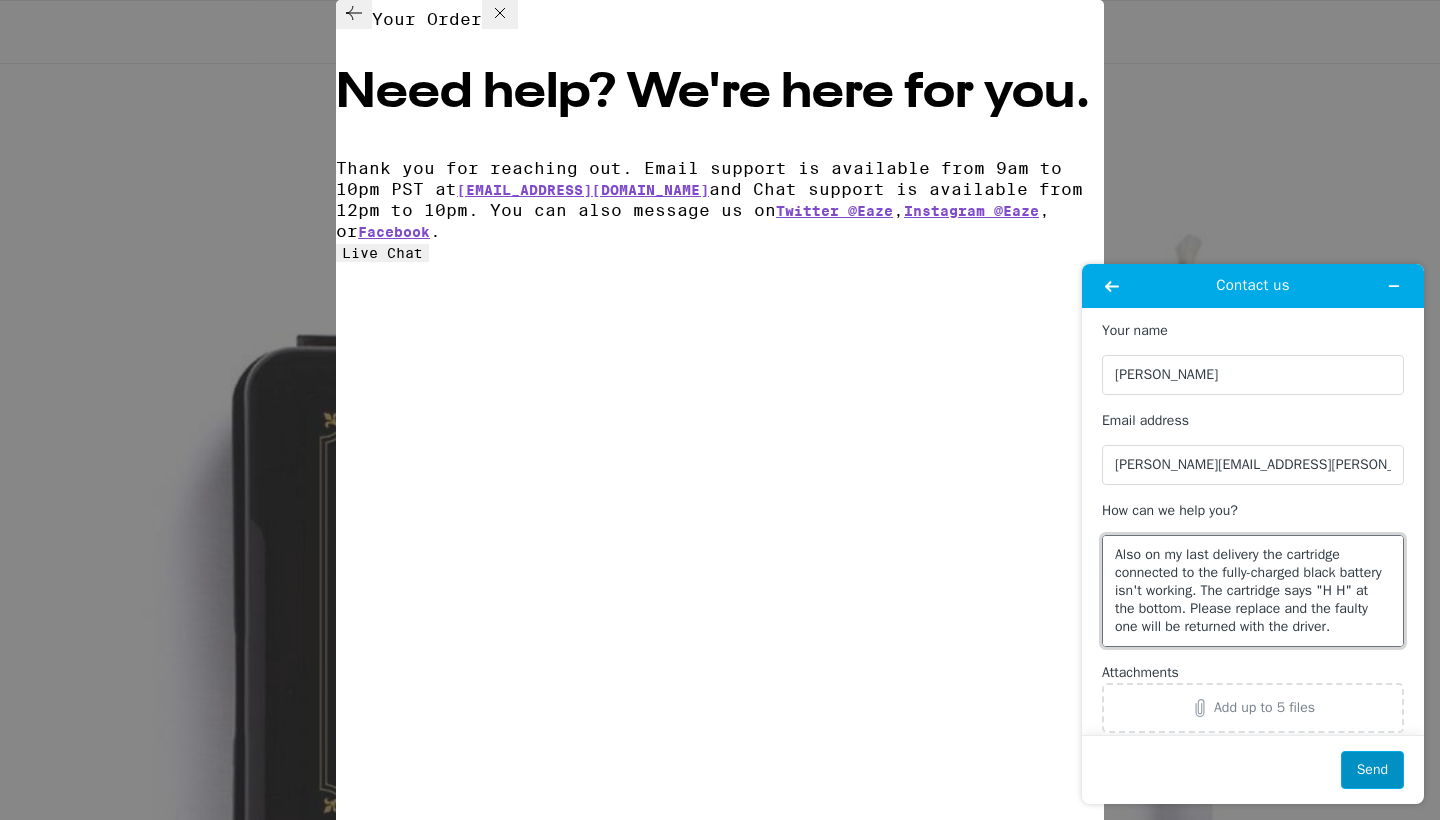type on "upon delivery to 350 Santiago in Long Beach, please ask driver before getting out of the car to call me at
(562) 619-7657 because the doorbell is not working. Thank you.
Also on my last delivery the cartridge connected to the fully-charged black battery isn't working. The cartridge says "H H" at the bottom. Please replace and the faulty one will be returned with the driver." 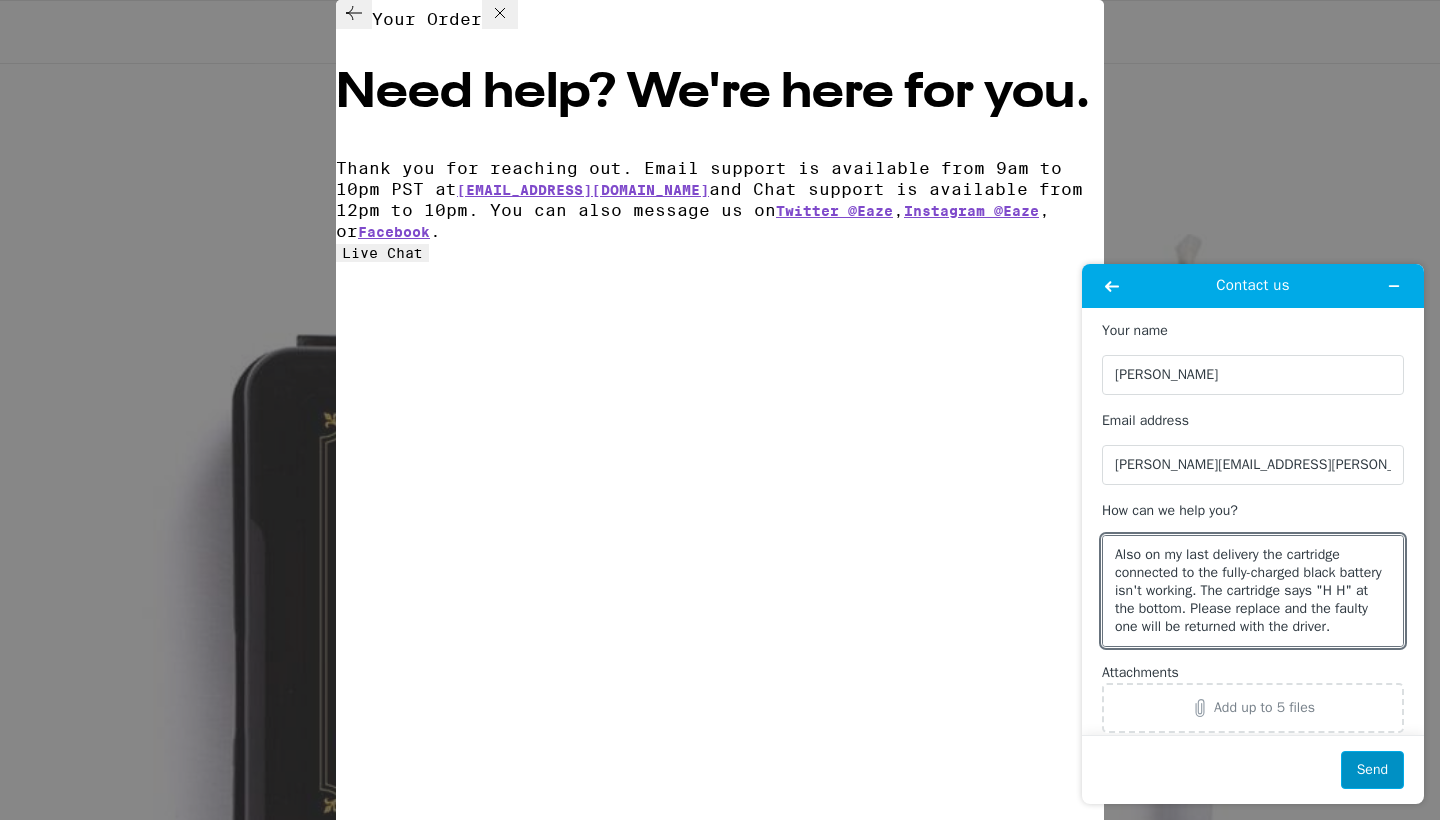 click on "Send" at bounding box center (1372, 770) 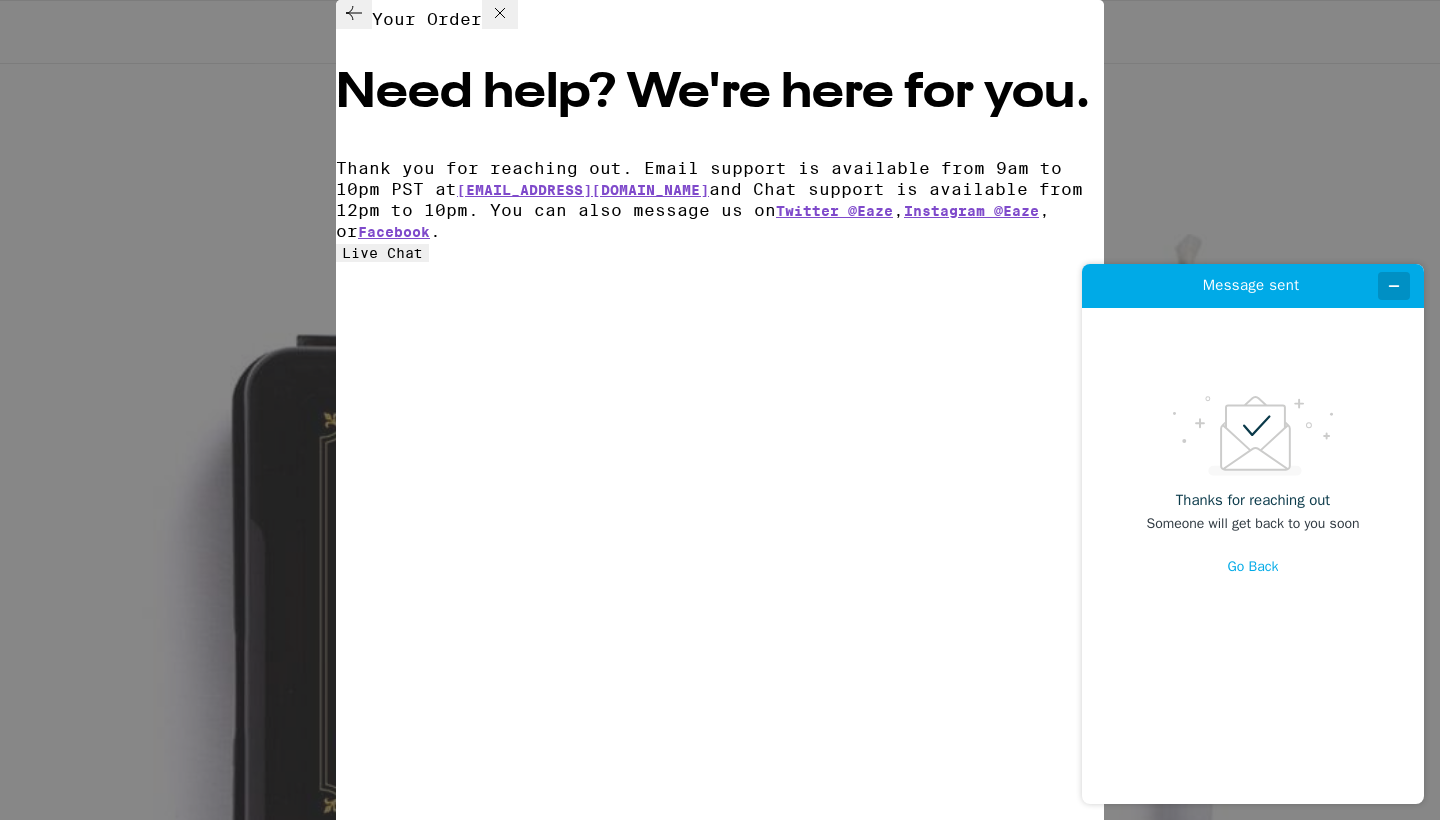 click at bounding box center (1394, 286) 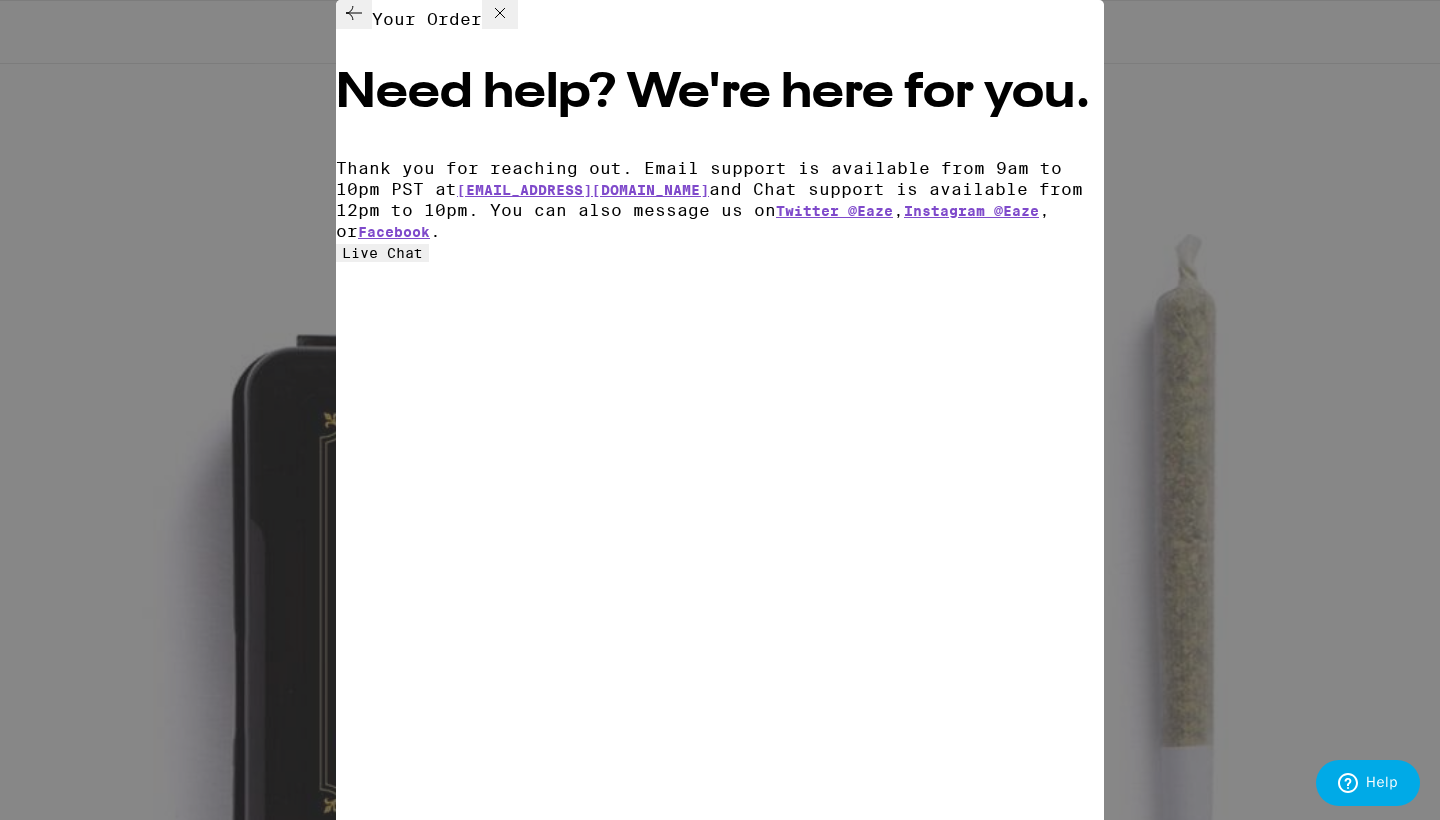 click 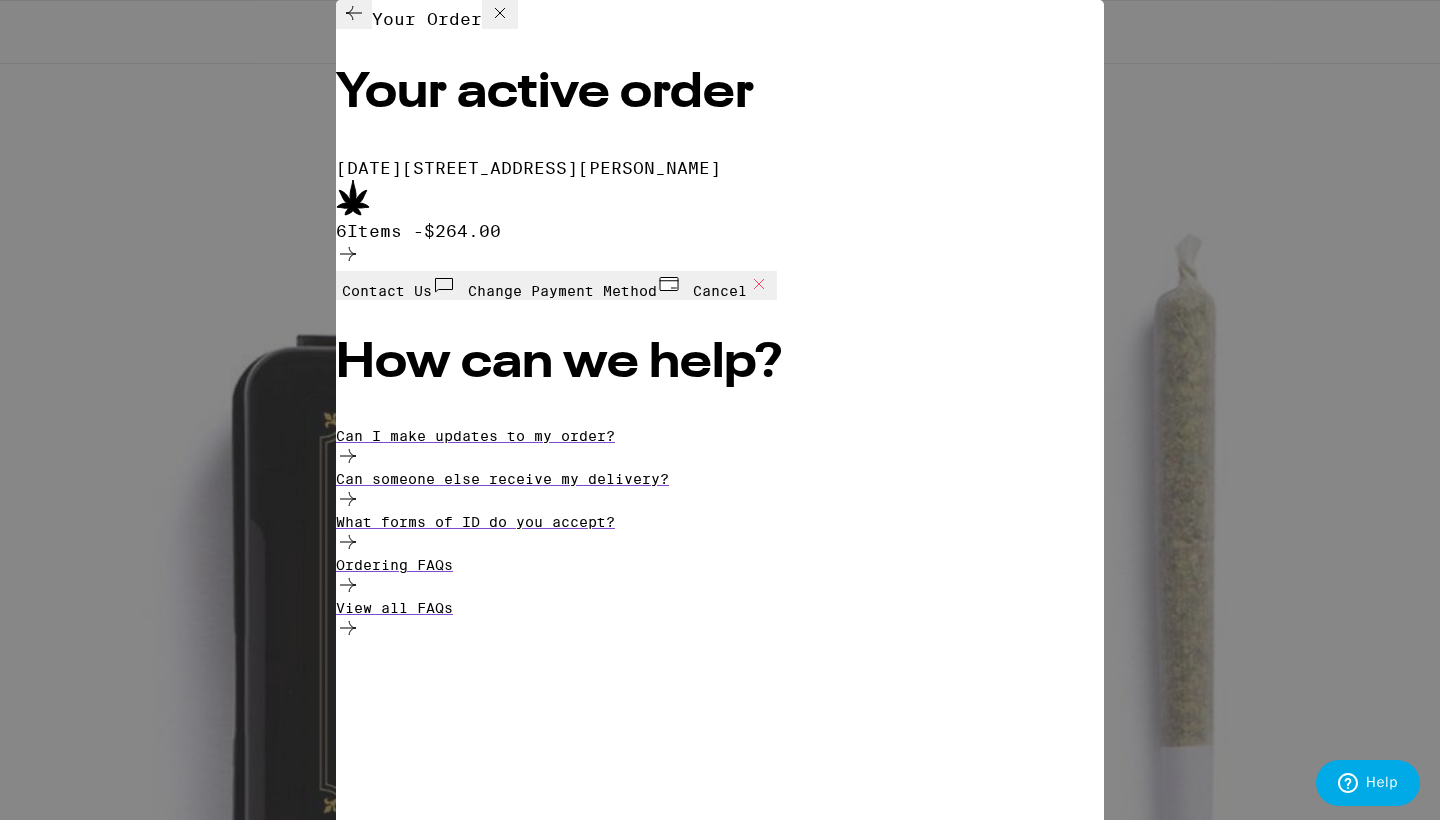 scroll, scrollTop: 225, scrollLeft: 0, axis: vertical 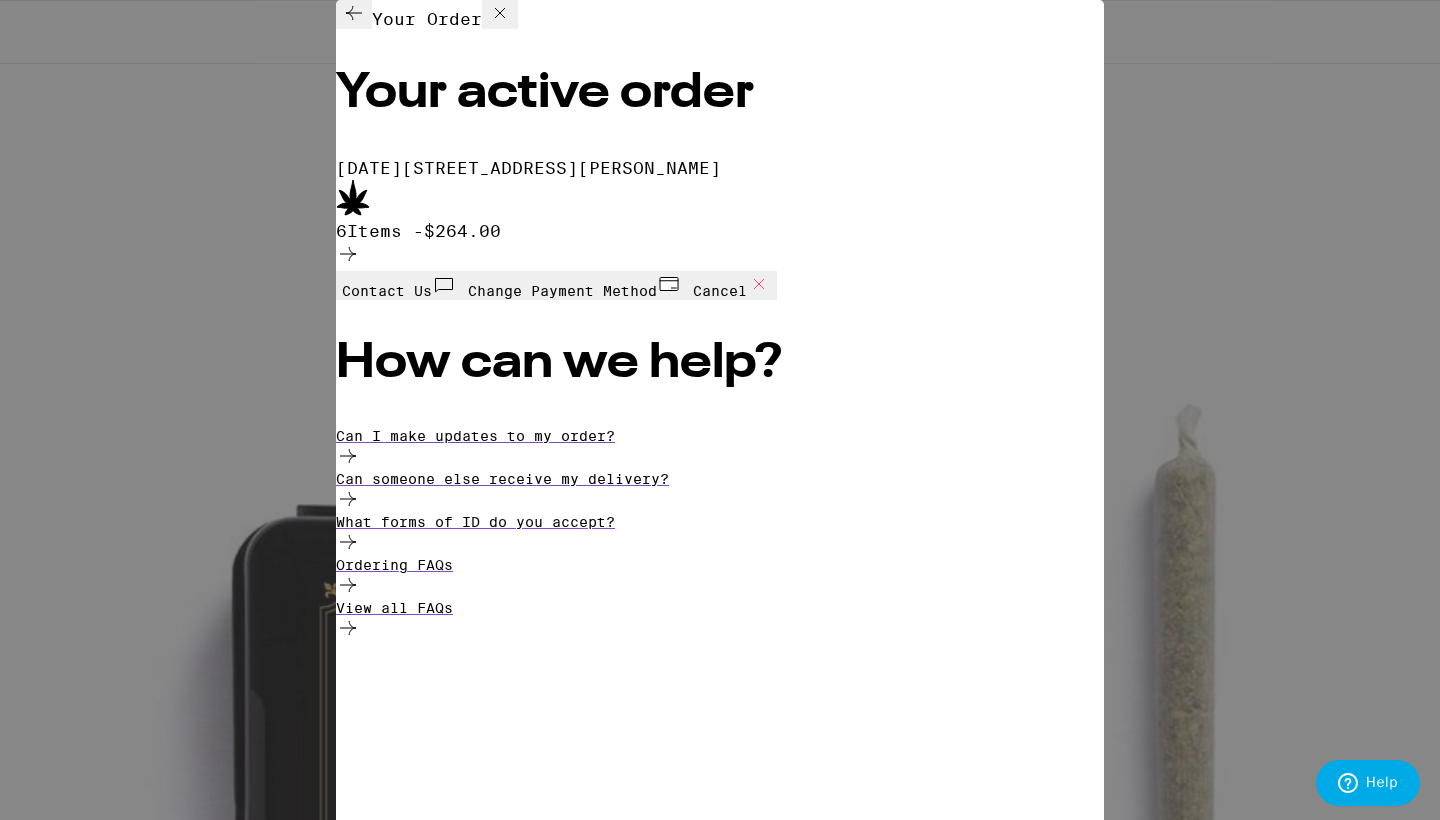 click 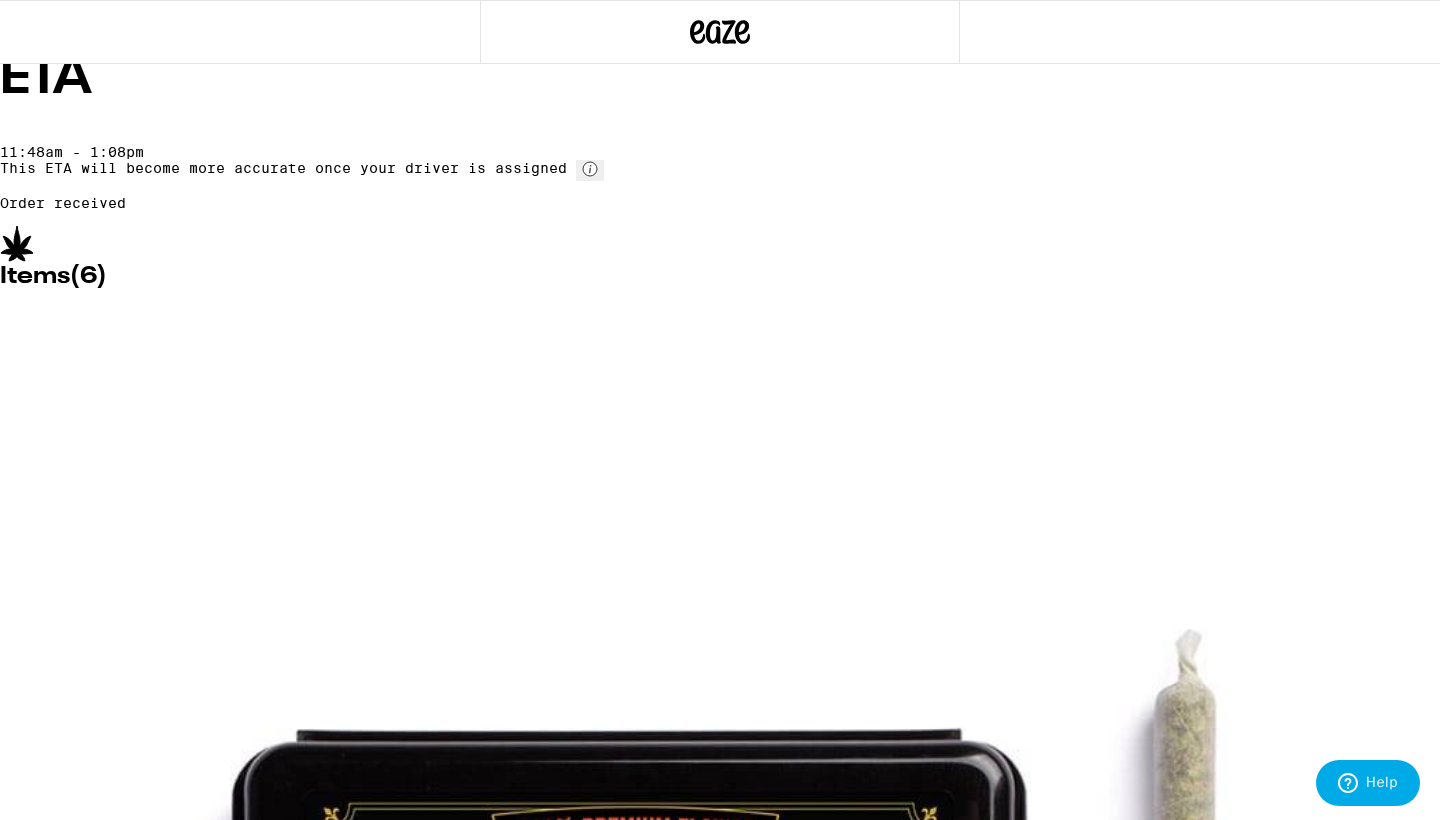 scroll, scrollTop: 0, scrollLeft: 0, axis: both 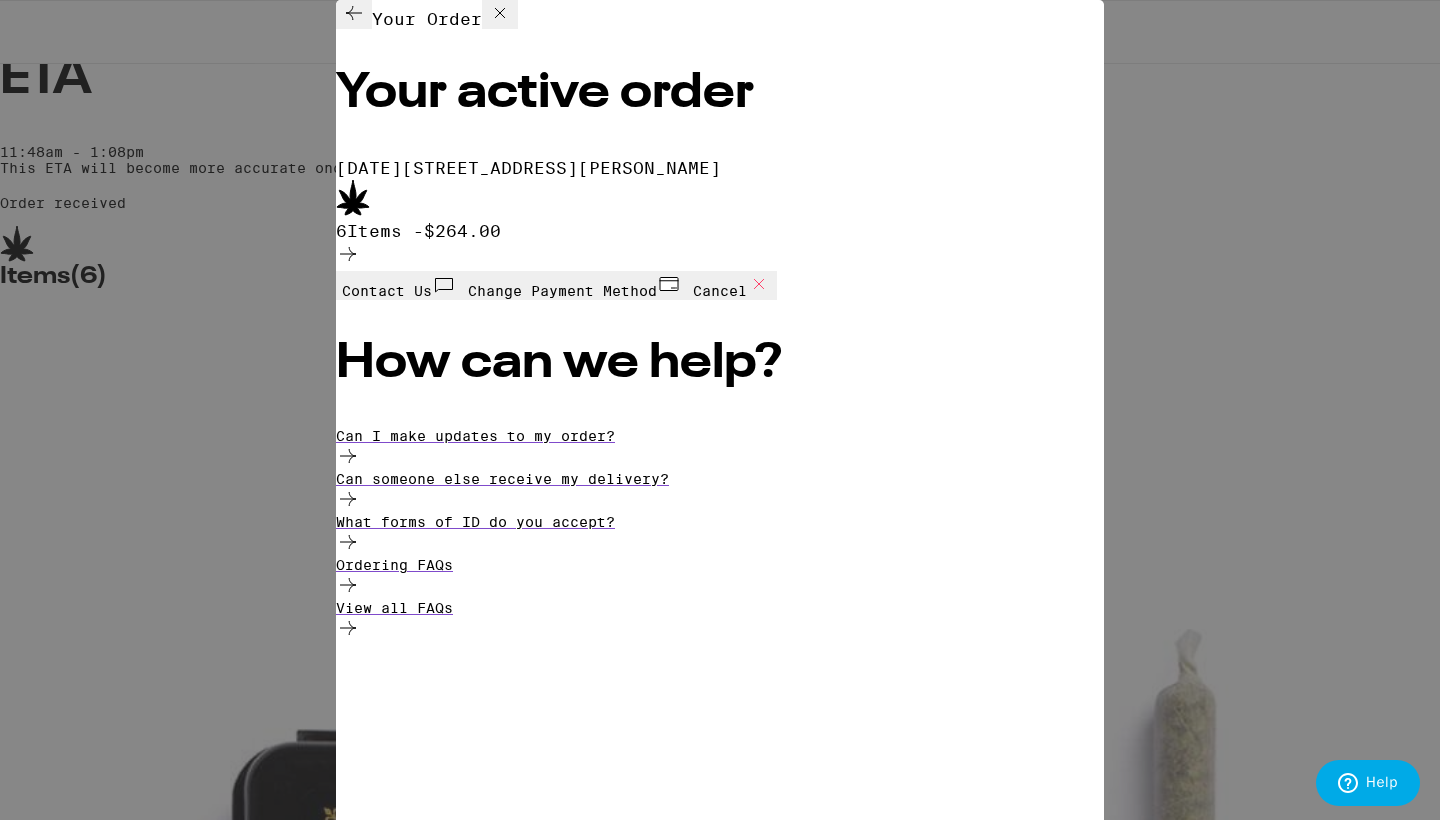 click 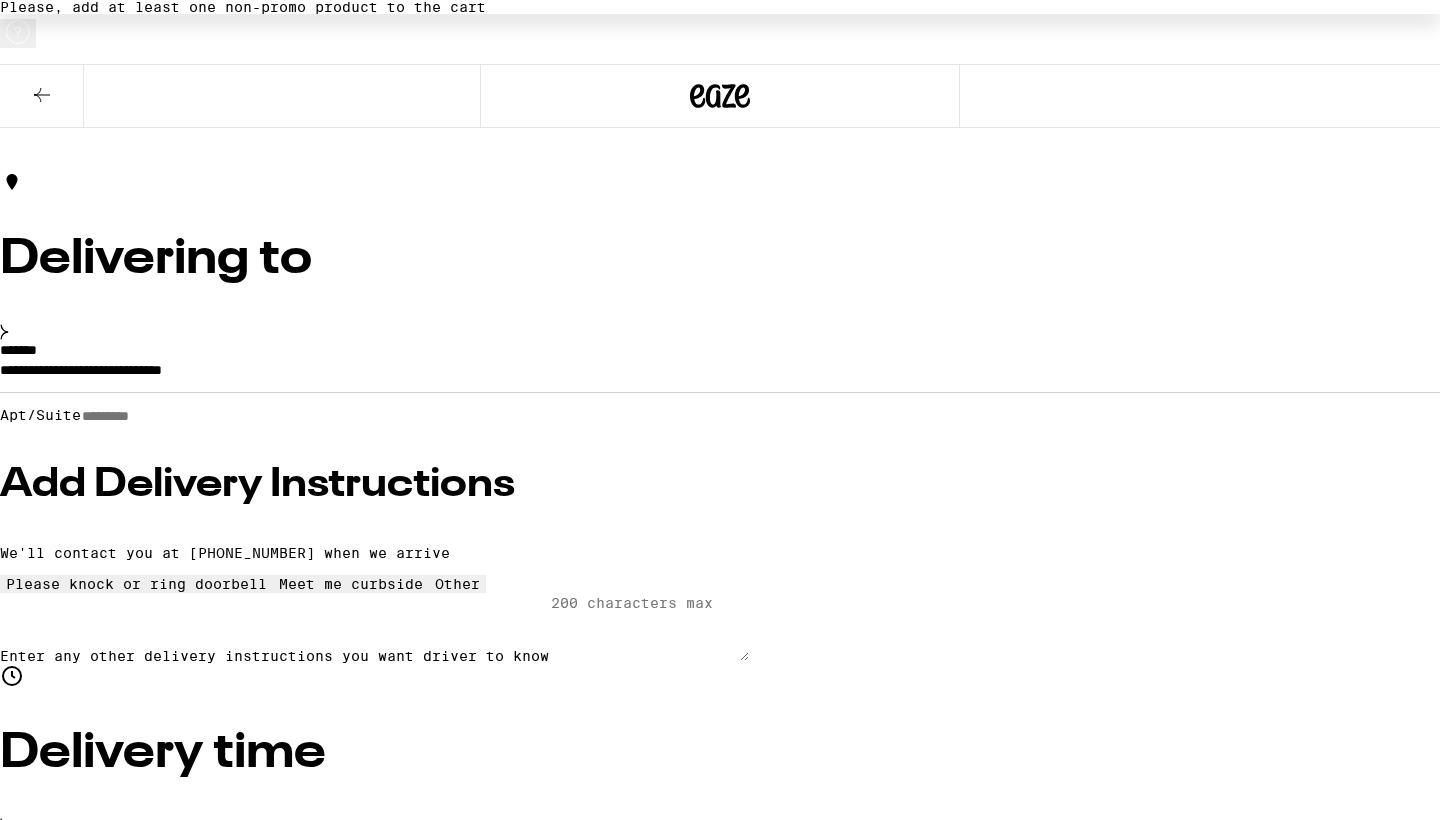 scroll, scrollTop: 0, scrollLeft: 0, axis: both 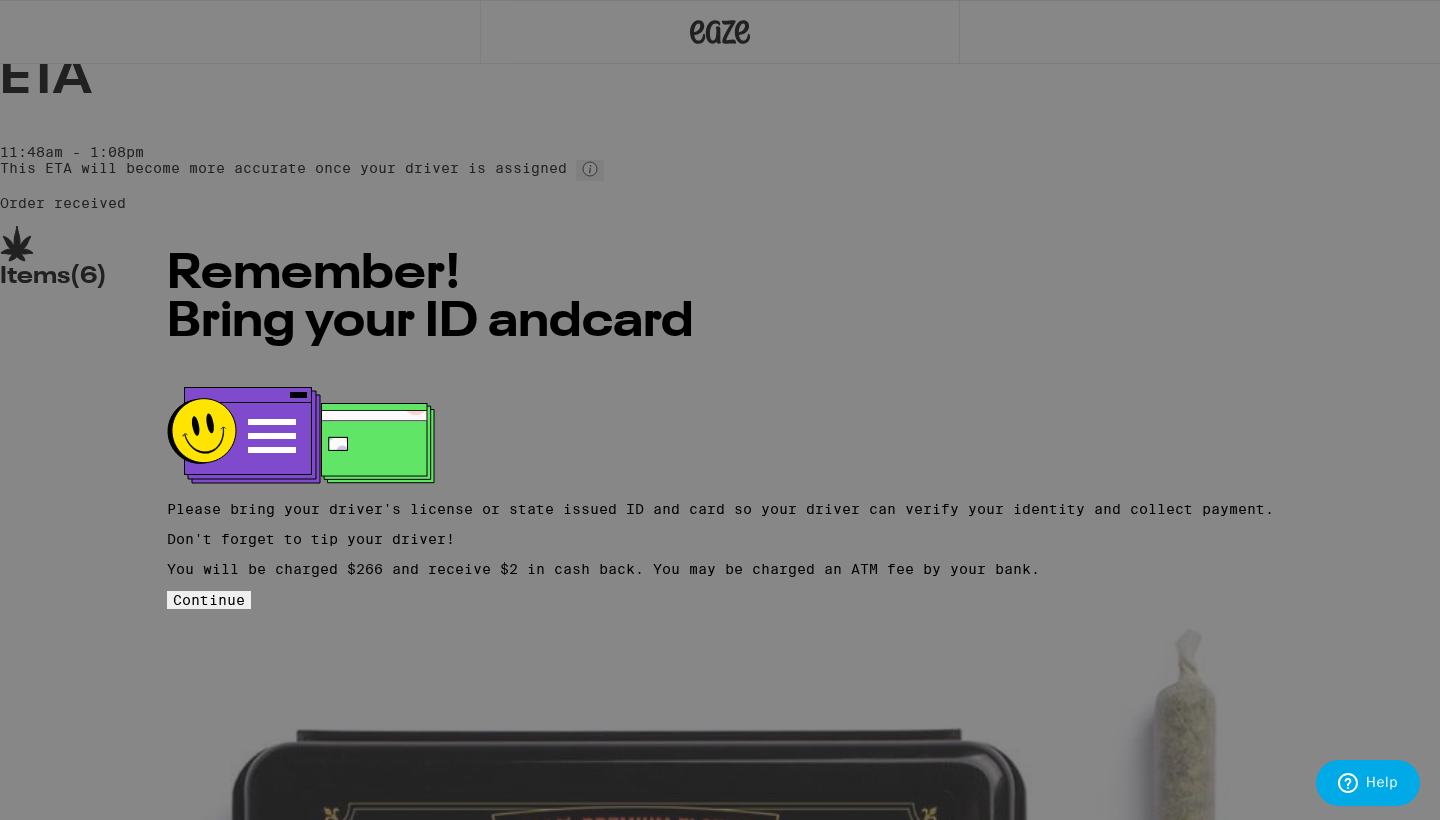 click on "Remember! Bring your ID and  card Please bring your driver's license or state issued ID and card so your driver can verify your identity and collect payment. Don't forget to tip your driver! You will be charged $266 and receive $2 in cash back. You may be charged an ATM fee by your bank. Continue" at bounding box center (720, 410) 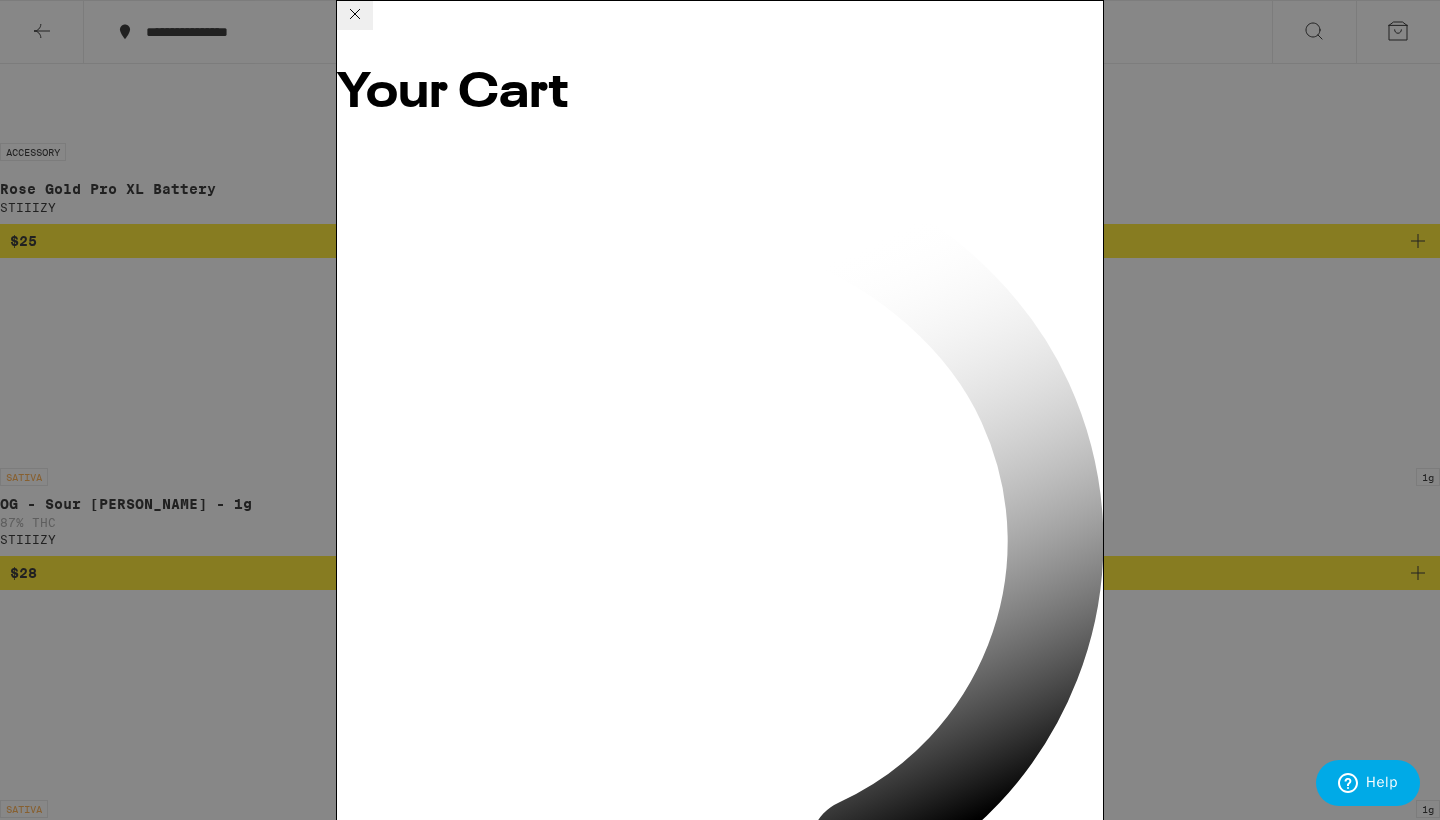 scroll, scrollTop: 0, scrollLeft: 0, axis: both 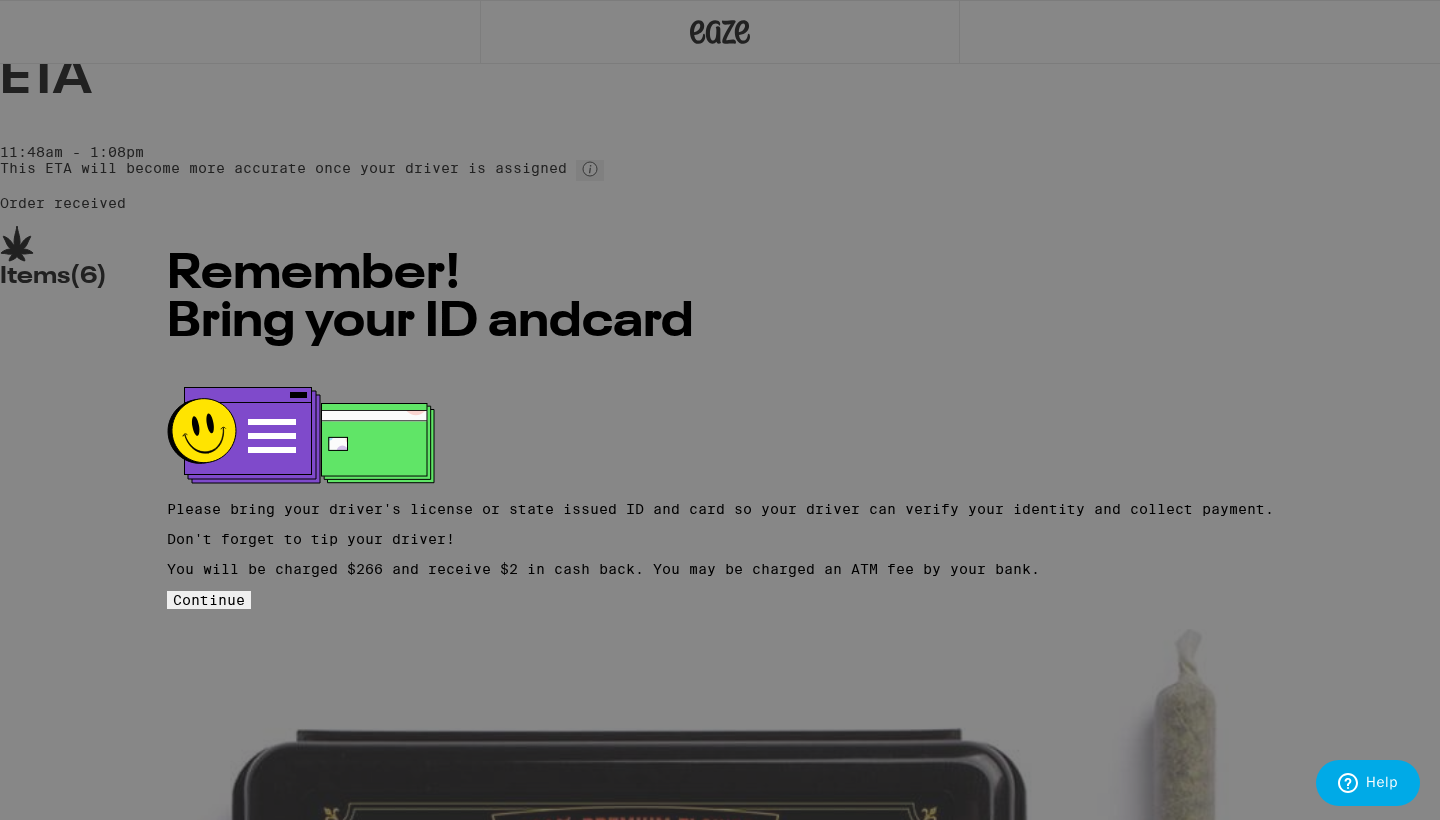 click on "Continue" at bounding box center (209, 600) 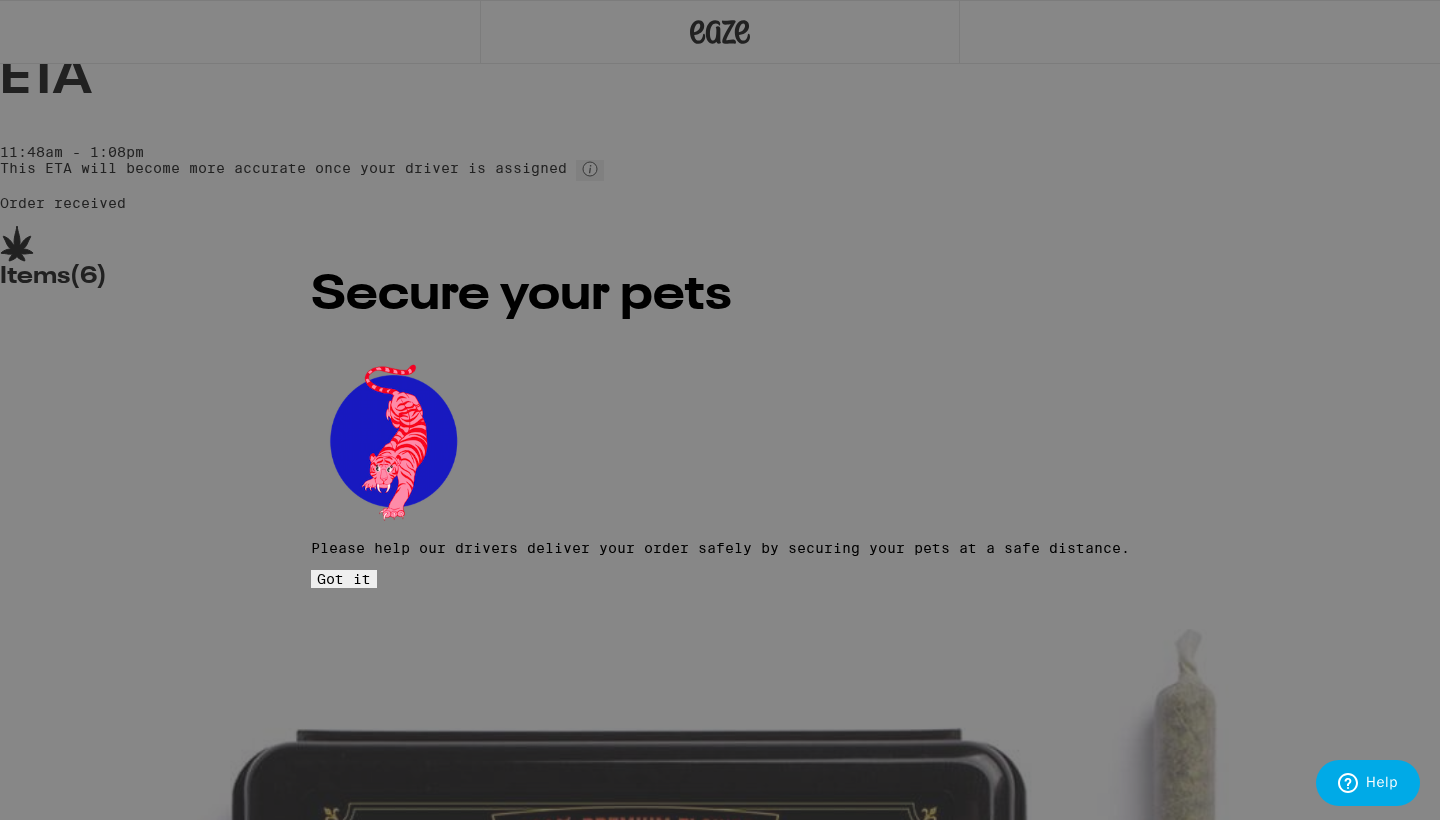 click on "Got it" at bounding box center (344, 579) 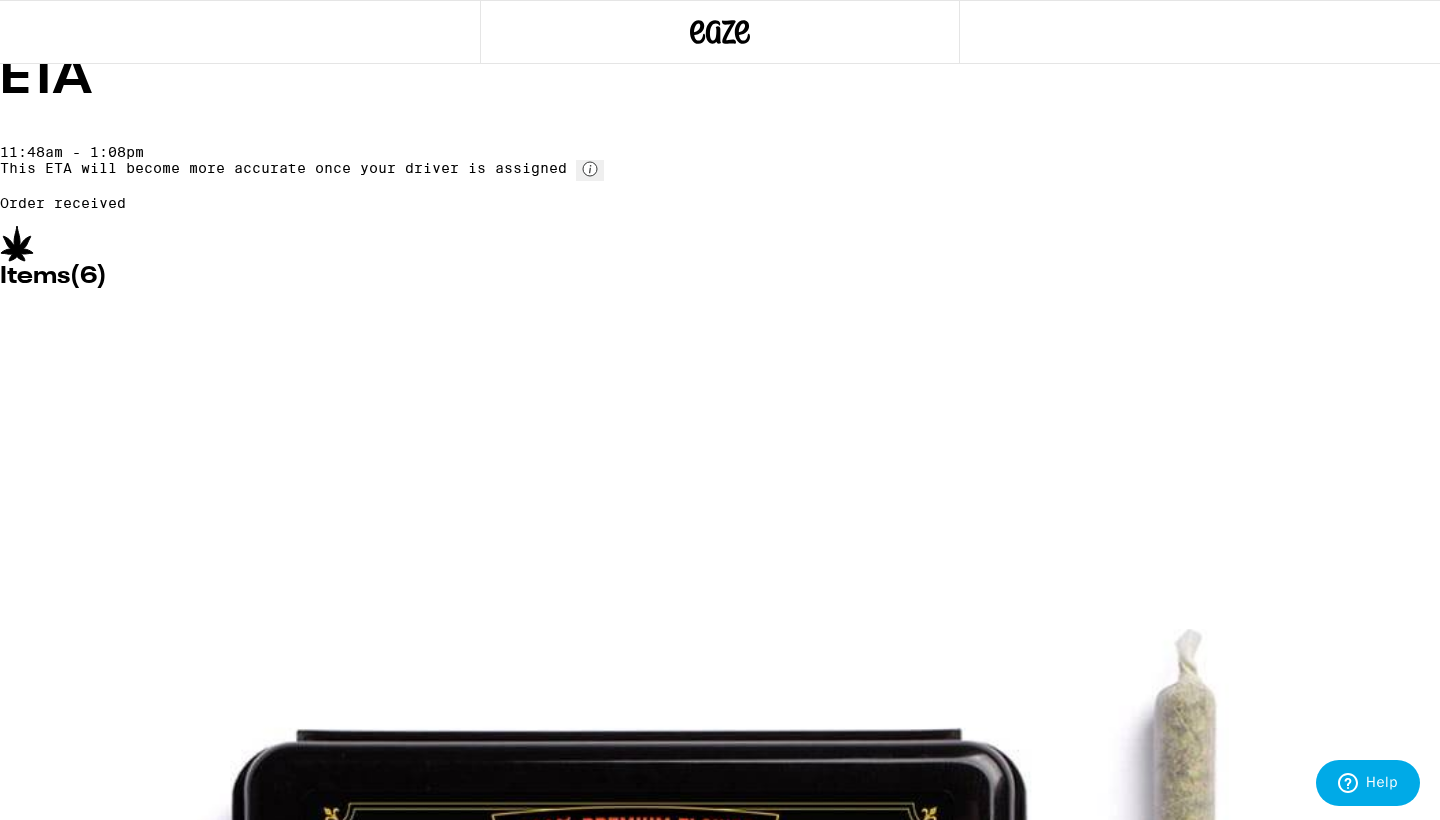 scroll, scrollTop: 547, scrollLeft: 0, axis: vertical 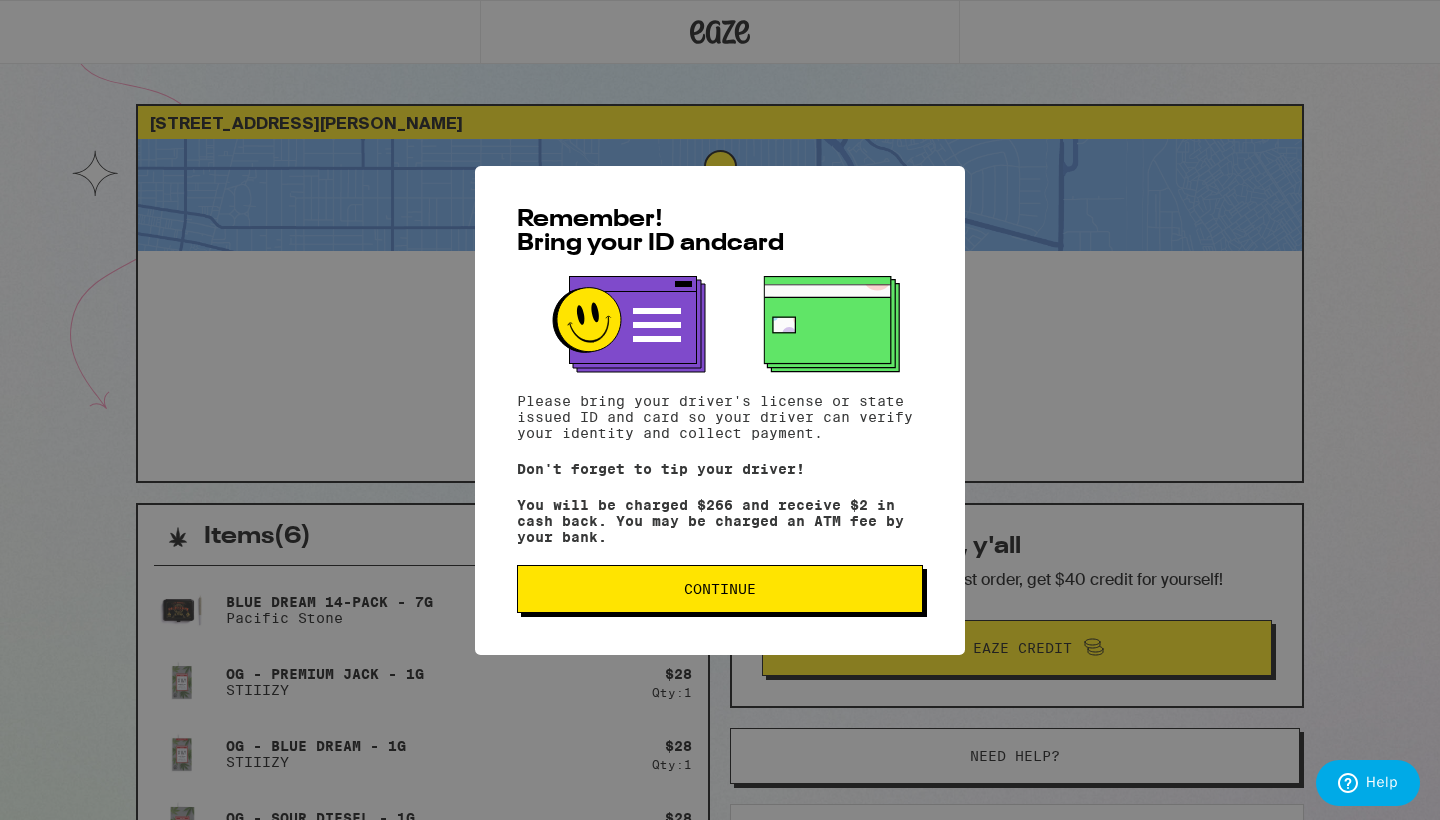 click on "Continue" at bounding box center [720, 589] 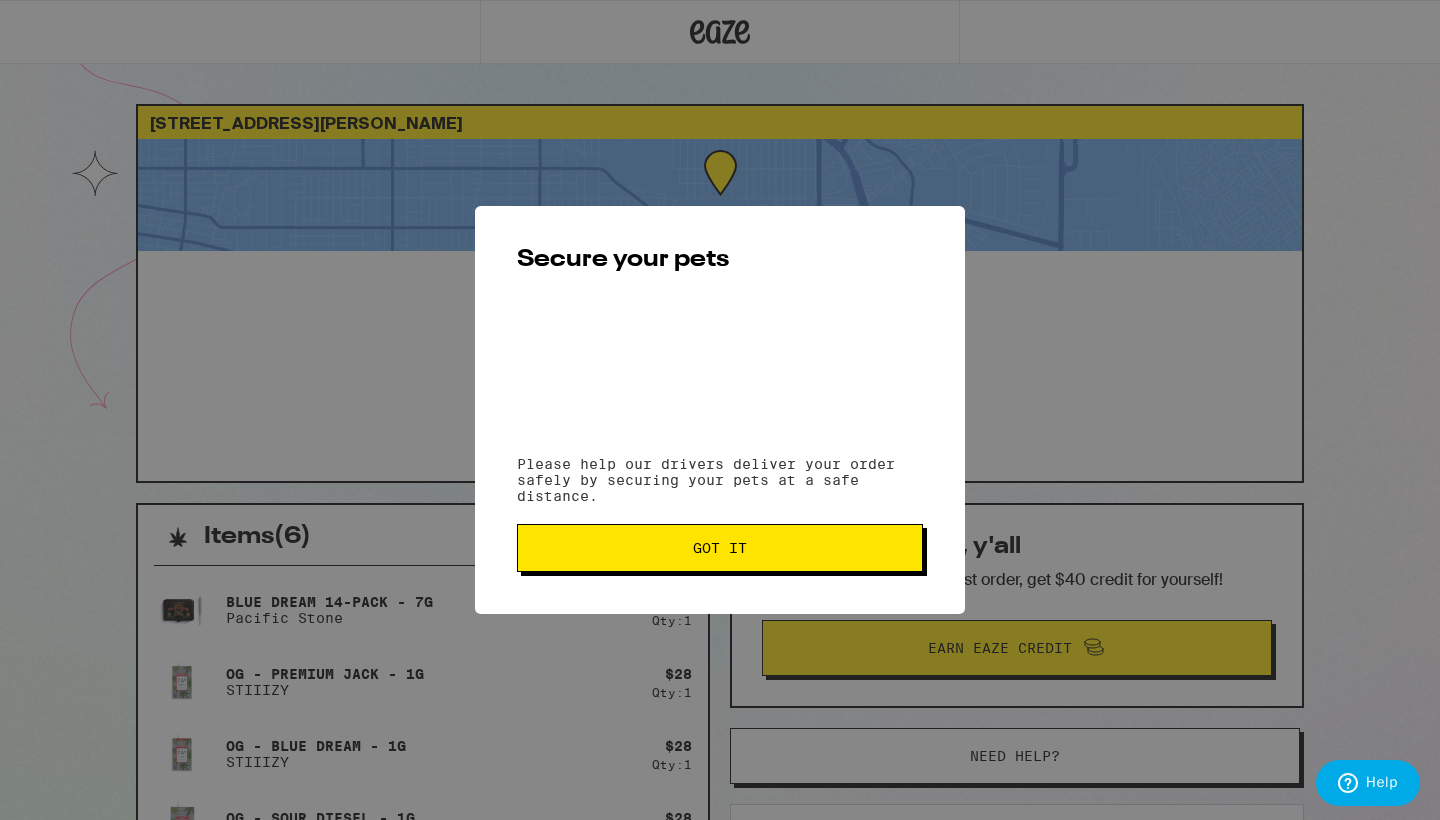 click on "Secure your pets Please help our drivers deliver your order safely by securing your pets at a safe distance. Got it" at bounding box center (720, 410) 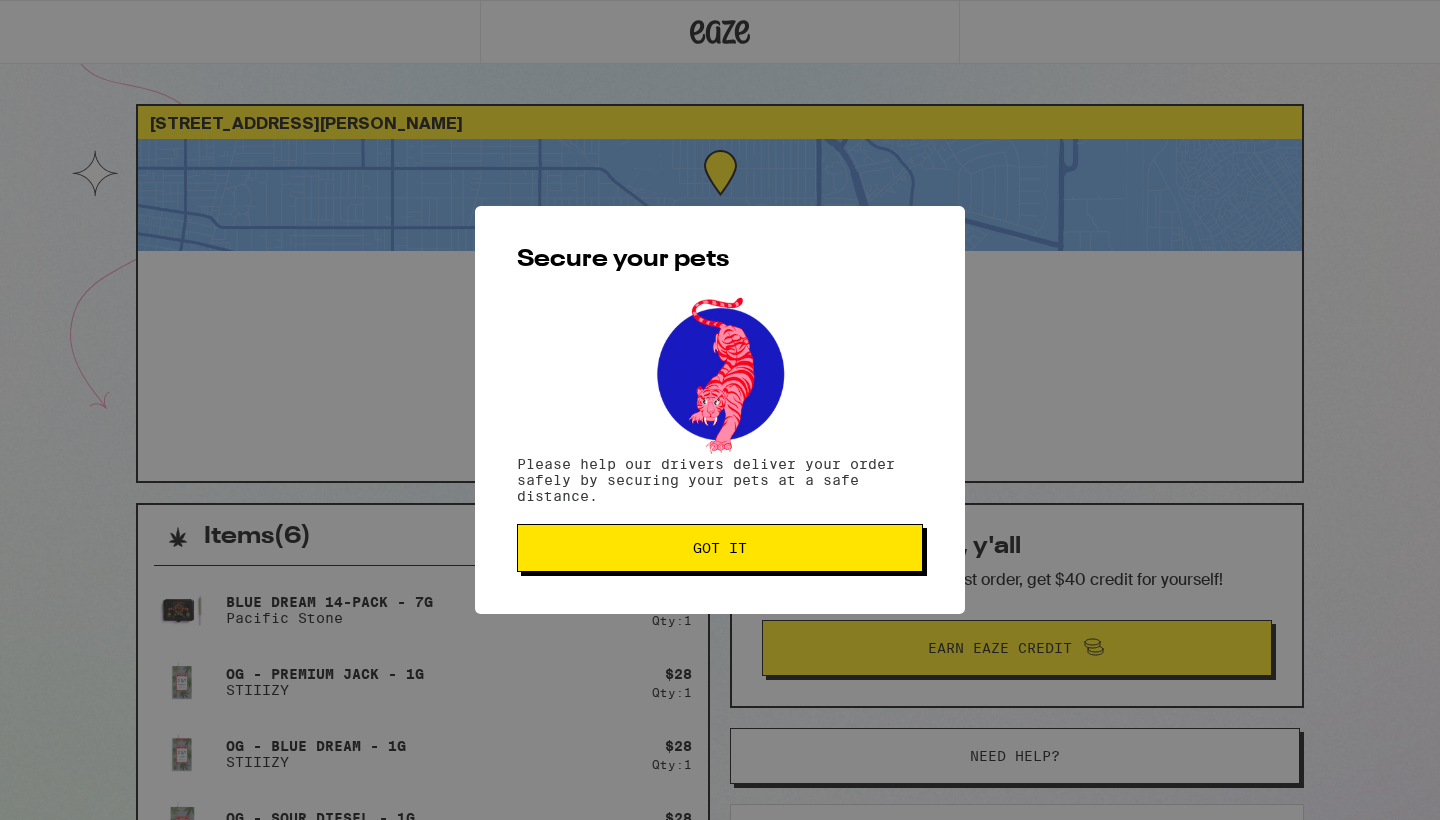 scroll, scrollTop: 0, scrollLeft: 0, axis: both 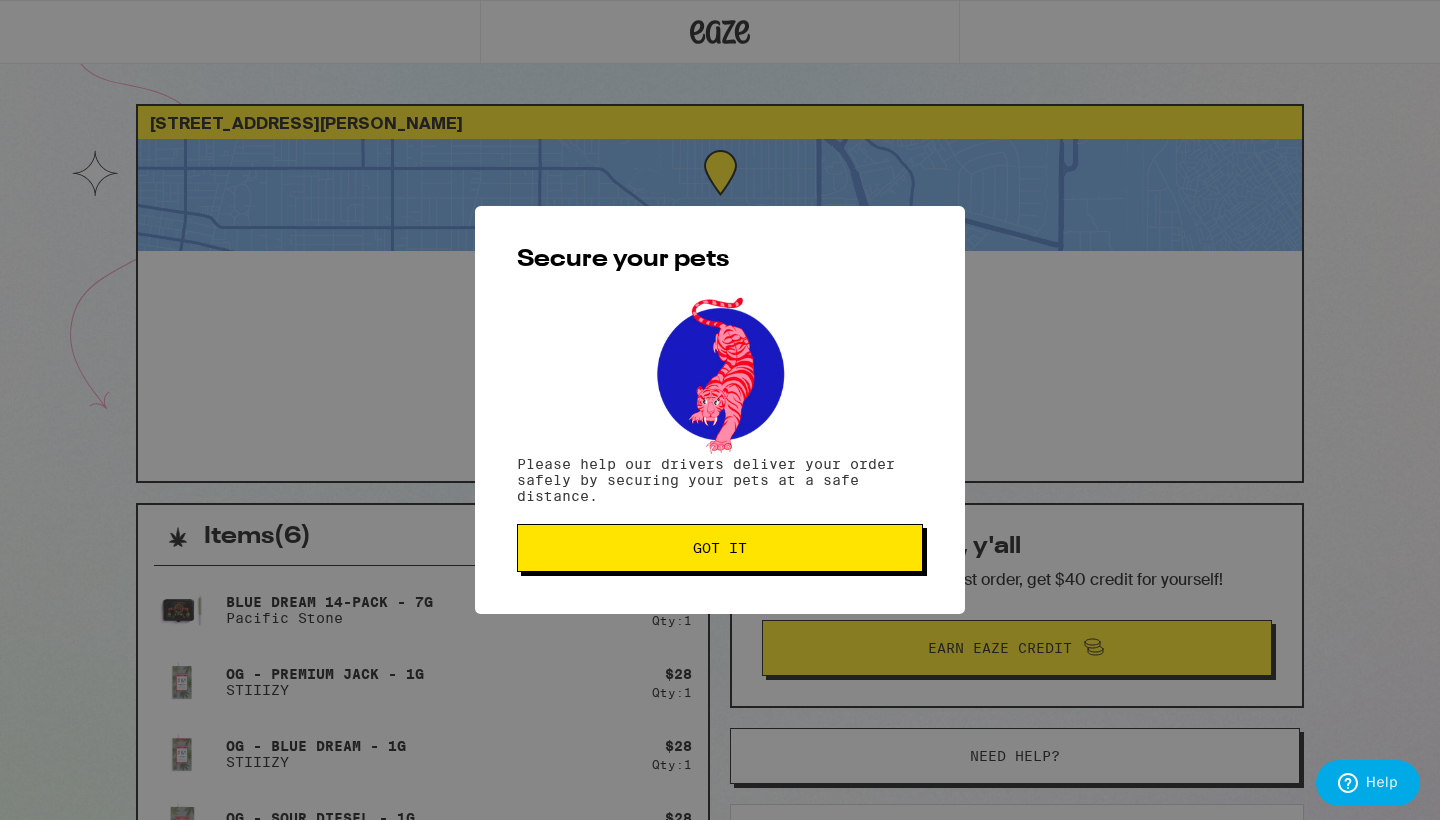 click on "Got it" at bounding box center [720, 548] 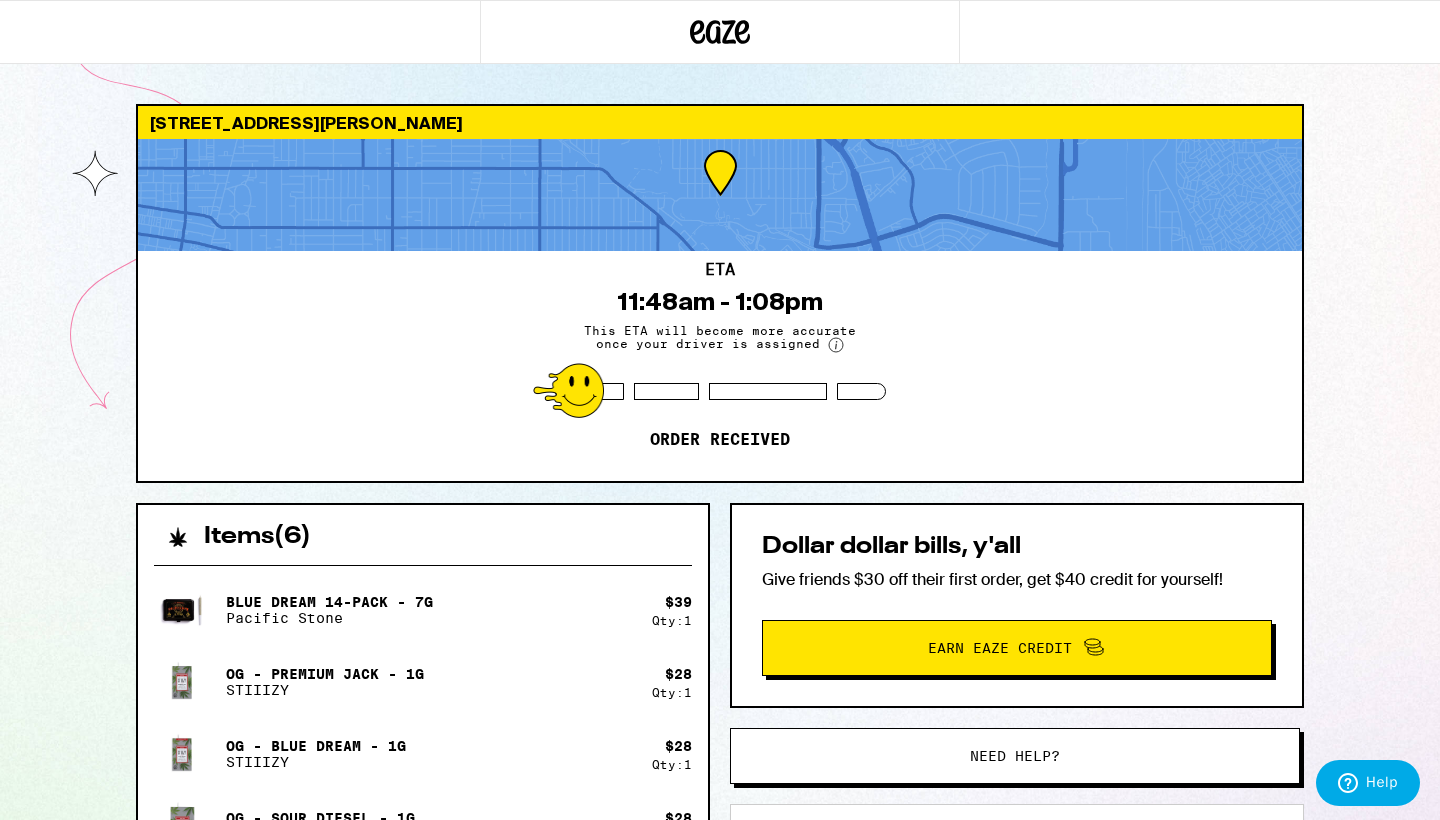 scroll, scrollTop: 0, scrollLeft: 0, axis: both 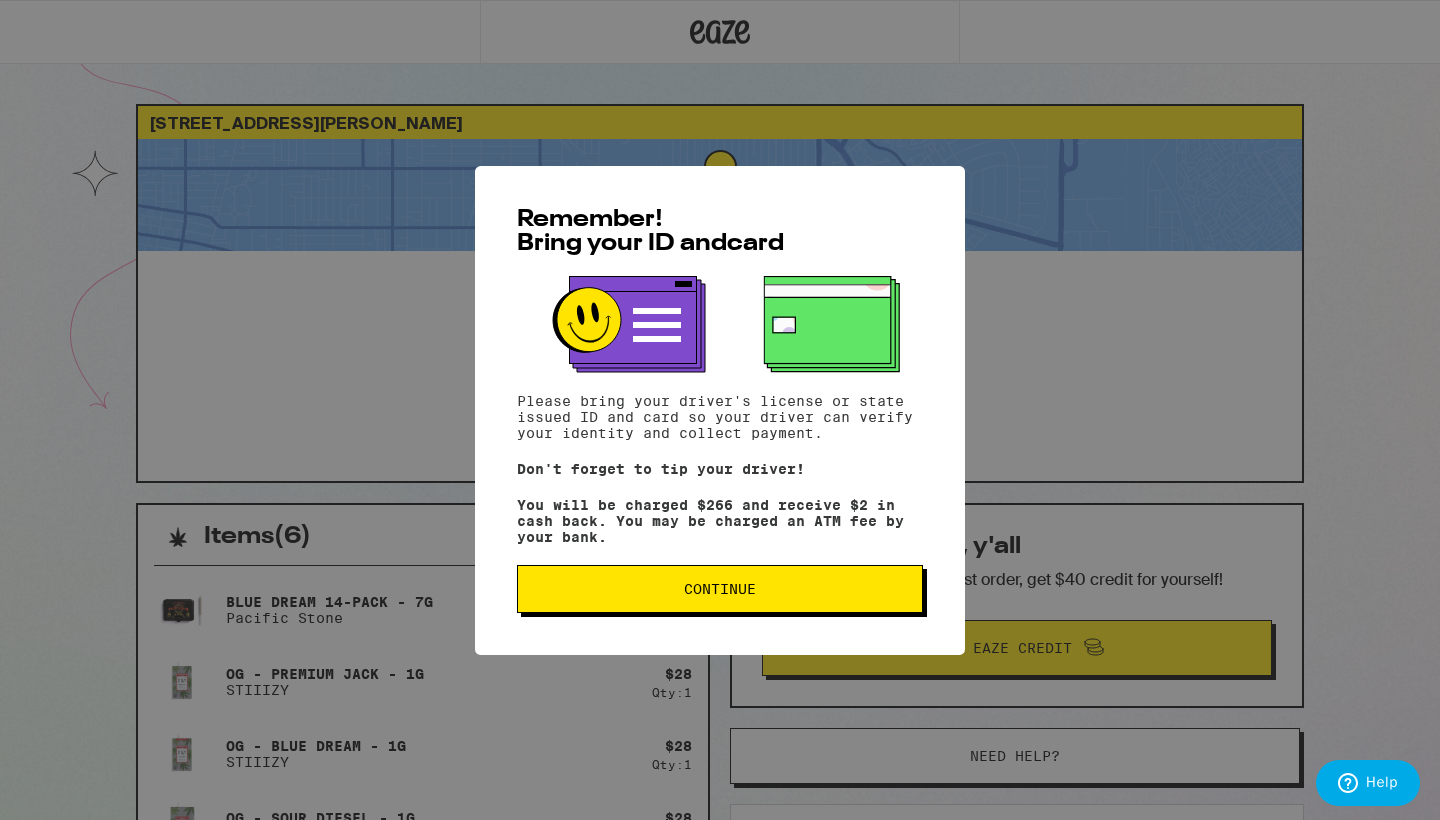 click on "Remember! Bring your ID and  card Please bring your driver's license or state issued ID and card so your driver can verify your identity and collect payment. Don't forget to tip your driver! You will be charged $266 and receive $2 in cash back. You may be charged an ATM fee by your bank. Continue" at bounding box center [720, 410] 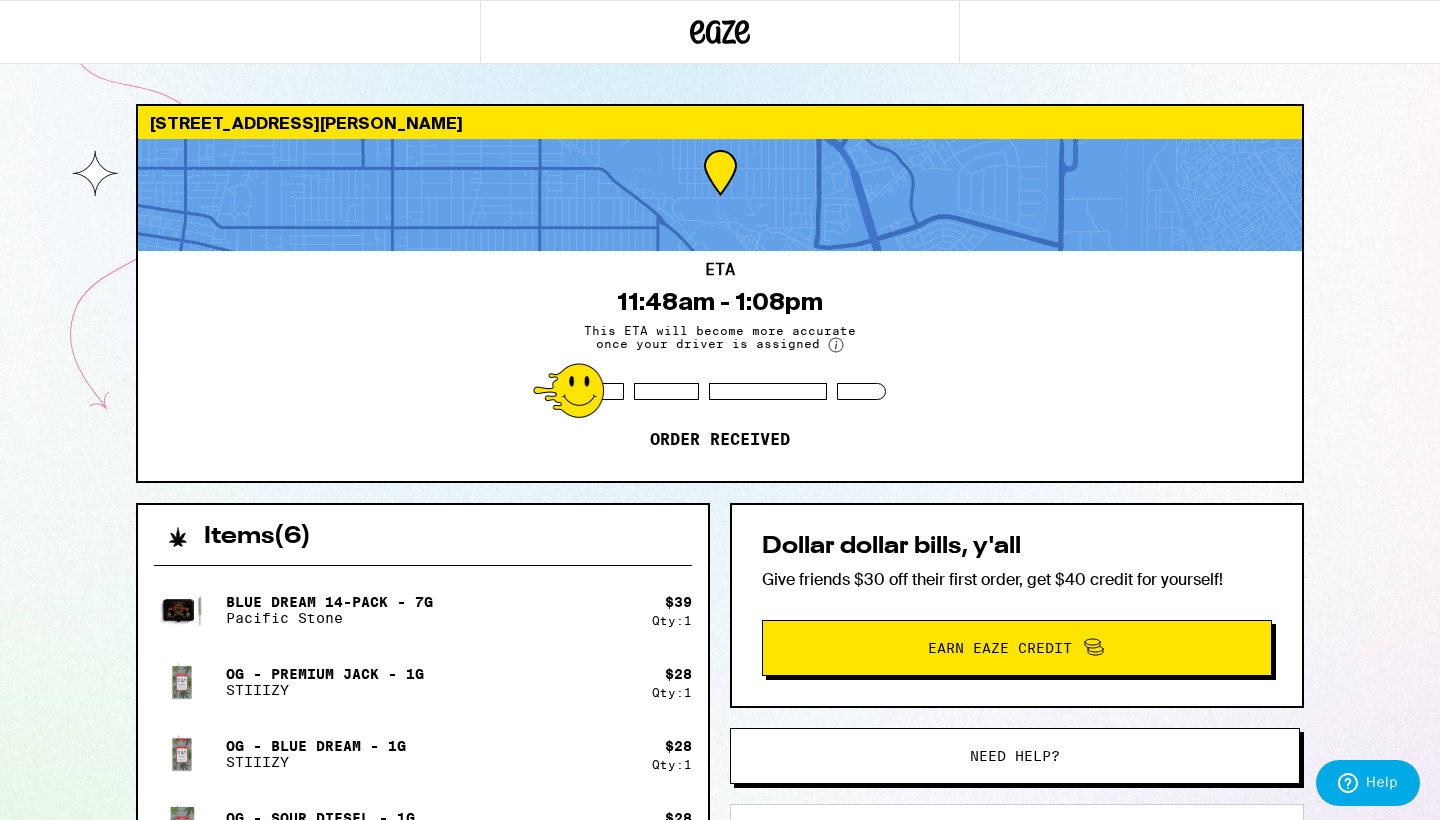 scroll, scrollTop: 547, scrollLeft: 0, axis: vertical 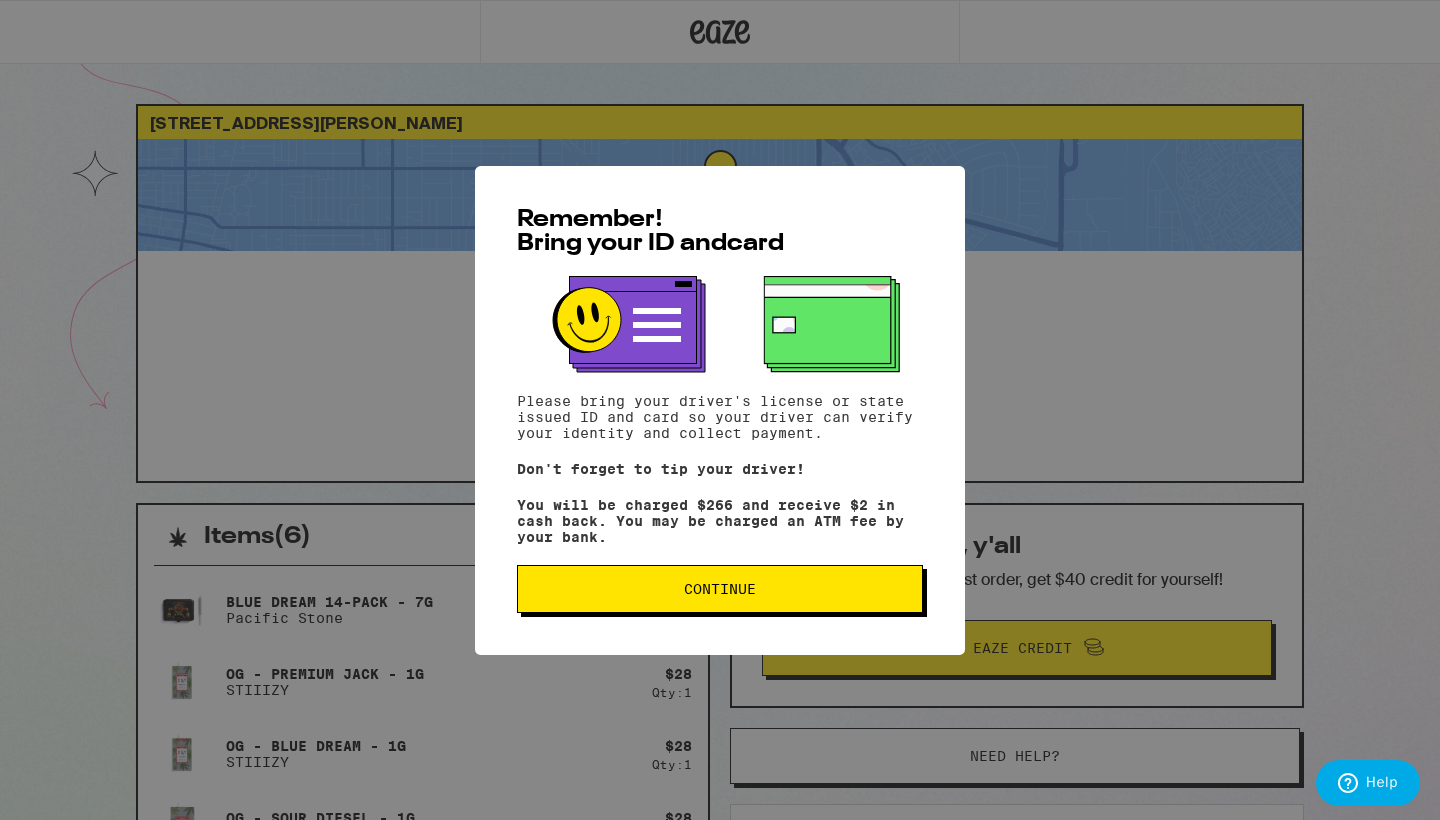 click on "Continue" at bounding box center [720, 589] 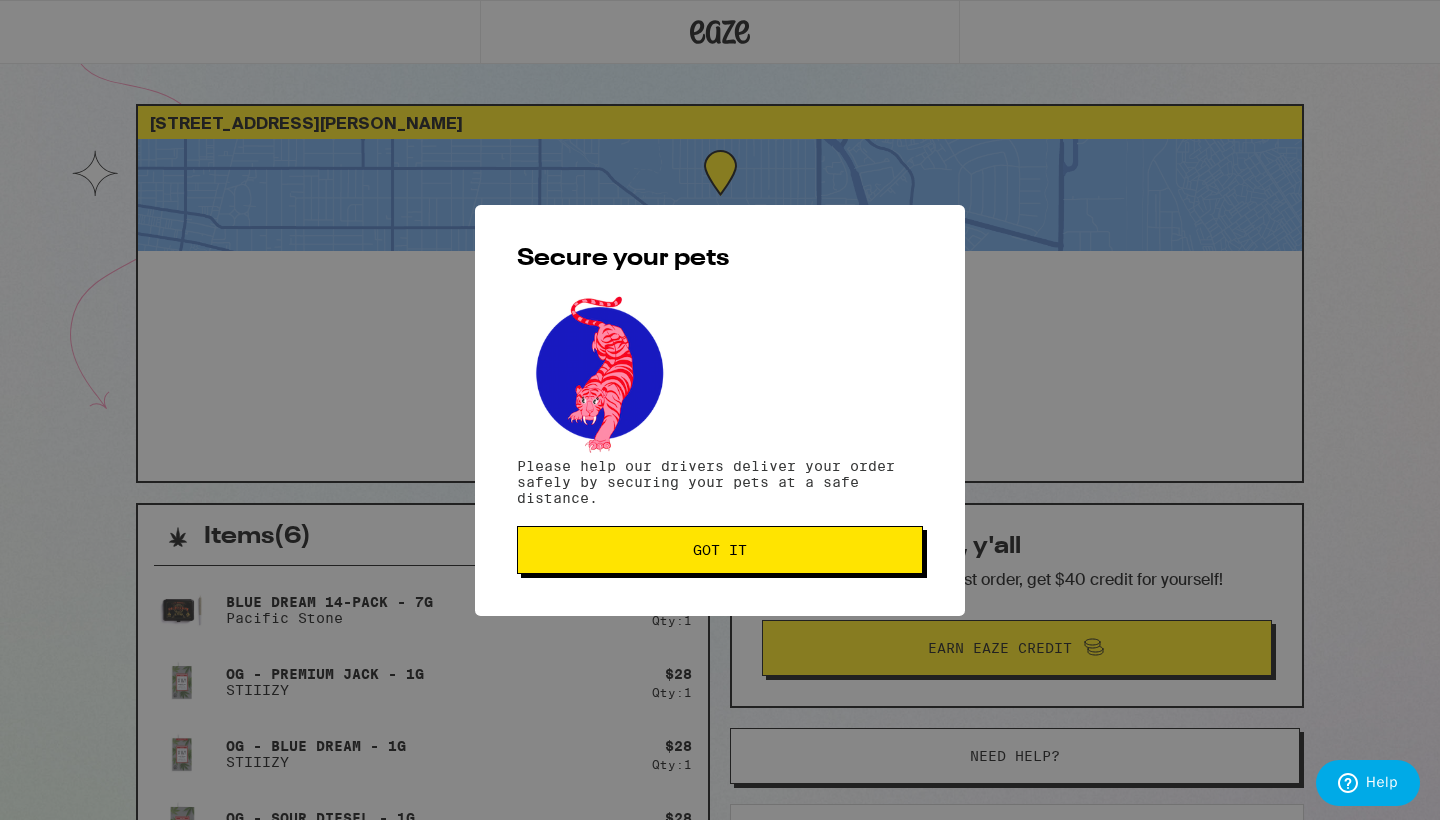 click on "Got it" at bounding box center (720, 550) 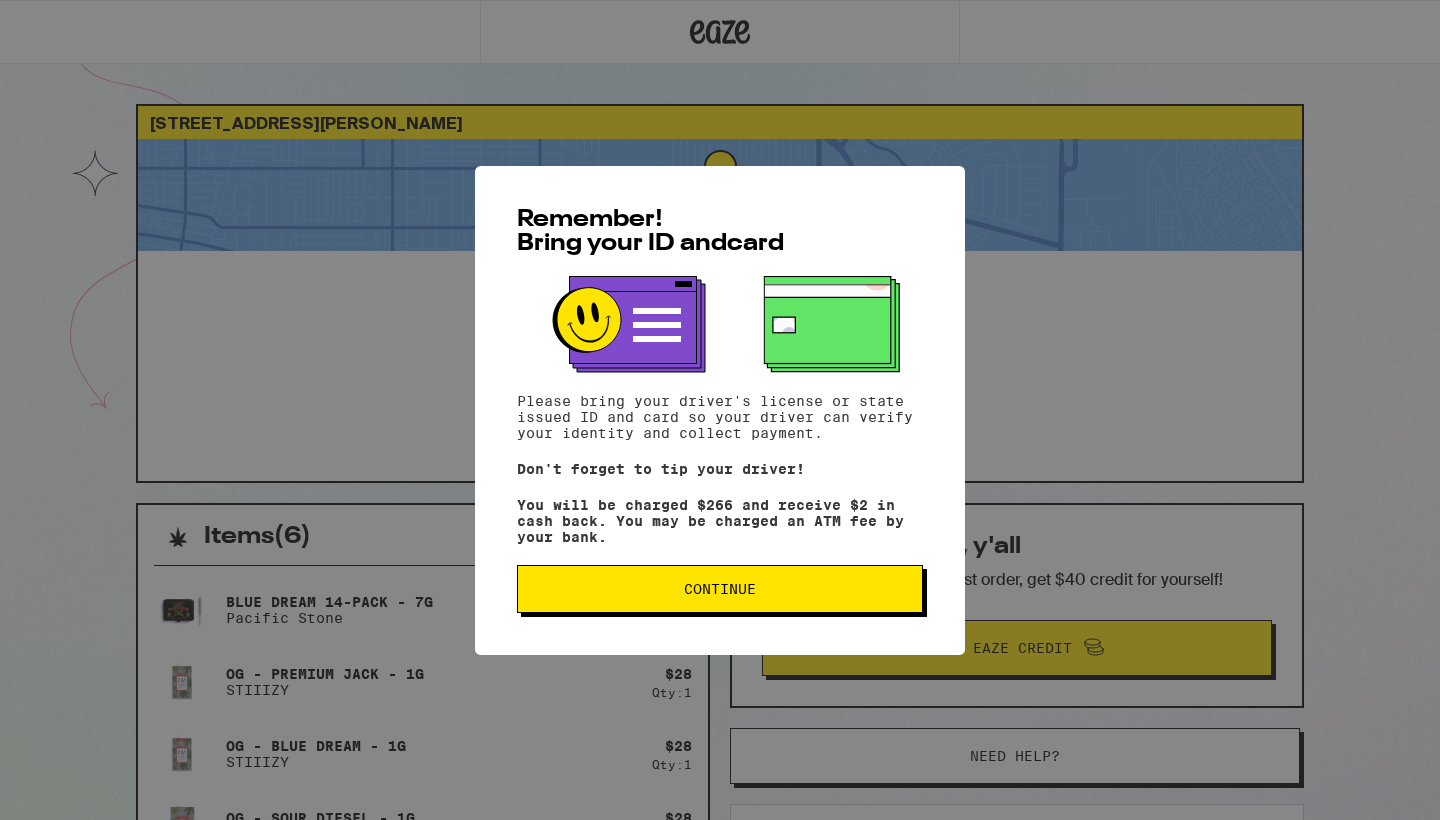 scroll, scrollTop: 0, scrollLeft: 0, axis: both 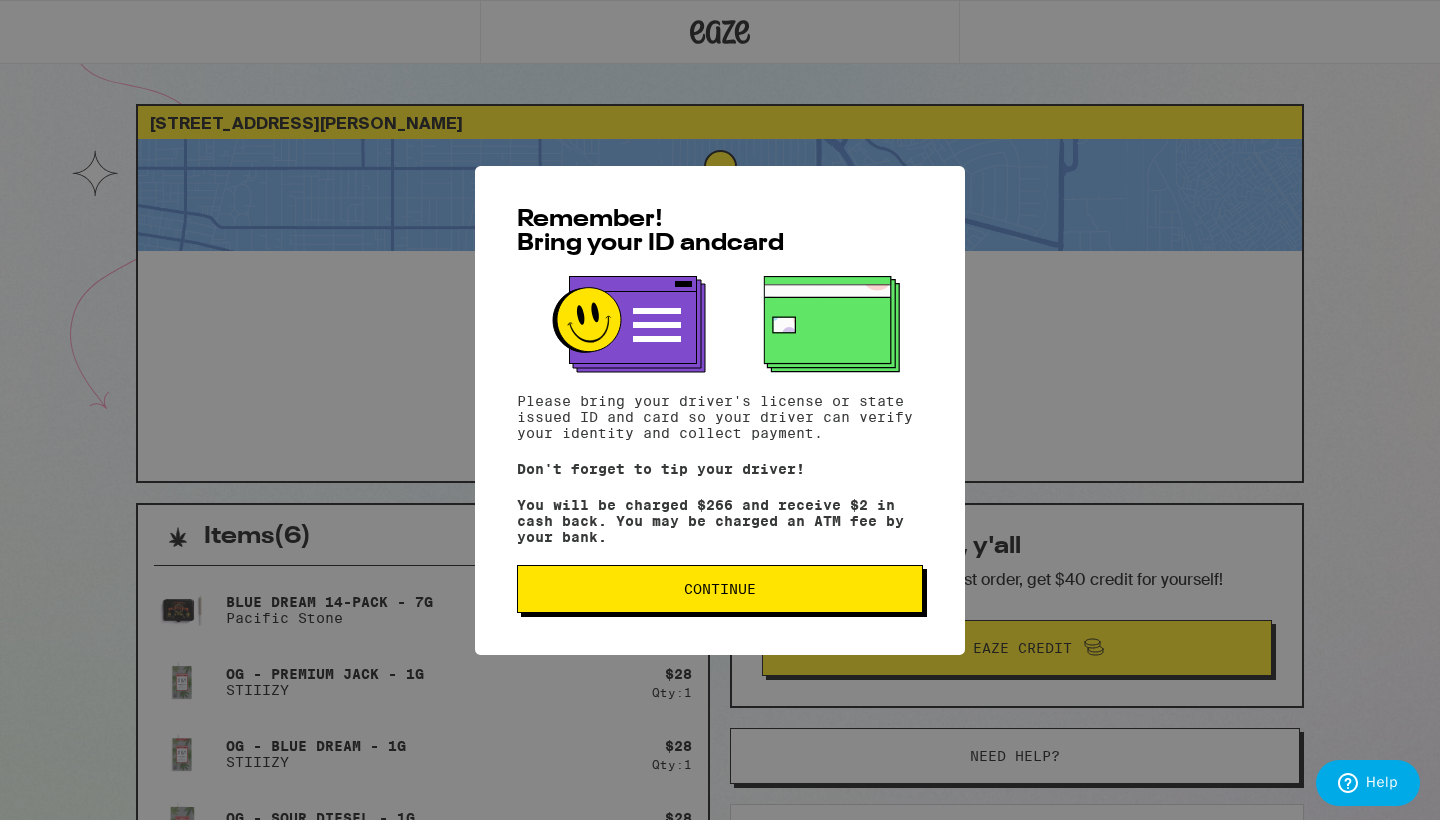 click on "Continue" at bounding box center (720, 589) 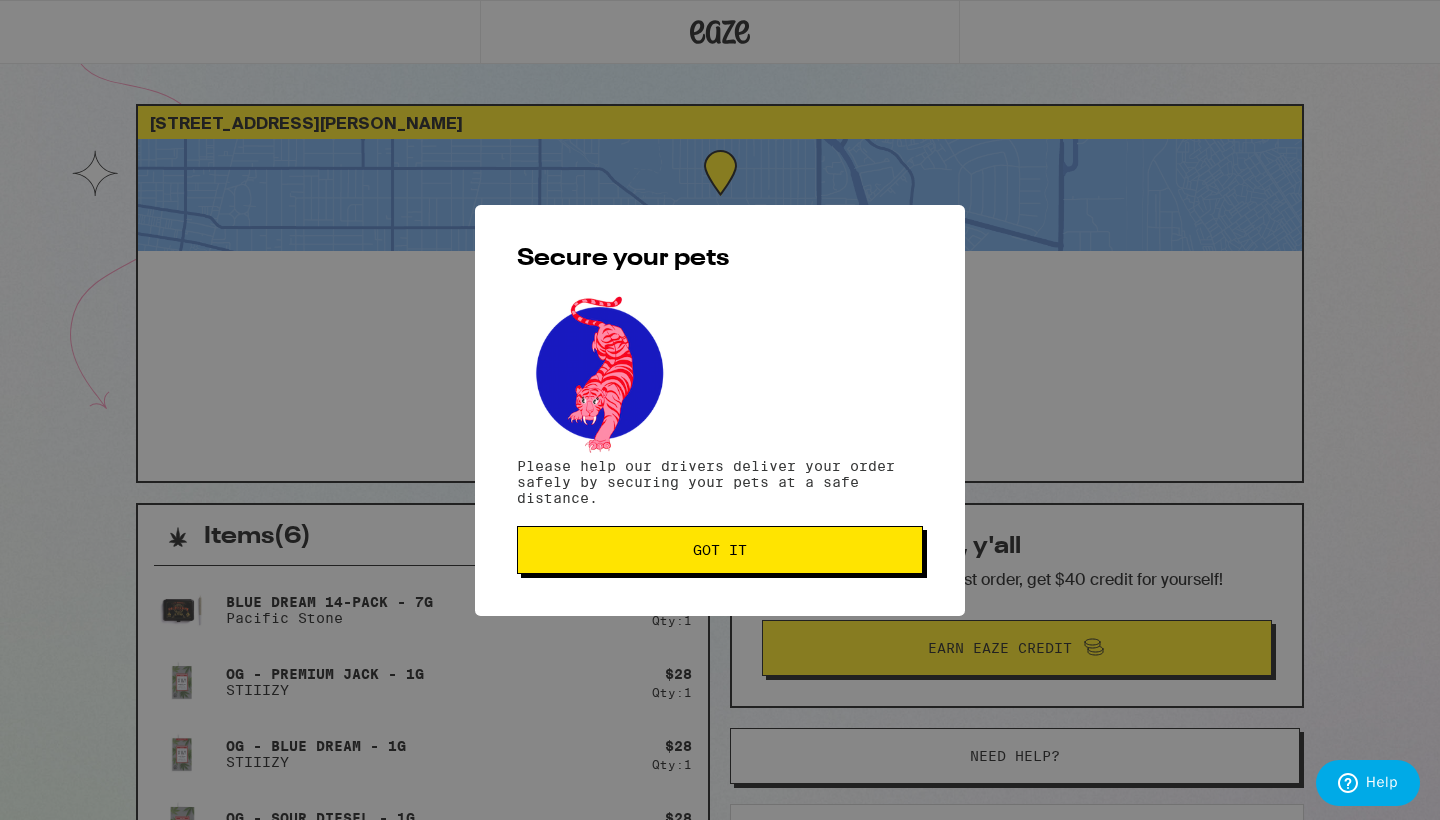click on "Got it" at bounding box center [720, 550] 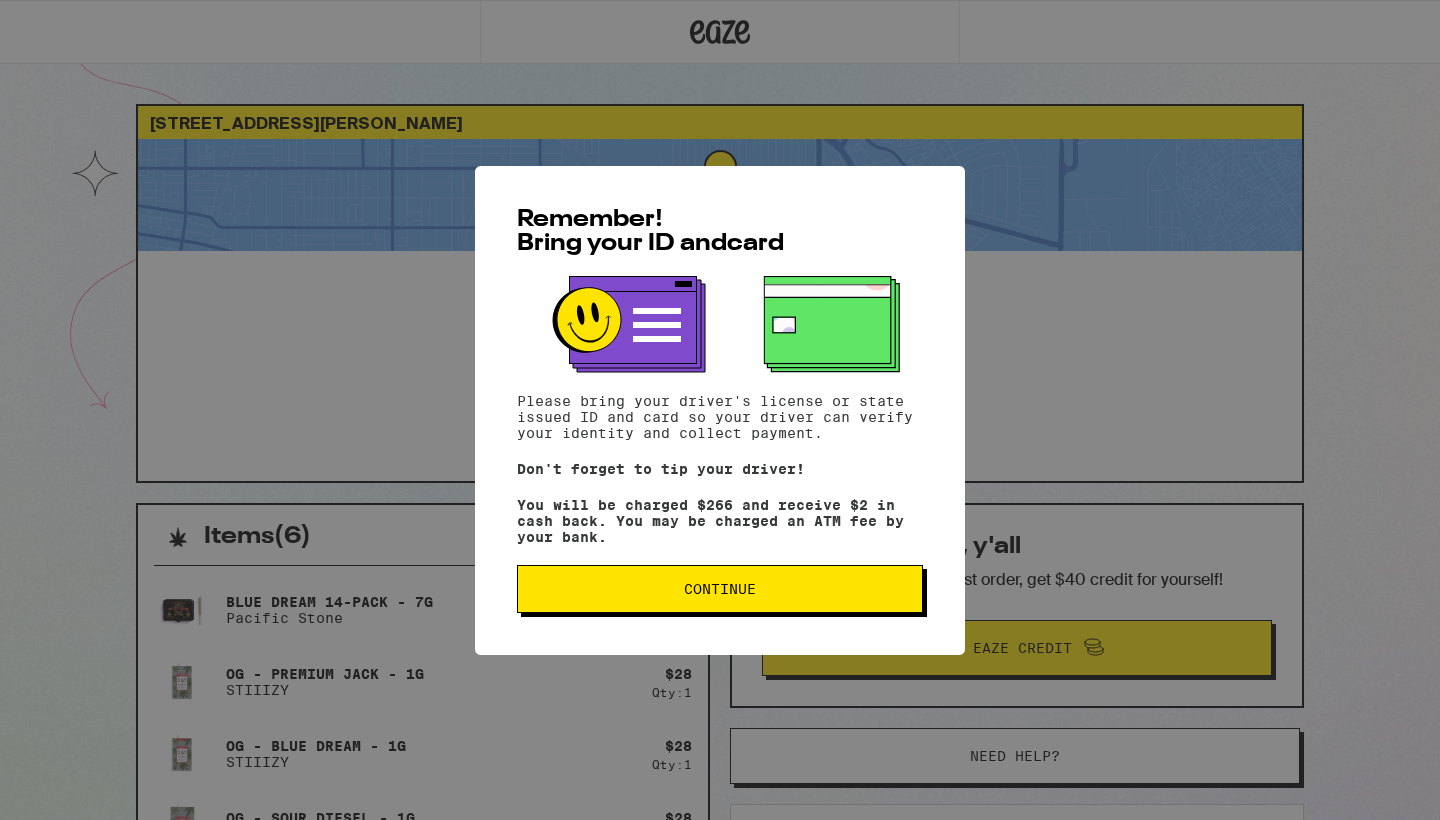 scroll, scrollTop: 0, scrollLeft: 0, axis: both 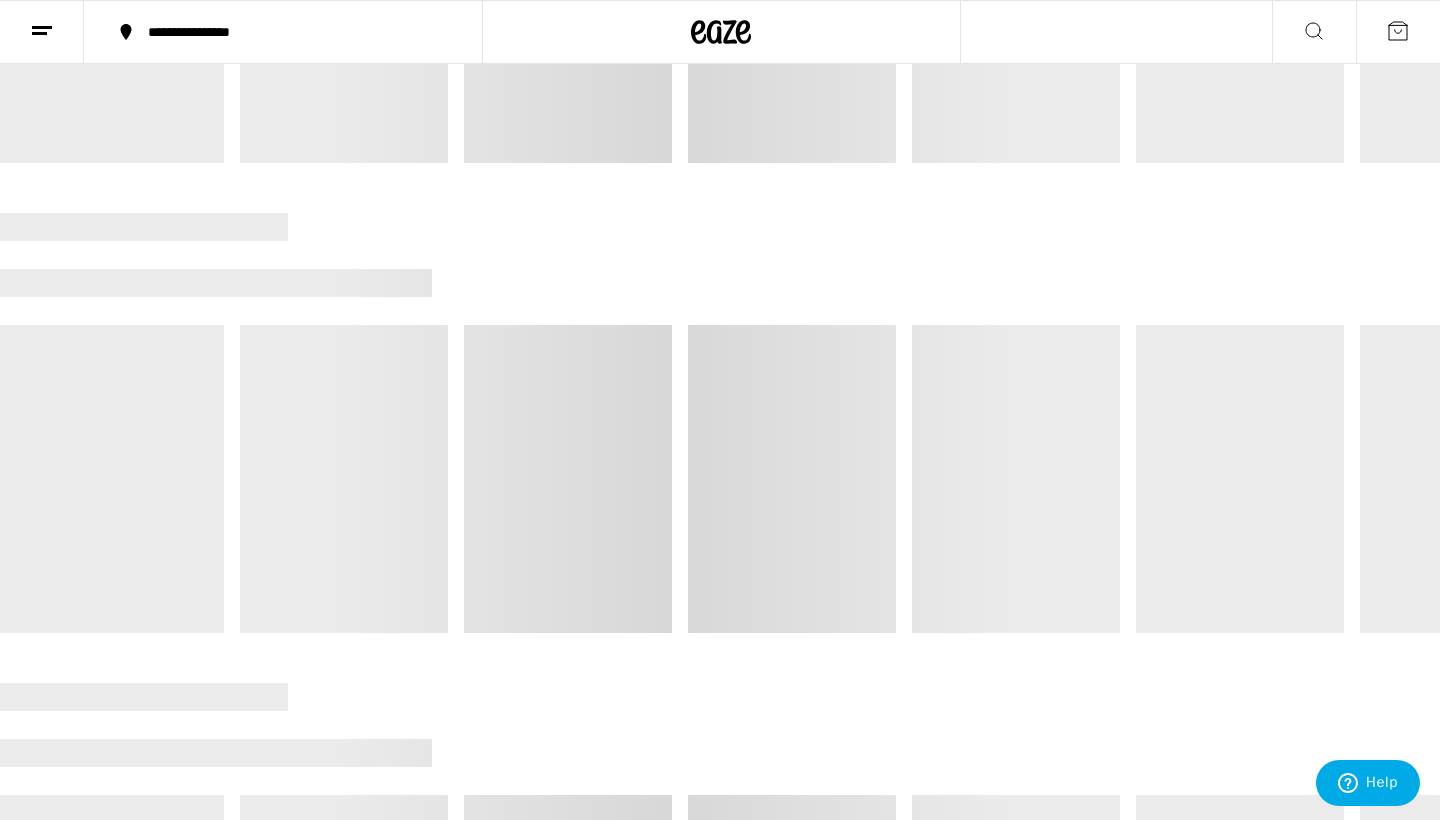 click on "Help" at bounding box center (1382, 782) 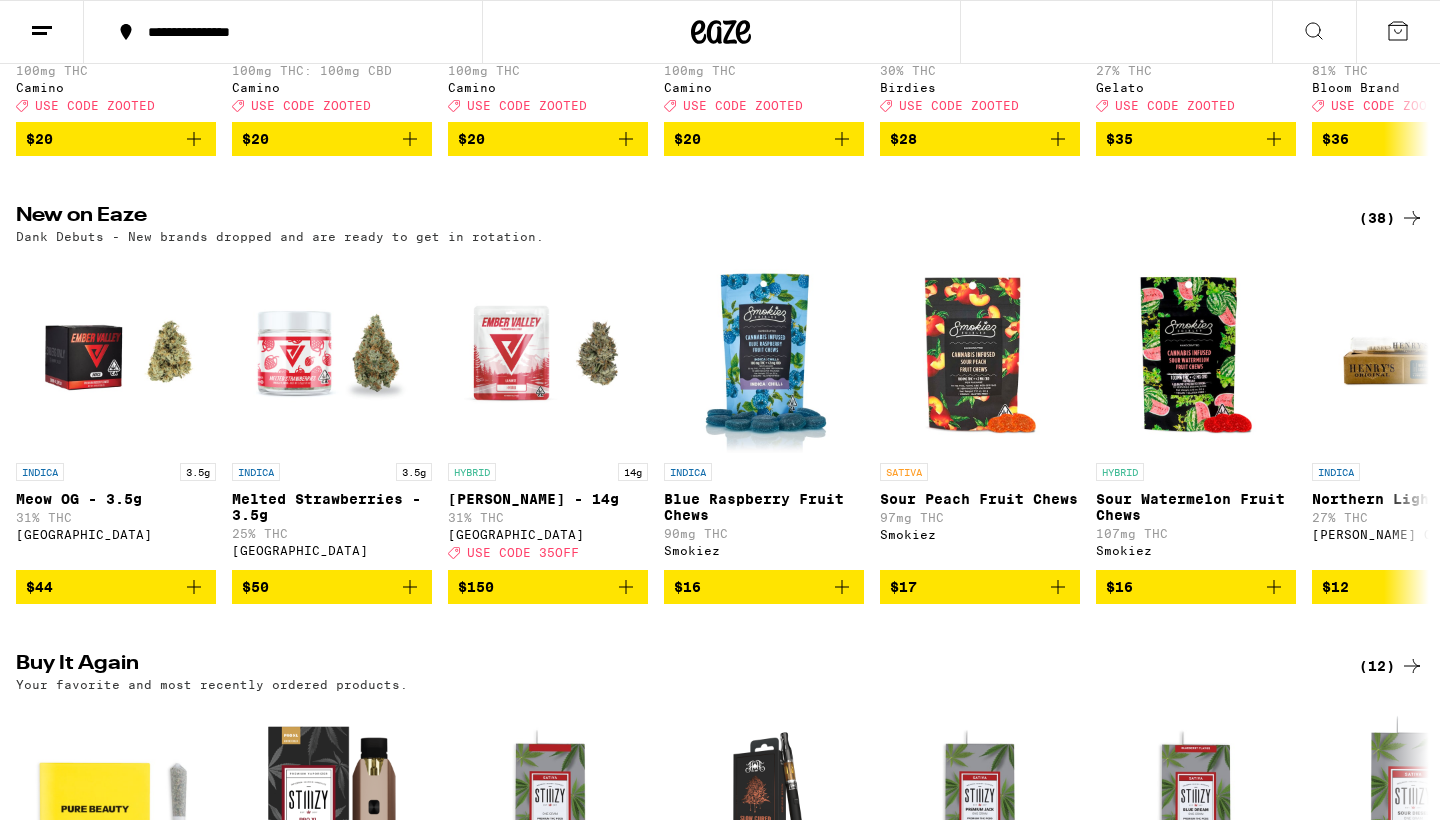 click on "Help" at bounding box center (1382, 802) 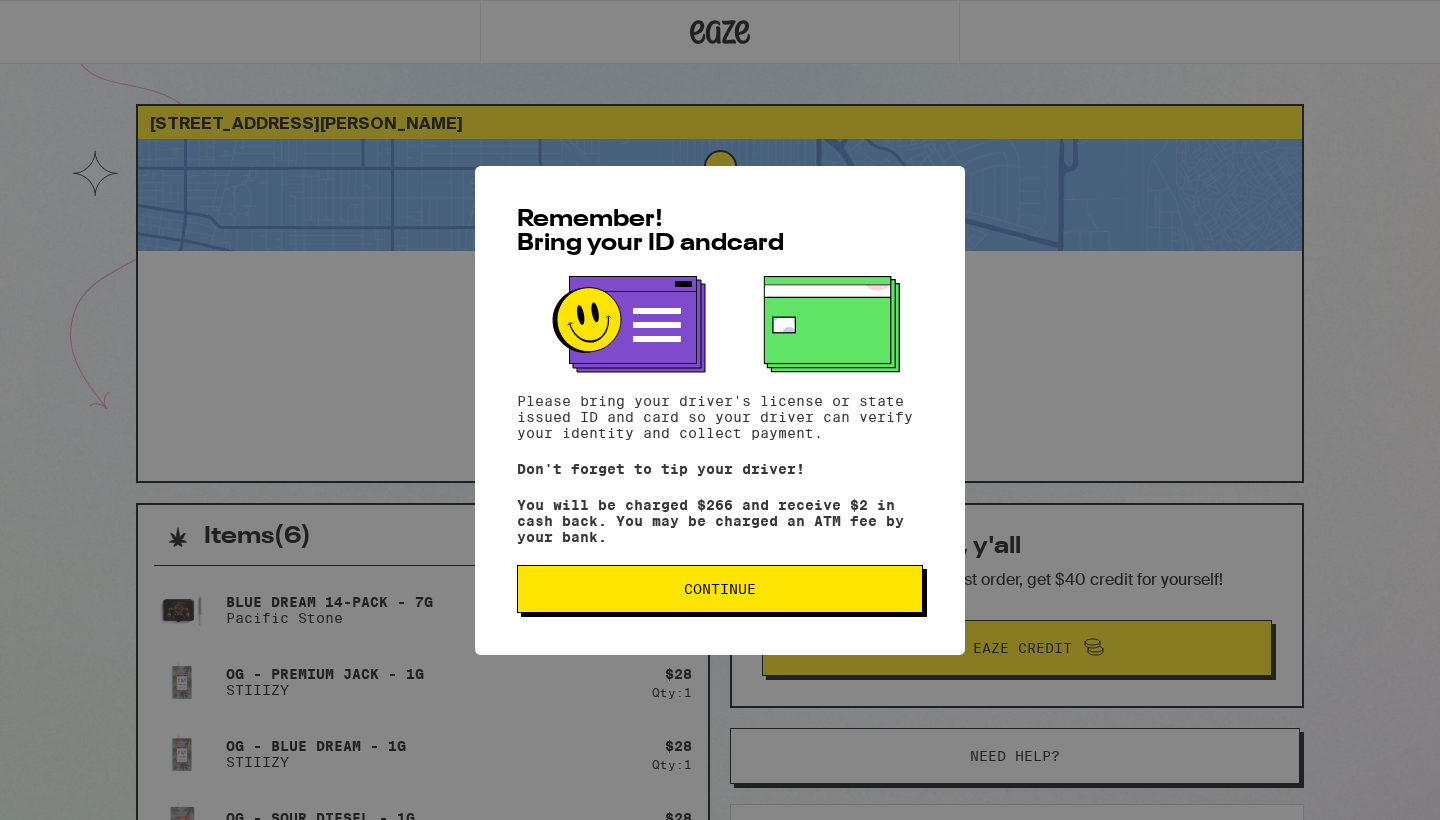 click on "Remember! Bring your ID and  card Please bring your driver's license or state issued ID and card so your driver can verify your identity and collect payment. Don't forget to tip your driver! You will be charged $266 and receive $2 in cash back. You may be charged an ATM fee by your bank. Continue" at bounding box center [720, 410] 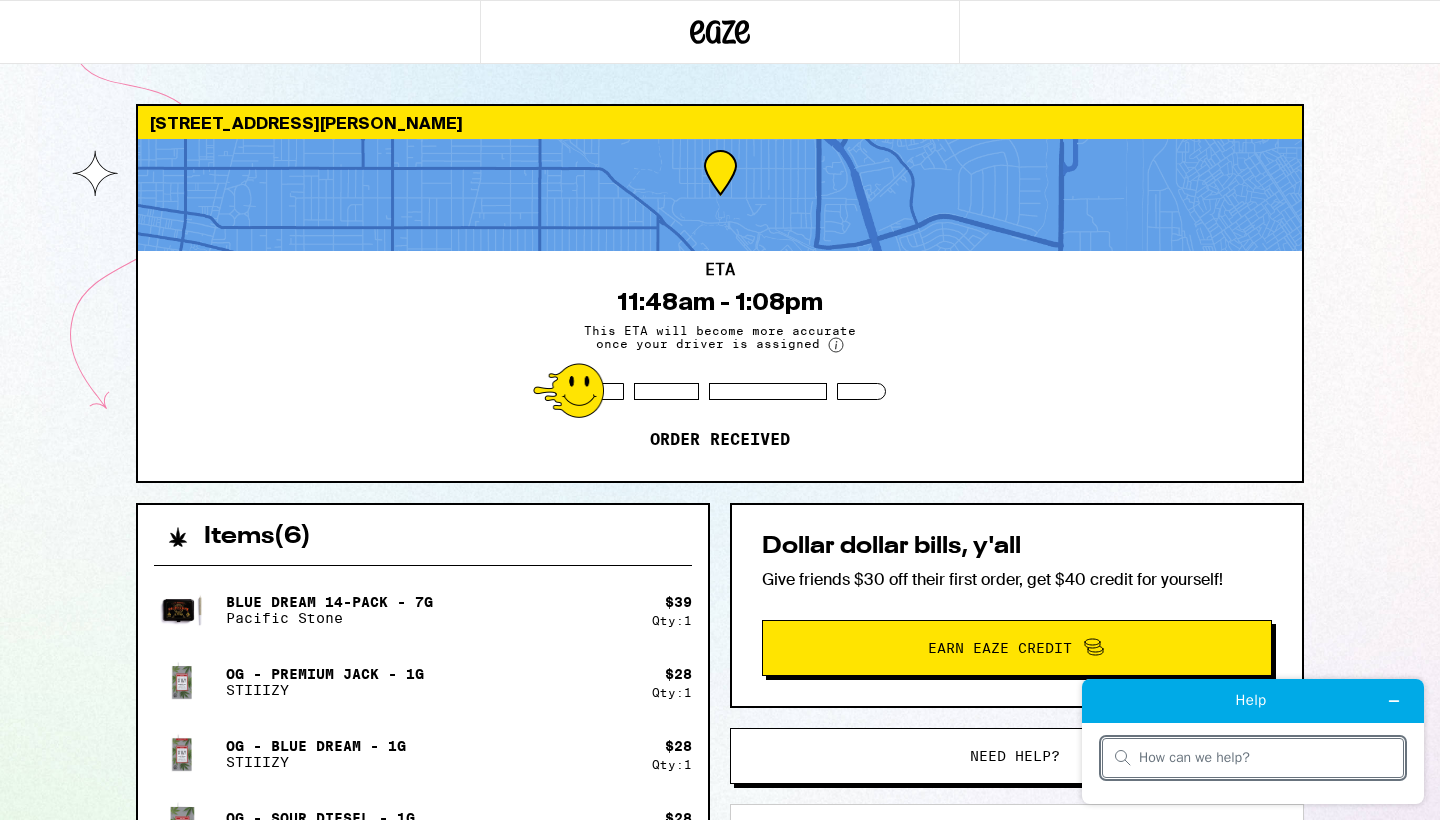 scroll, scrollTop: 0, scrollLeft: 0, axis: both 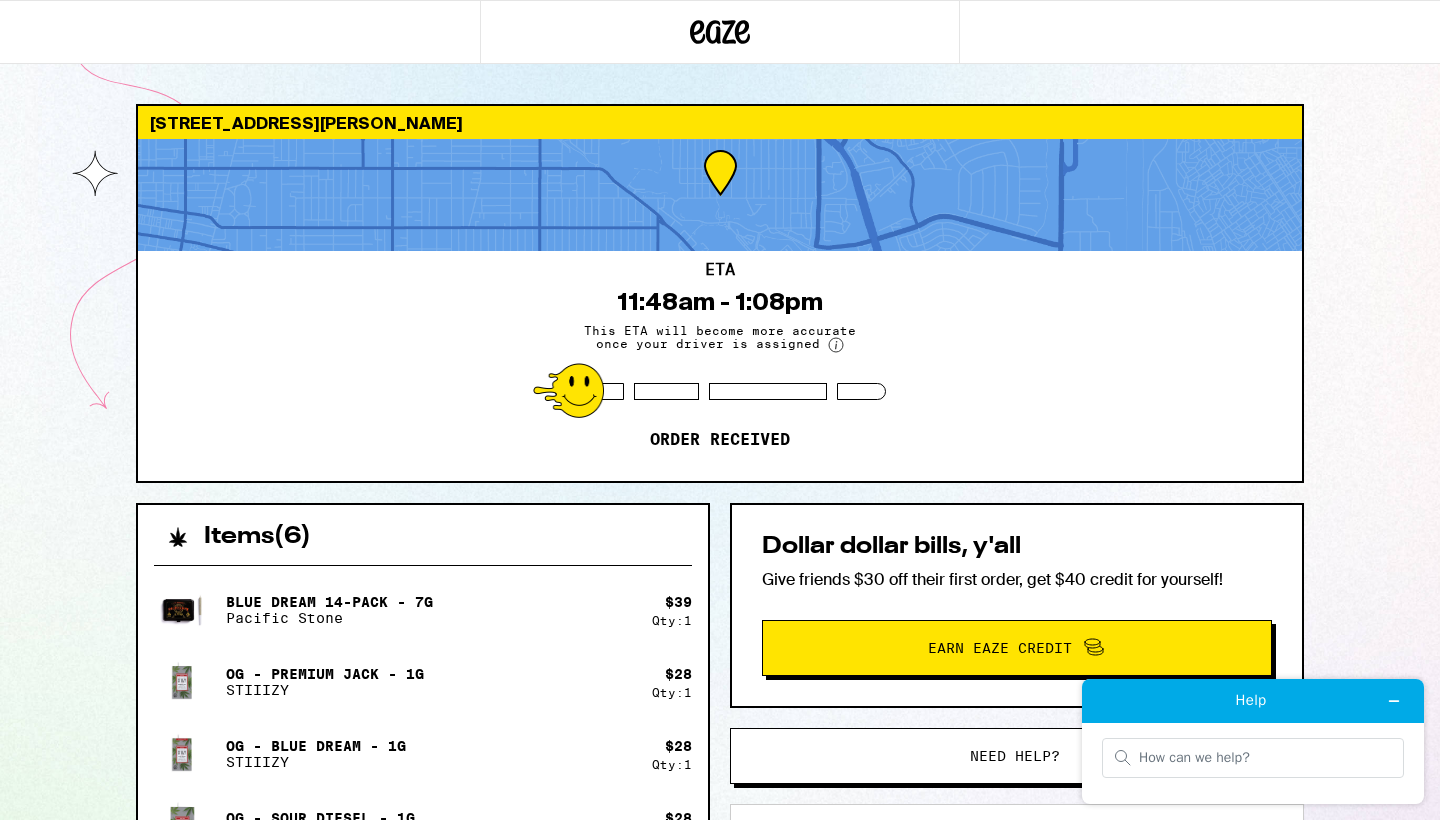click on "Need help?" at bounding box center [1015, 756] 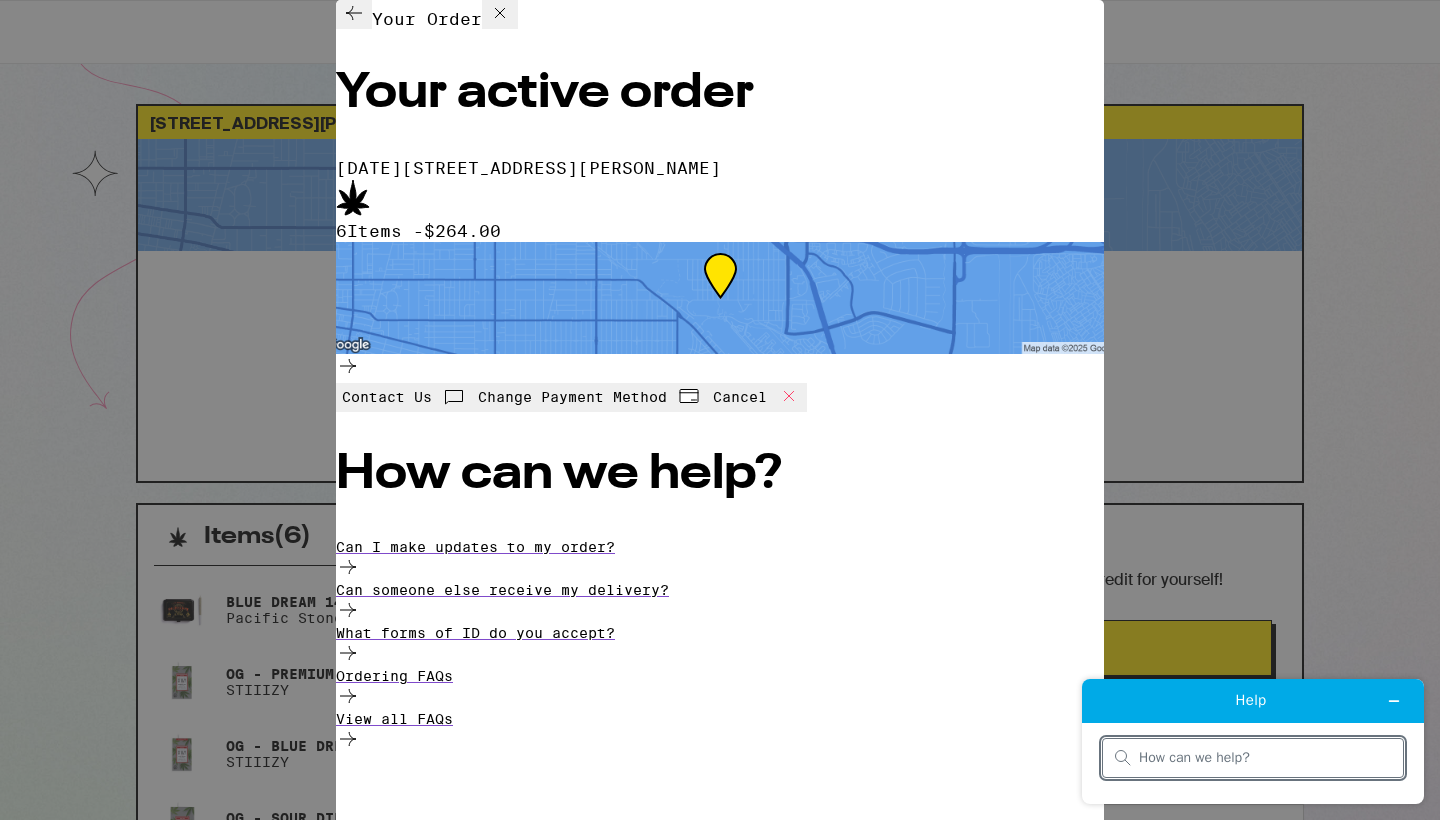 click at bounding box center (1265, 758) 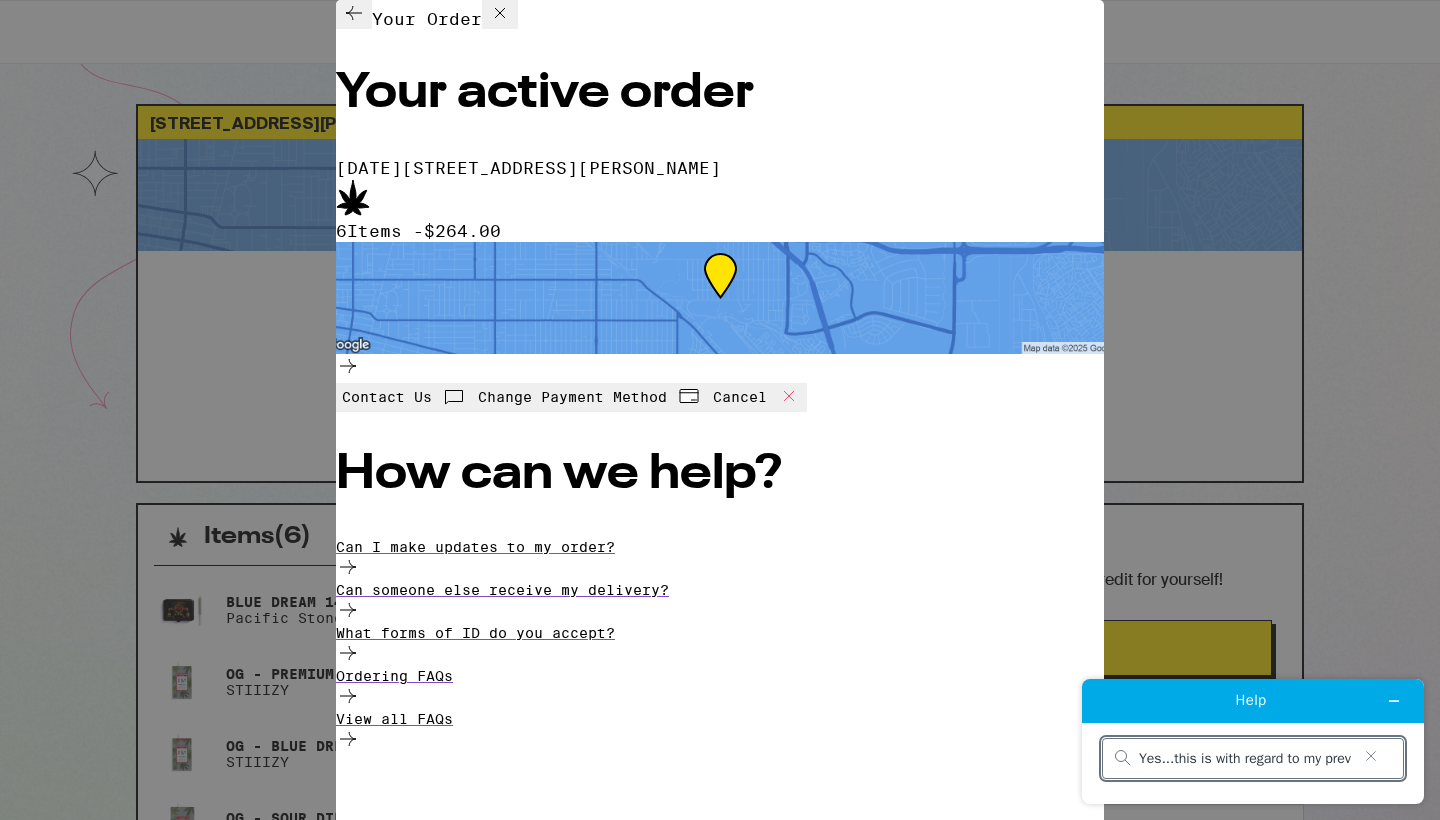 type on "Yes...this is with regard to my previous session this morning for help." 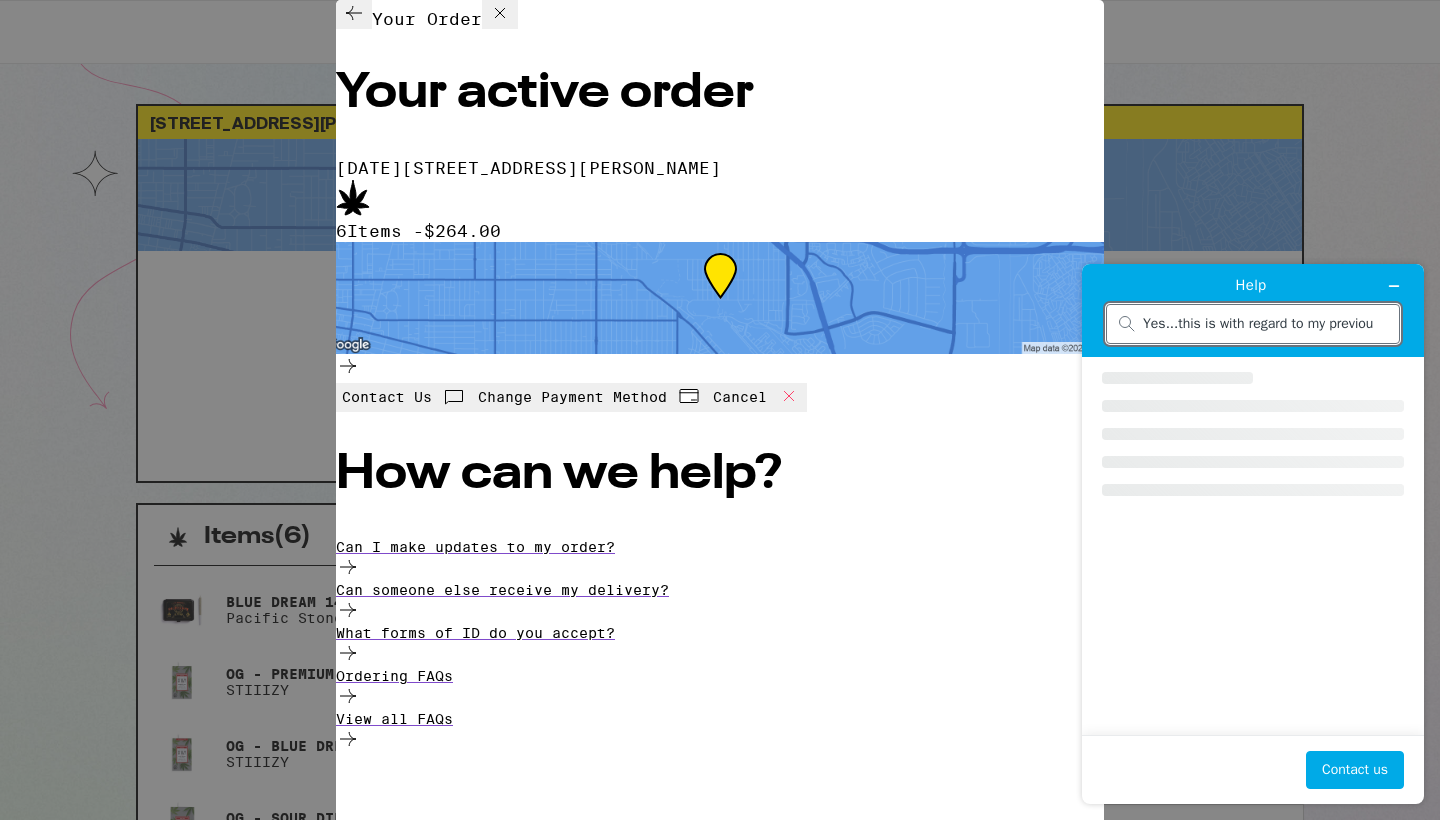 scroll, scrollTop: 0, scrollLeft: 0, axis: both 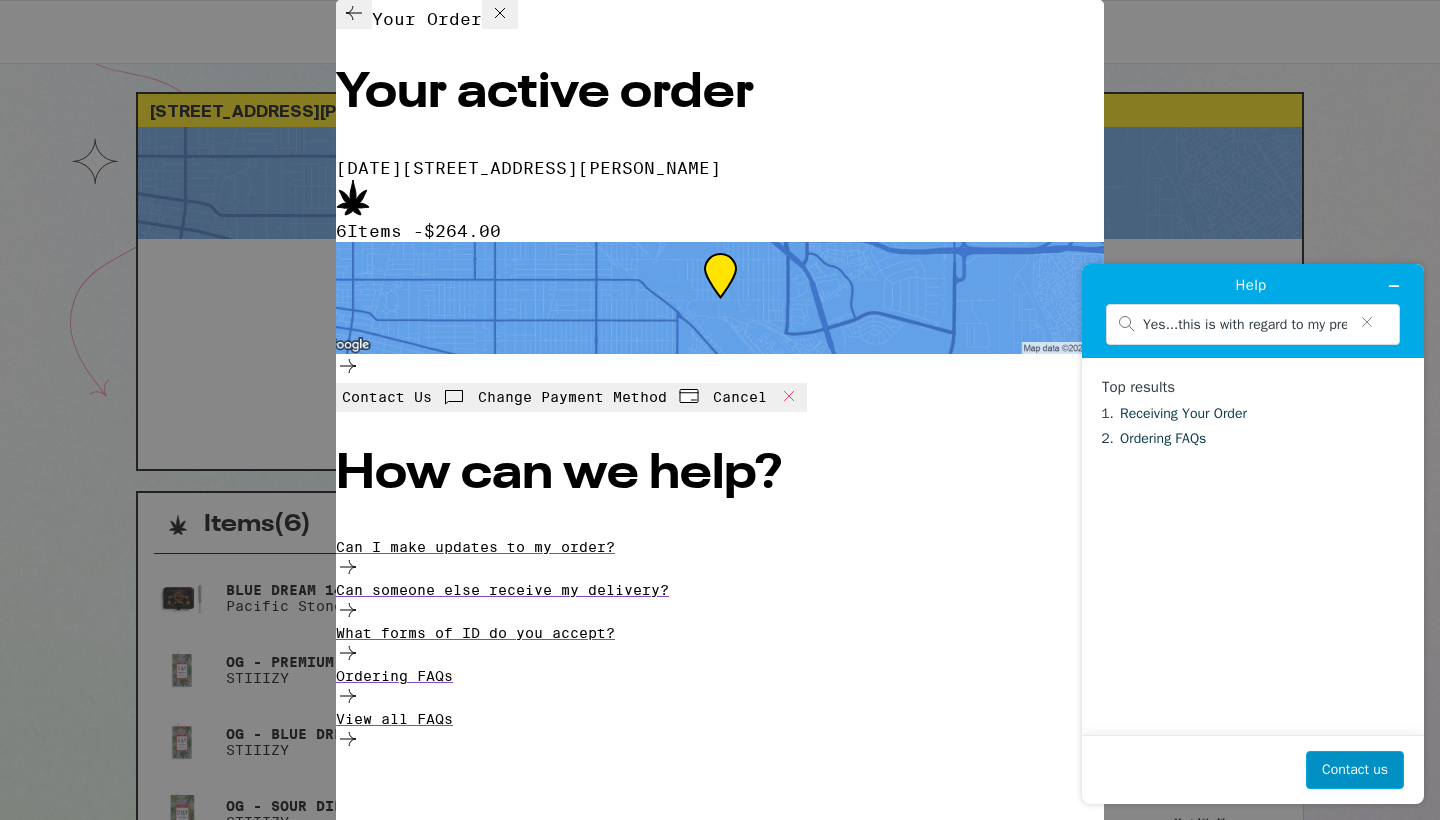 click on "Contact us" at bounding box center [1355, 770] 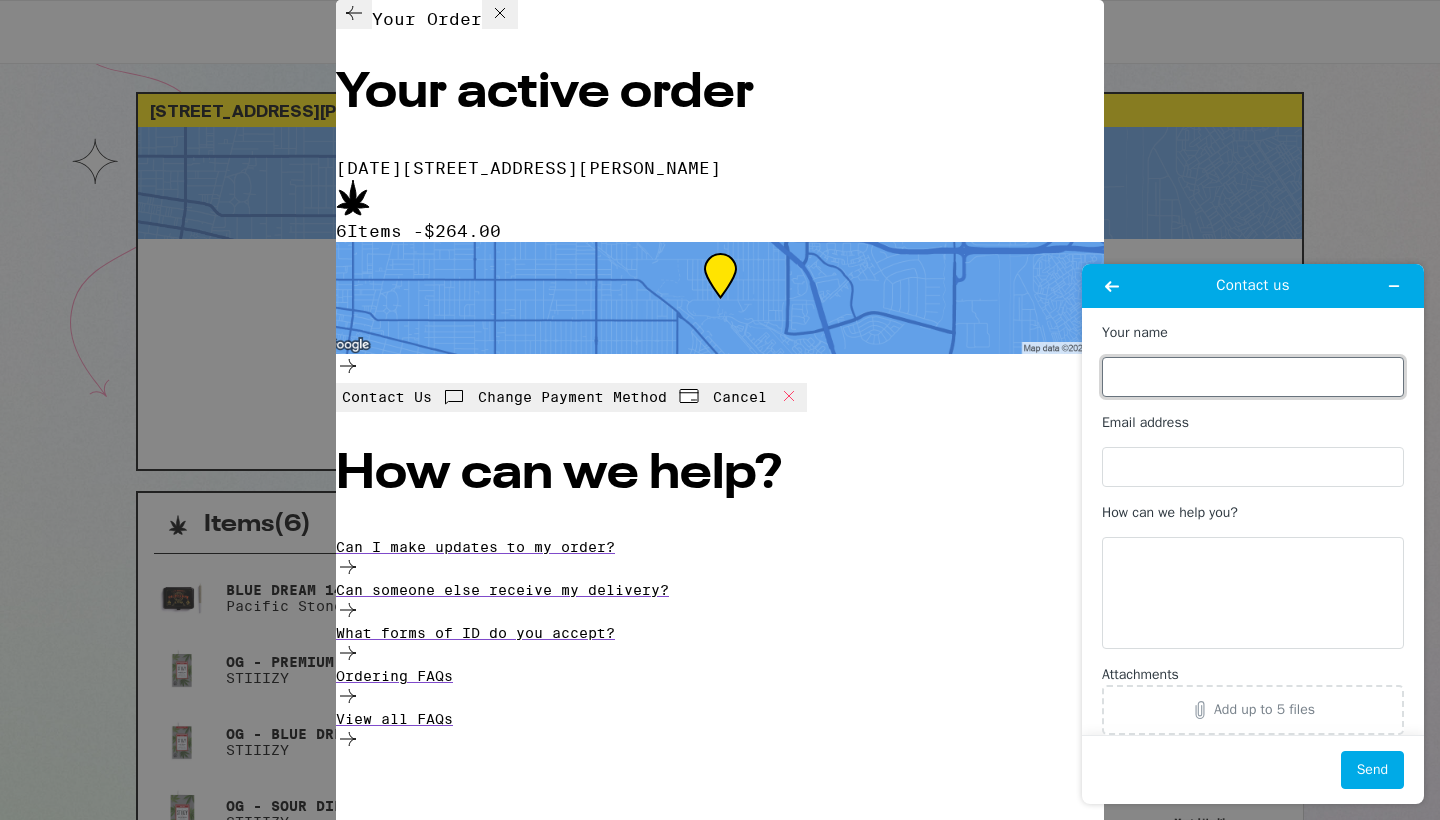 click on "Your name" at bounding box center (1253, 377) 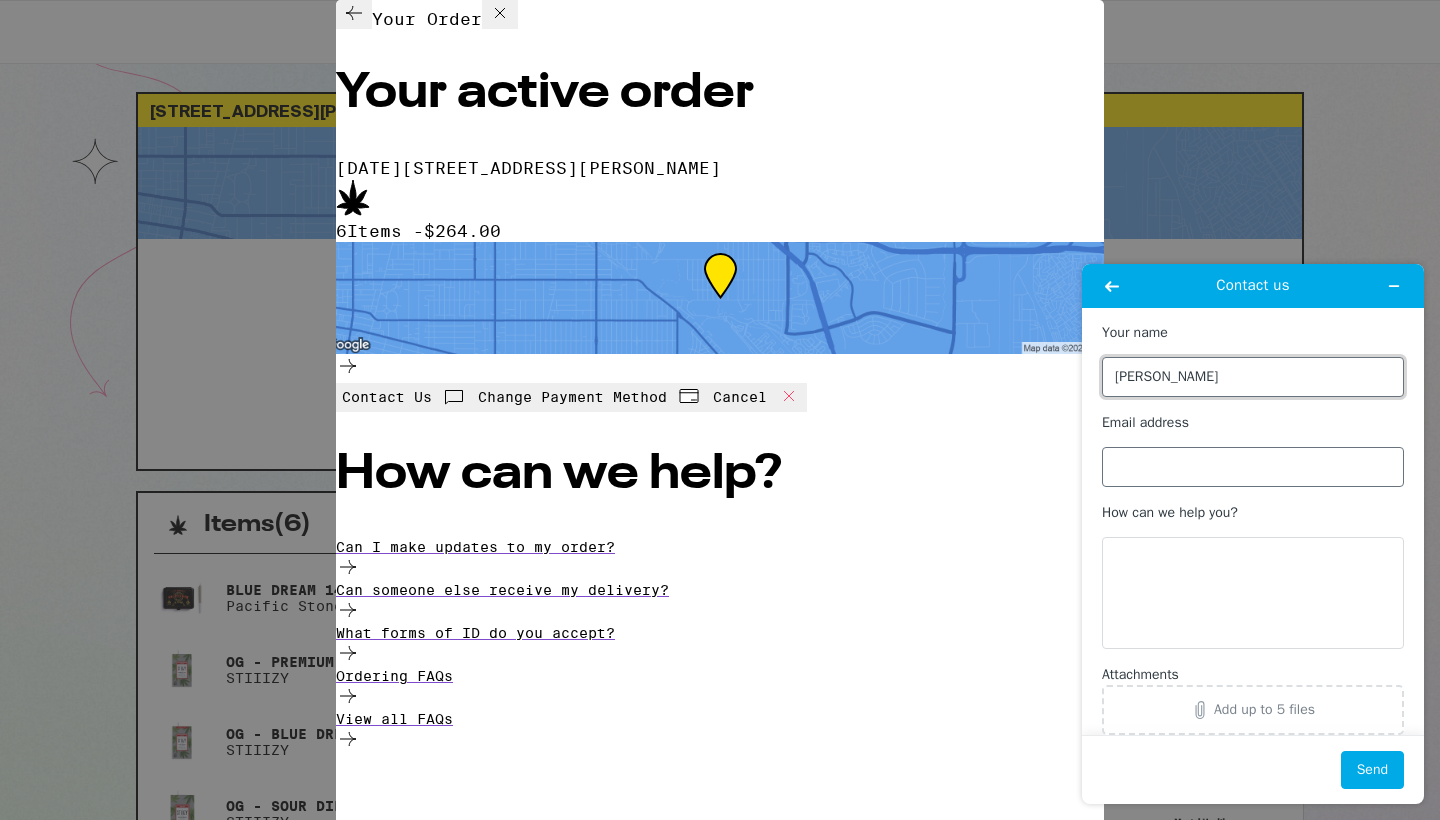 type on "[PERSON_NAME]" 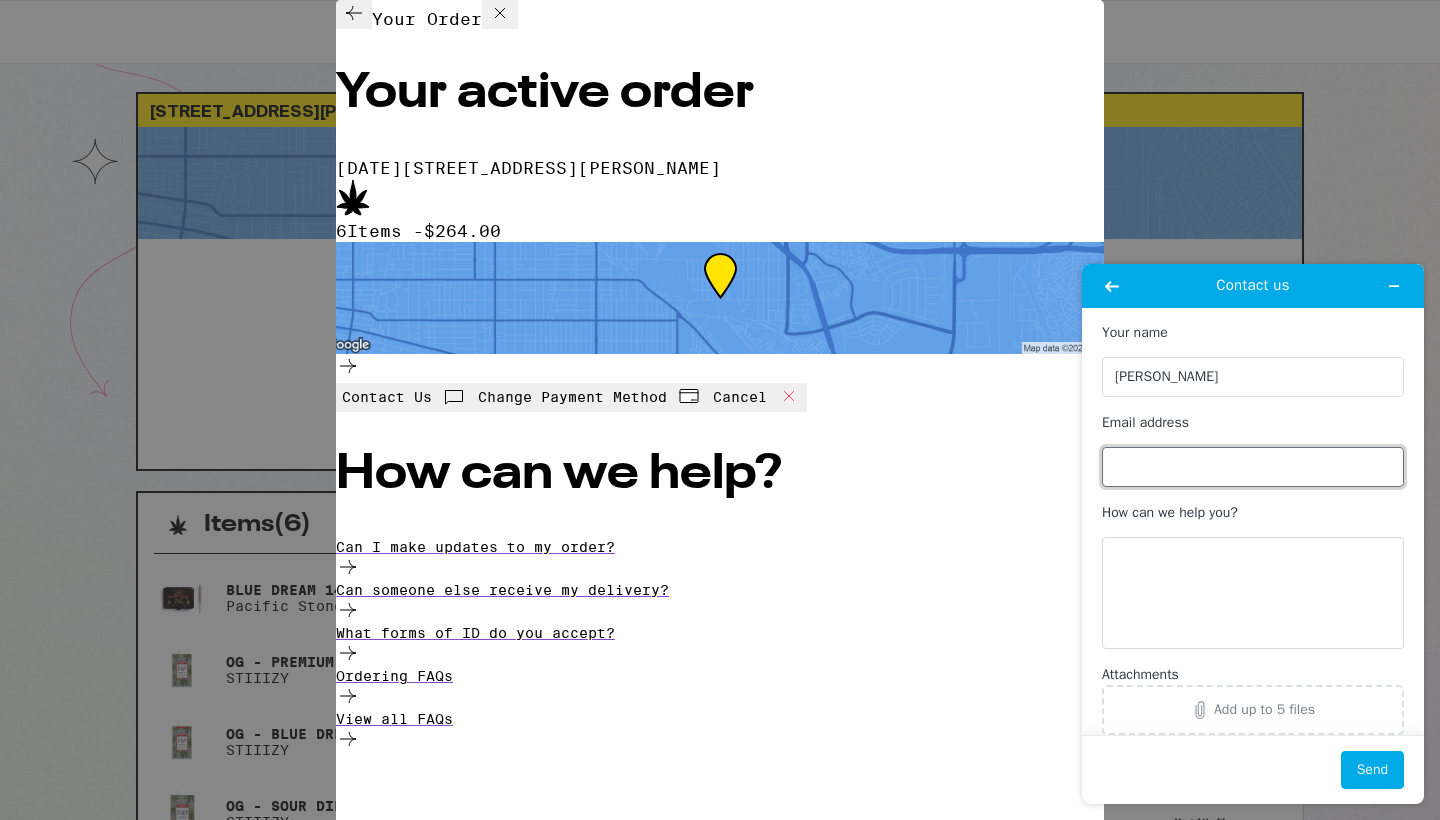 click on "Email address" at bounding box center [1253, 467] 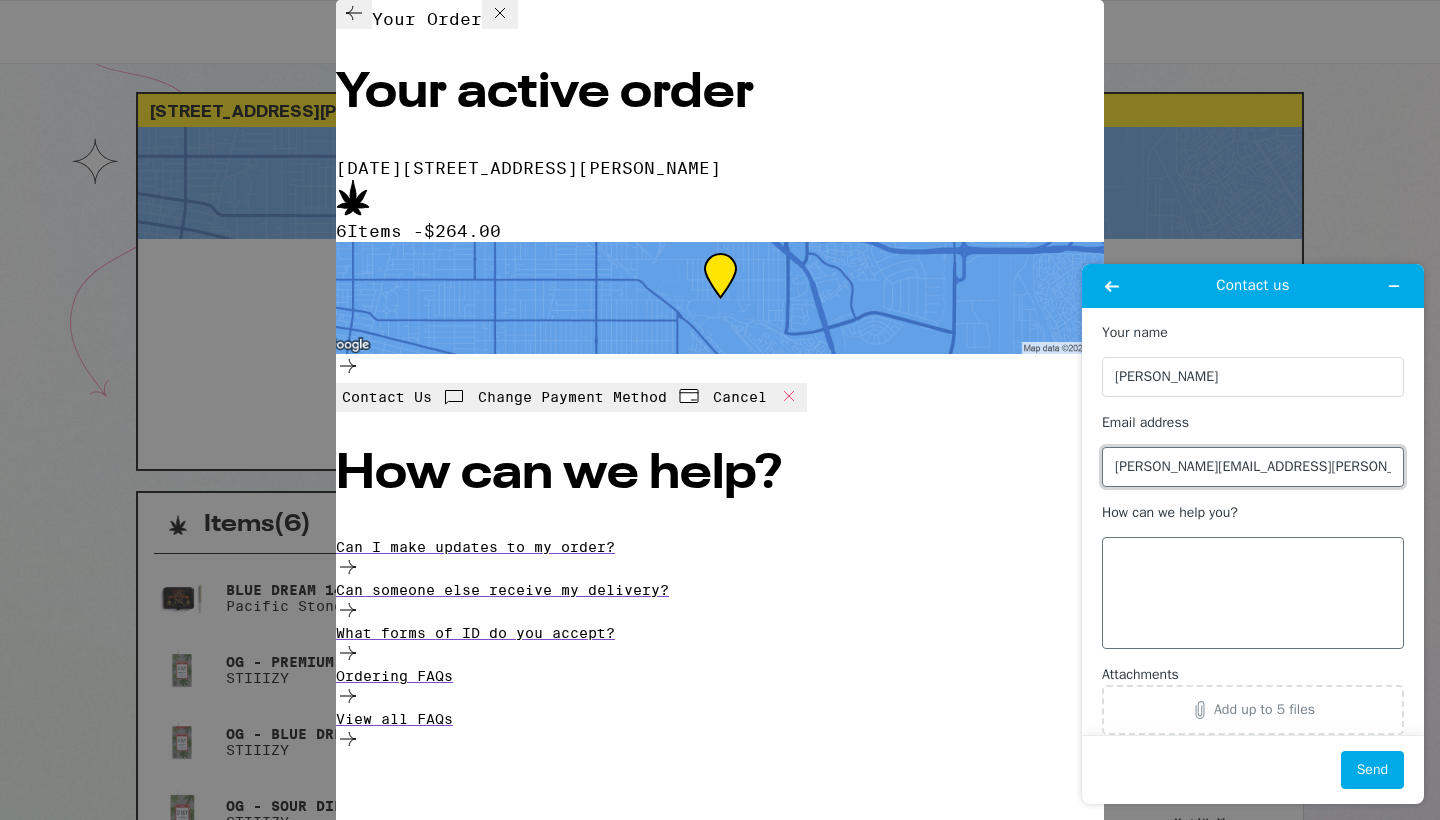 type on "[PERSON_NAME][EMAIL_ADDRESS][PERSON_NAME][DOMAIN_NAME]" 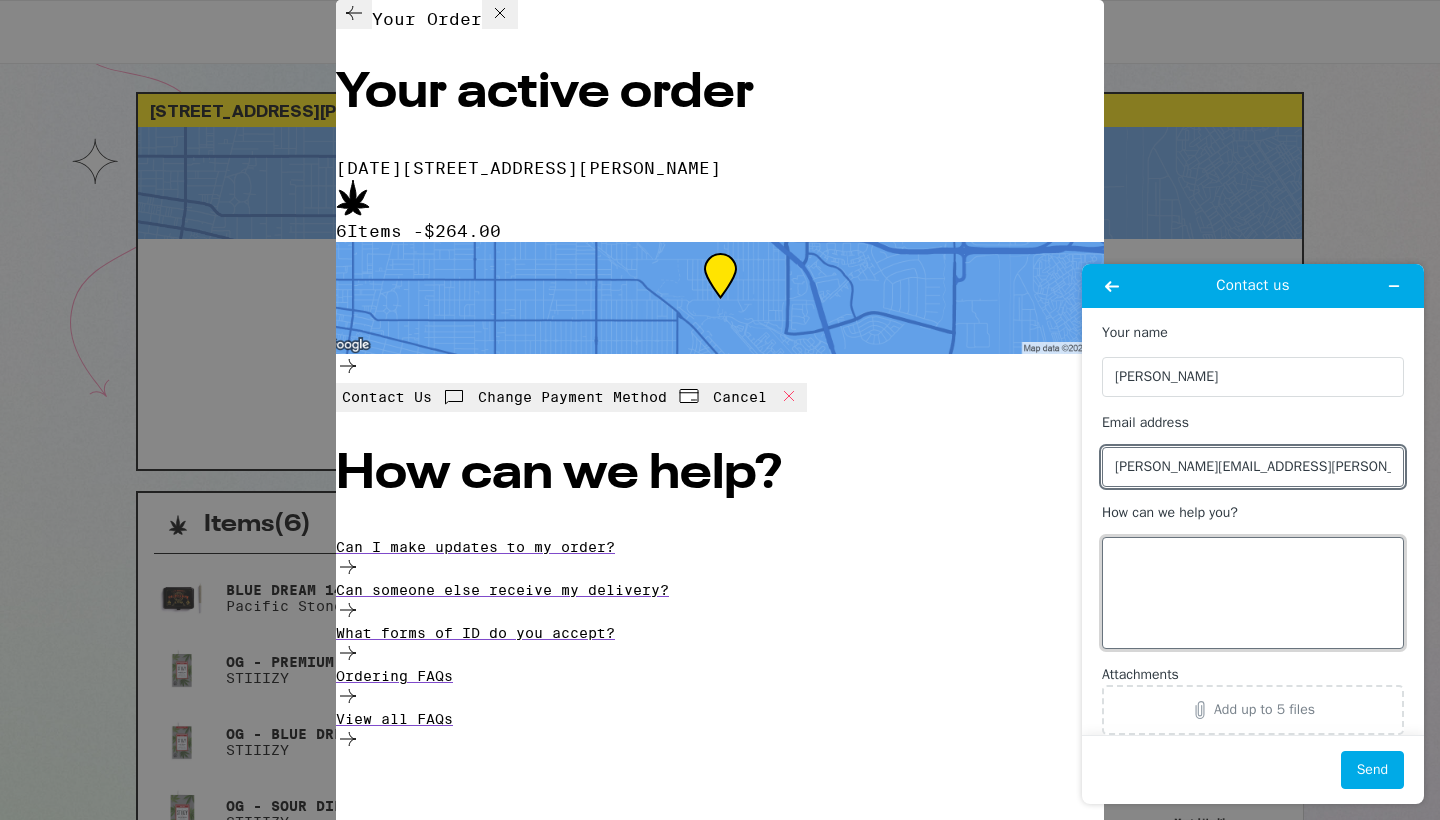 click on "How can we help you?" at bounding box center [1253, 593] 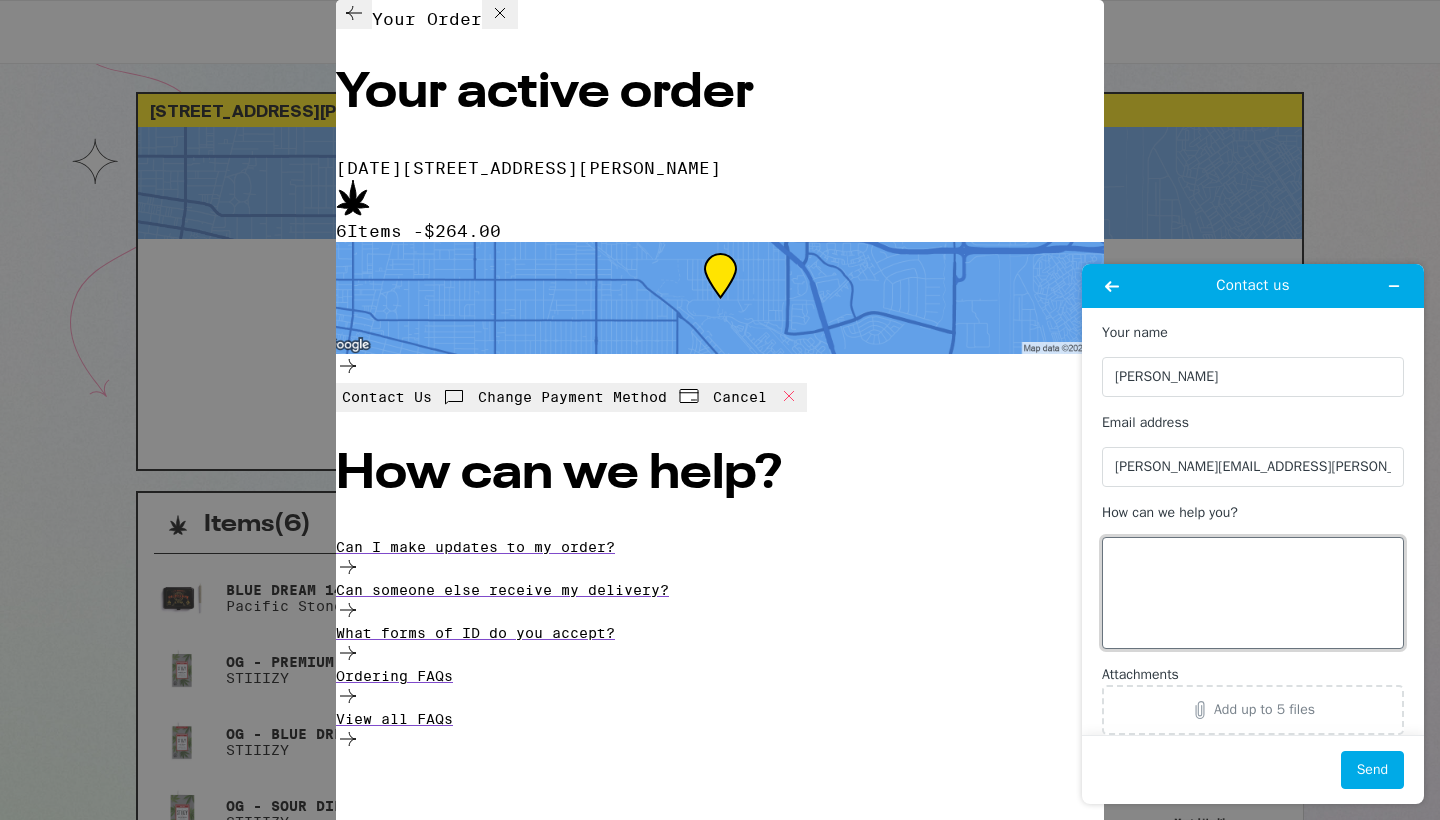type on "u" 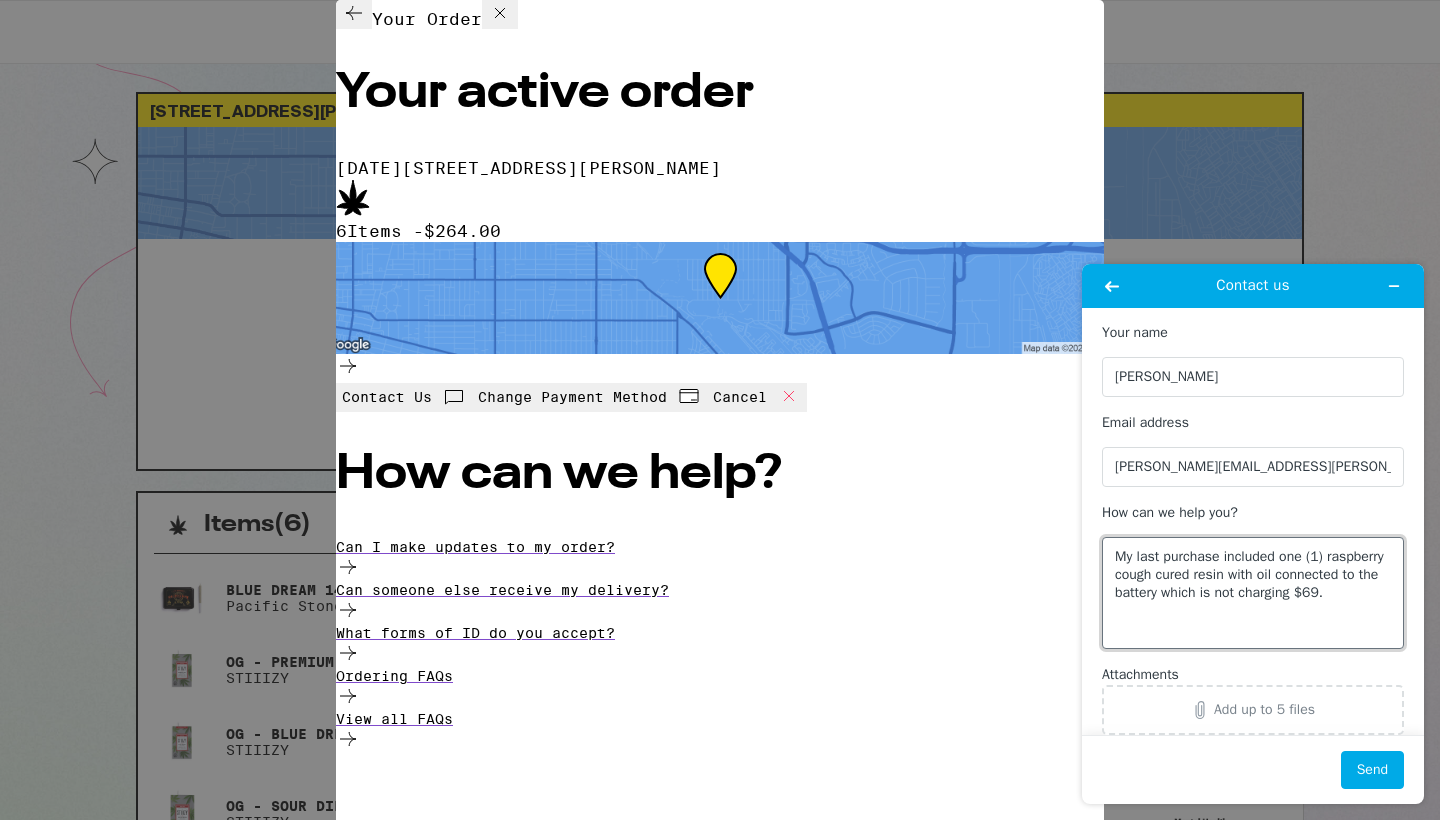 click on "My last purchase included one (1) raspberry cough cured resin with oil connected to the battery which is not charging $69." at bounding box center (1253, 593) 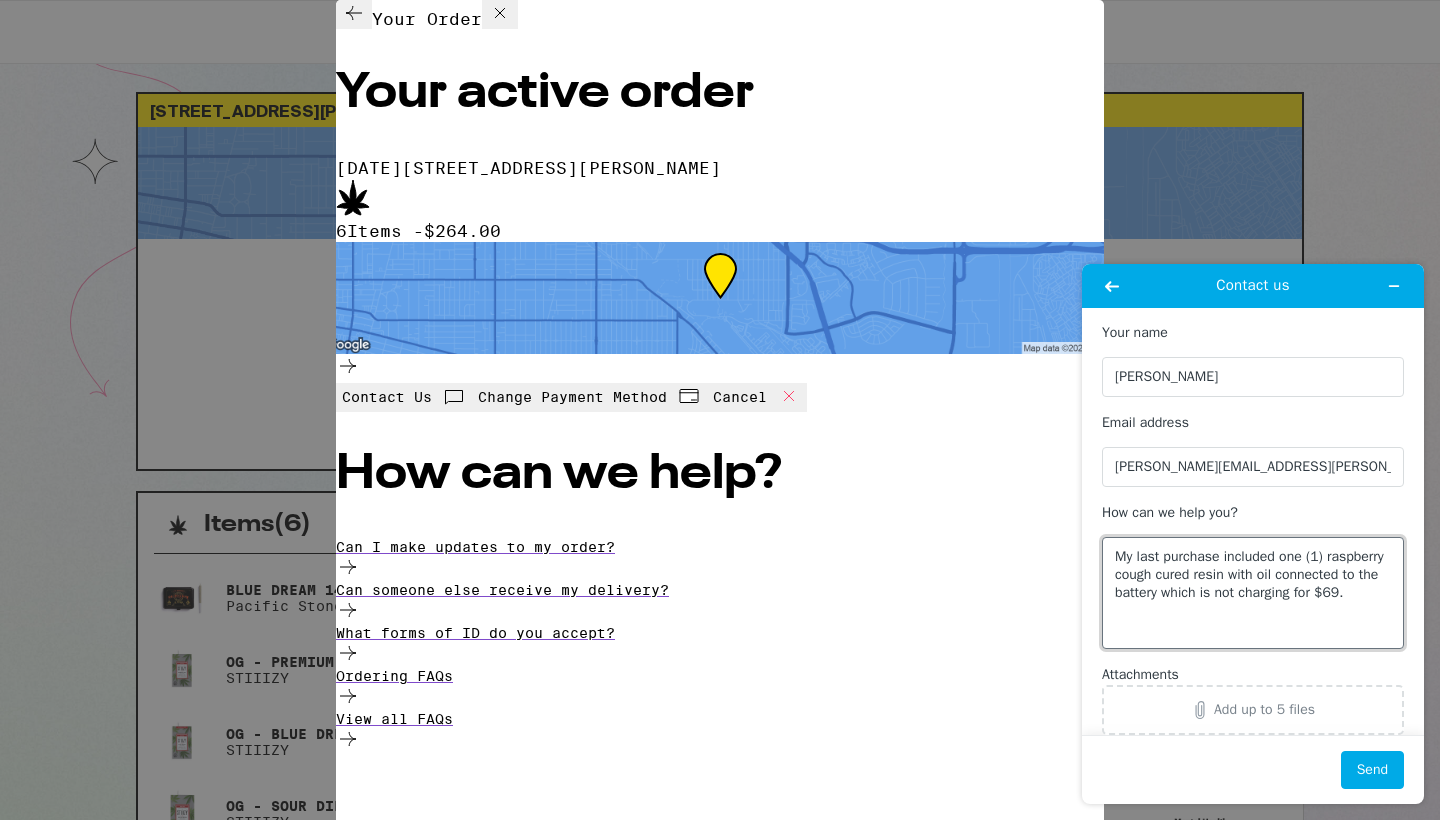 click on "My last purchase included one (1) raspberry cough cured resin with oil connected to the battery which is not charging for $69." at bounding box center [1253, 593] 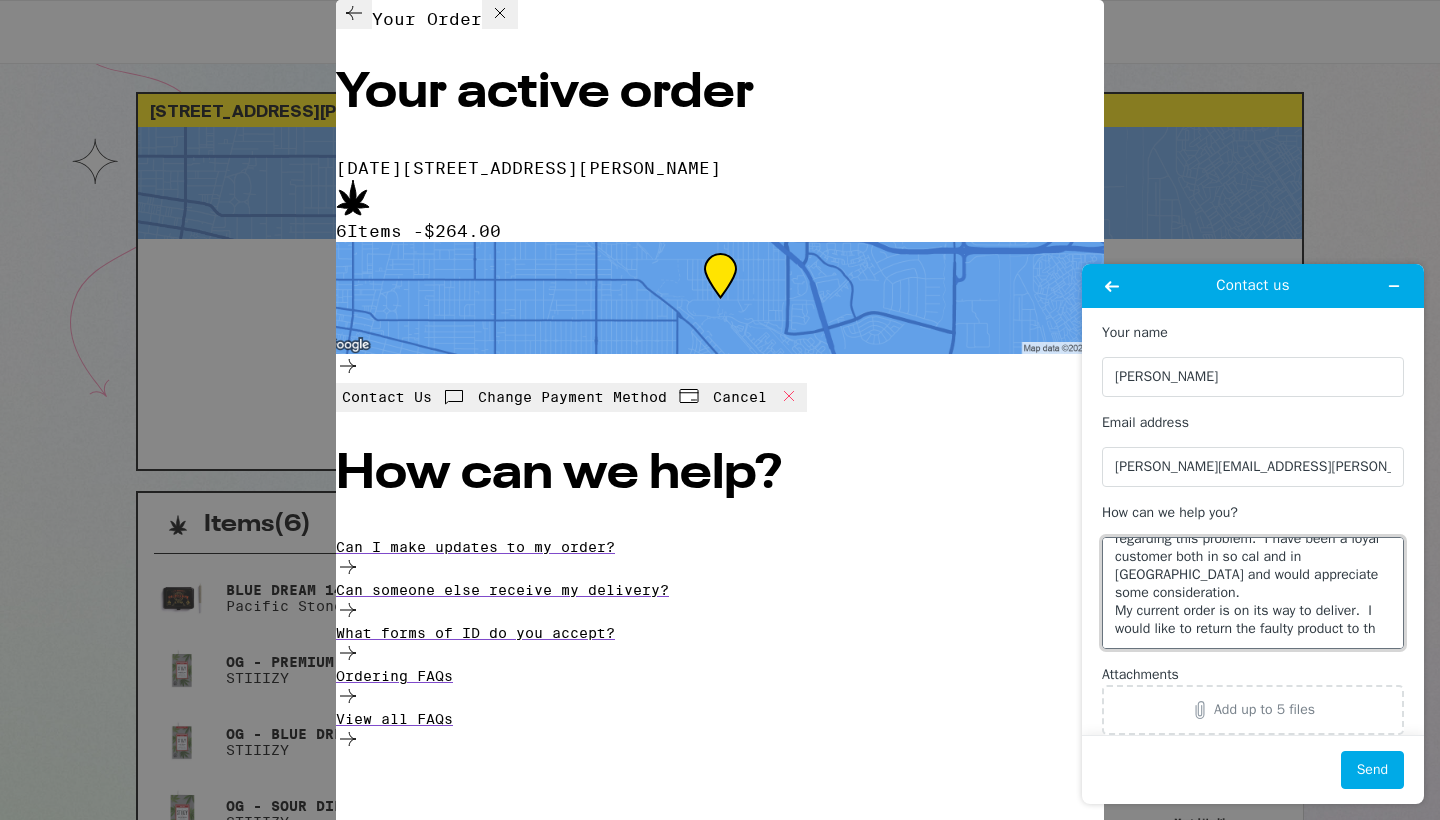 scroll, scrollTop: 133, scrollLeft: 0, axis: vertical 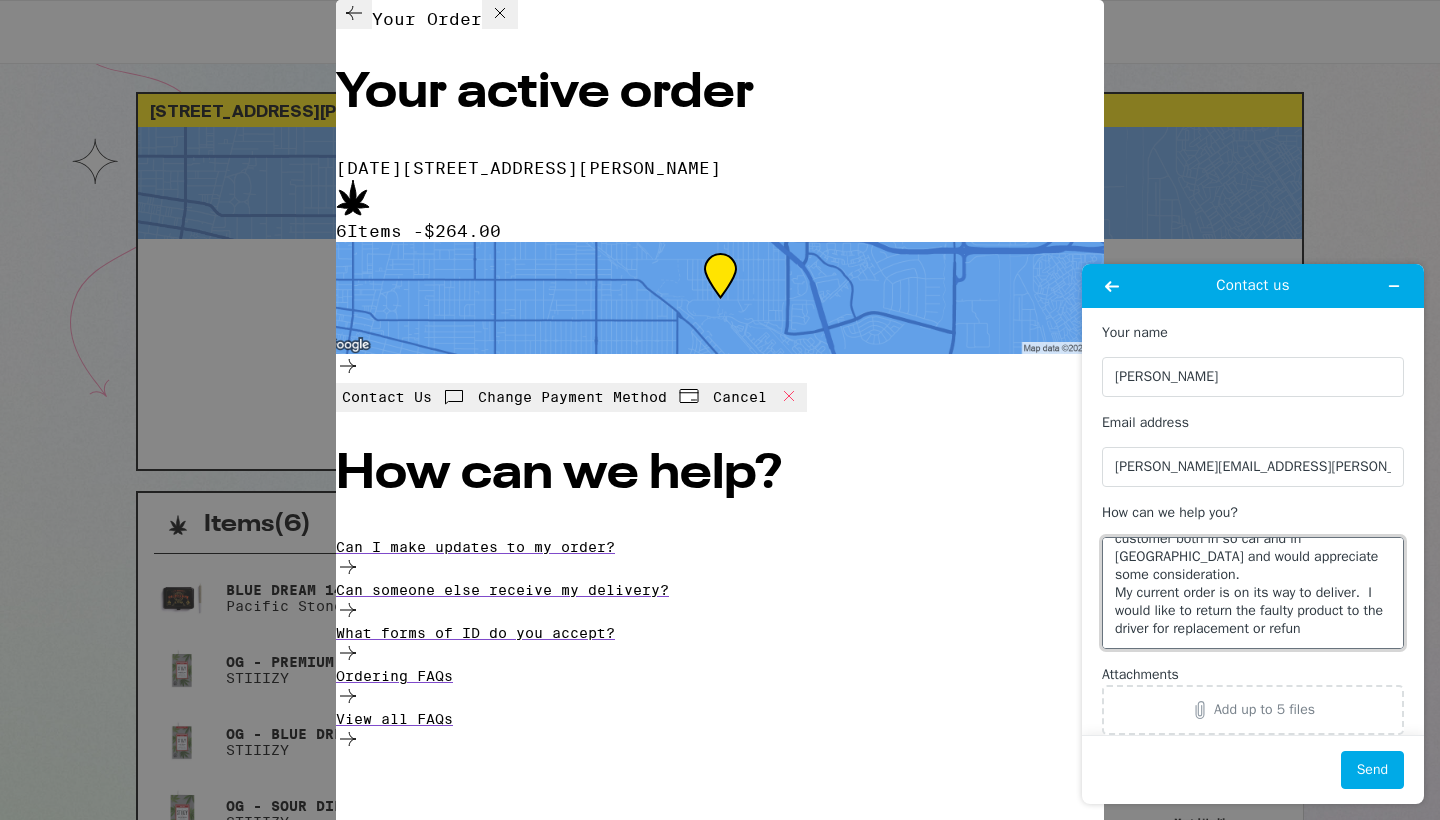 type on "My last purchase included one (1) raspberry cough cured resin with oil connected to the battery which is not charging for $69.
This is the second message I have sent regarding this problem.  I have been a loyal customer both in so cal and in [GEOGRAPHIC_DATA] and would appreciate some consideration.
My current order is on its way to deliver.  I would like to return the faulty product to the driver for replacement or refund" 